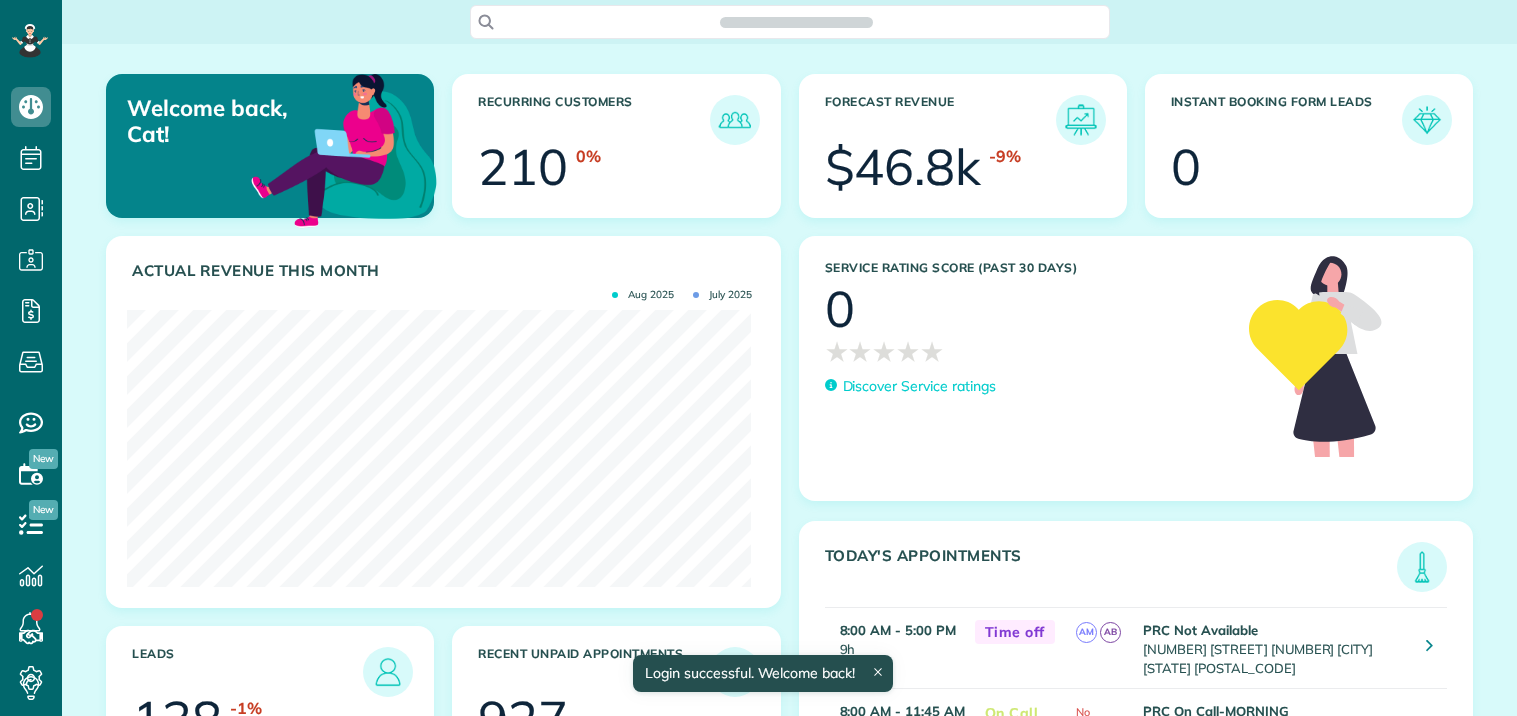 scroll, scrollTop: 0, scrollLeft: 0, axis: both 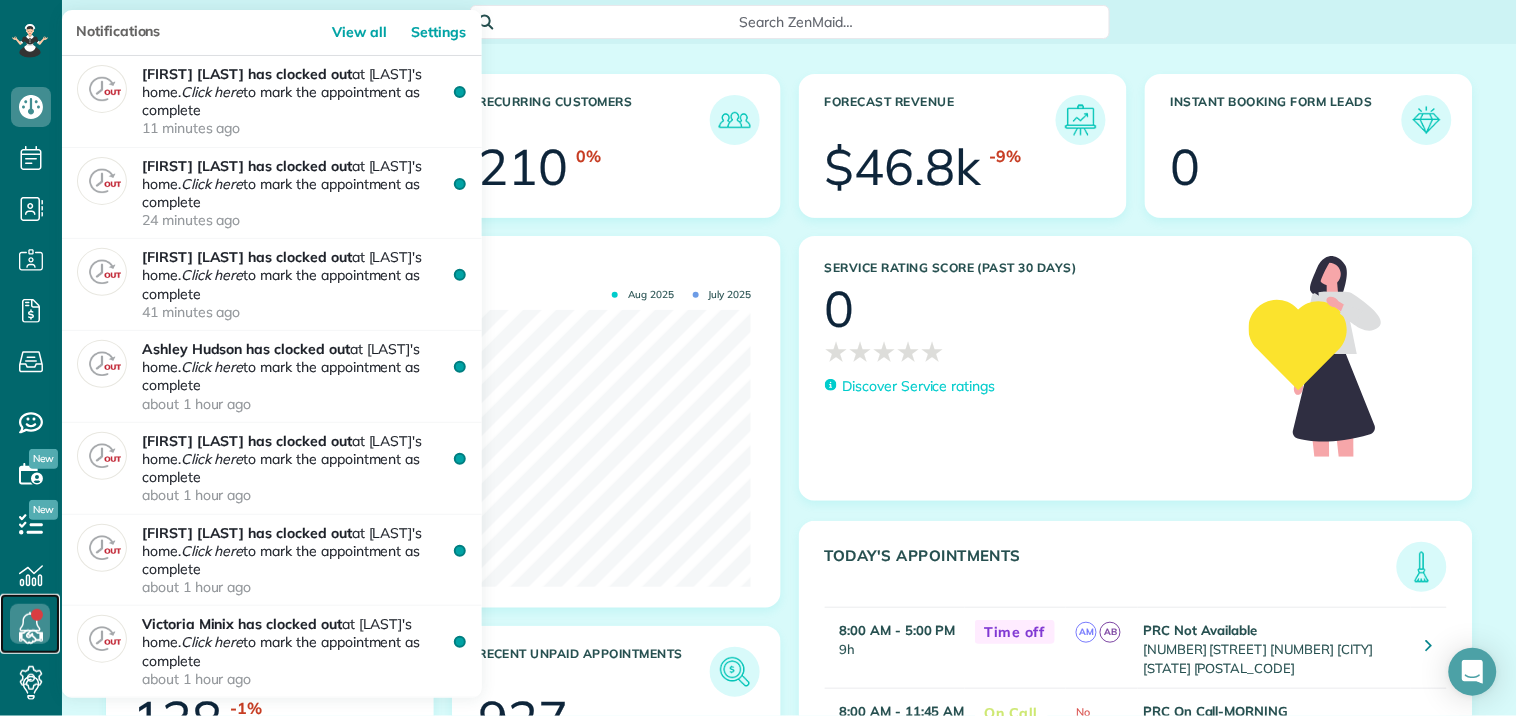 click 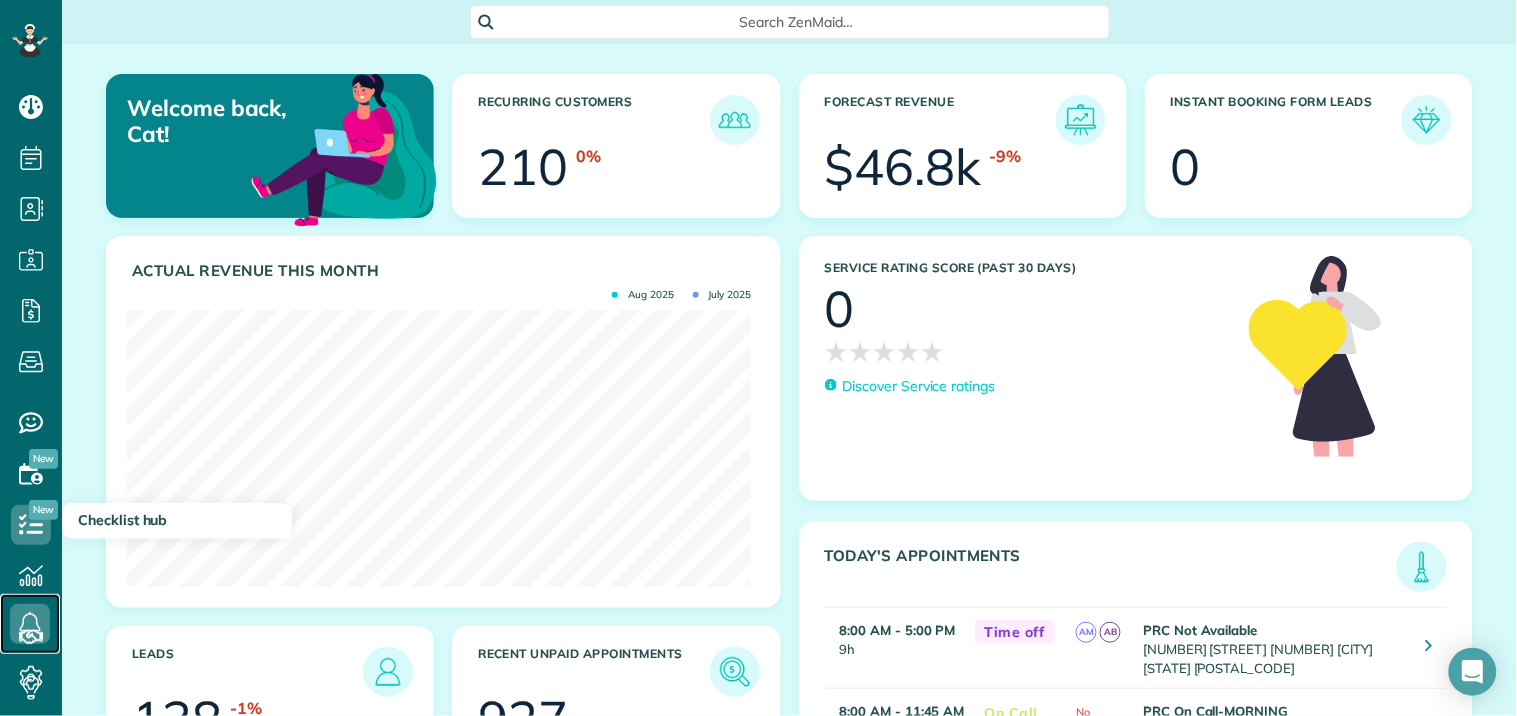 scroll, scrollTop: 277, scrollLeft: 624, axis: both 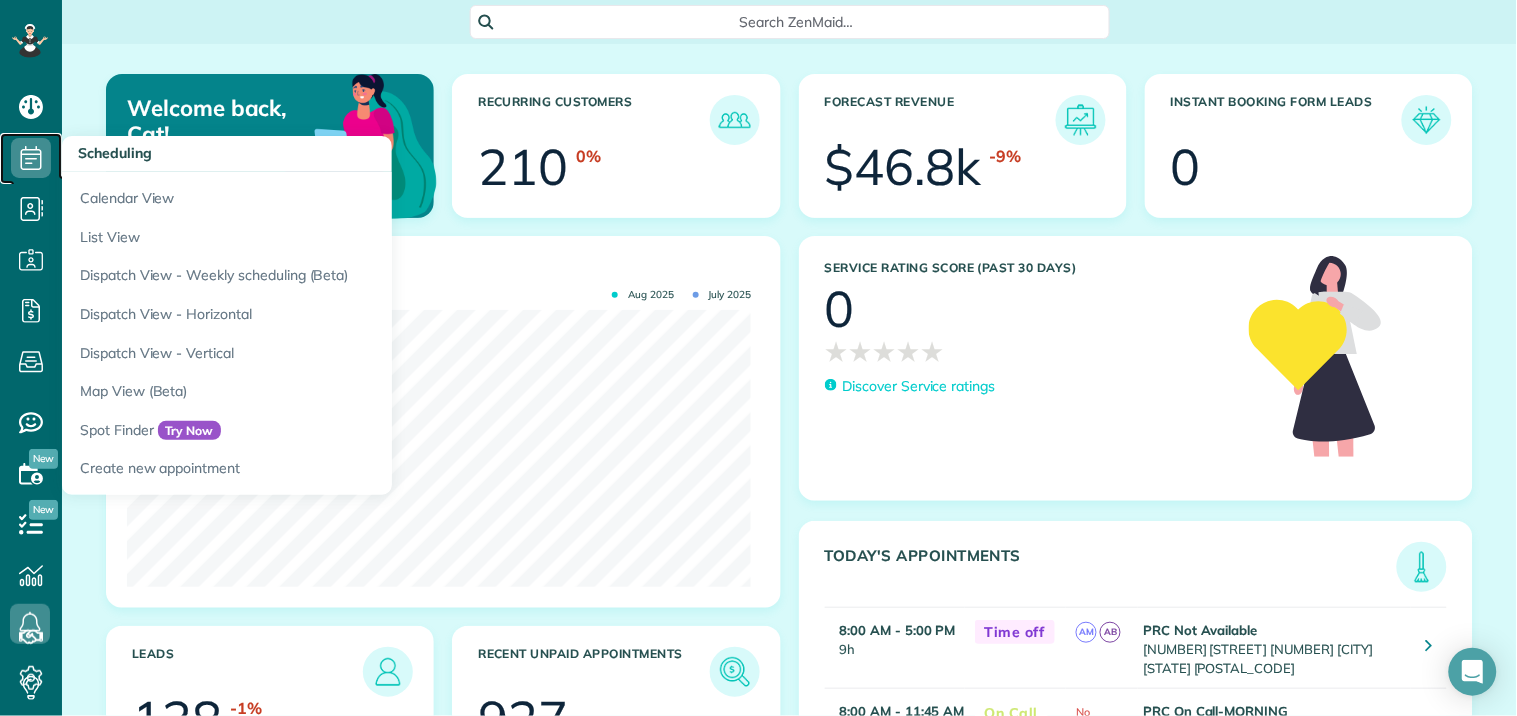 click 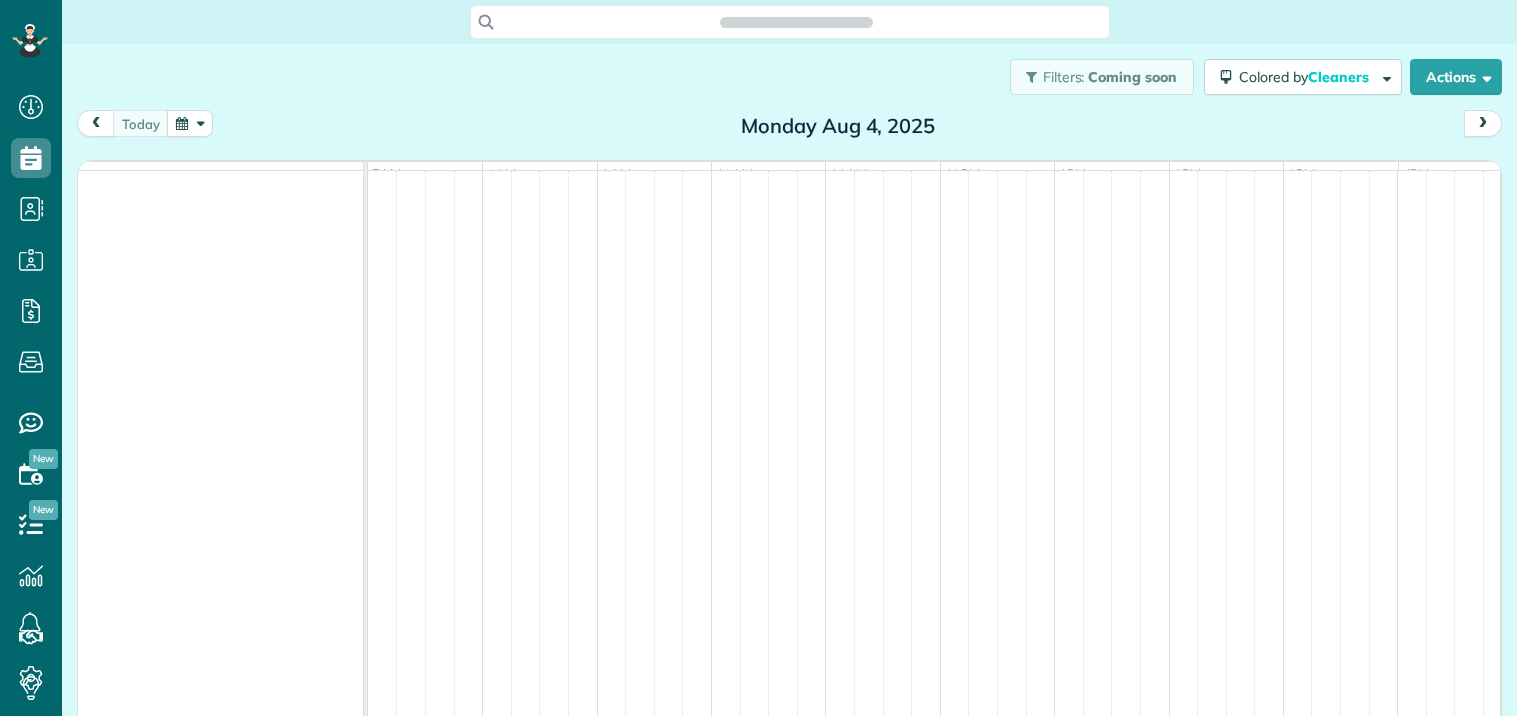 scroll, scrollTop: 0, scrollLeft: 0, axis: both 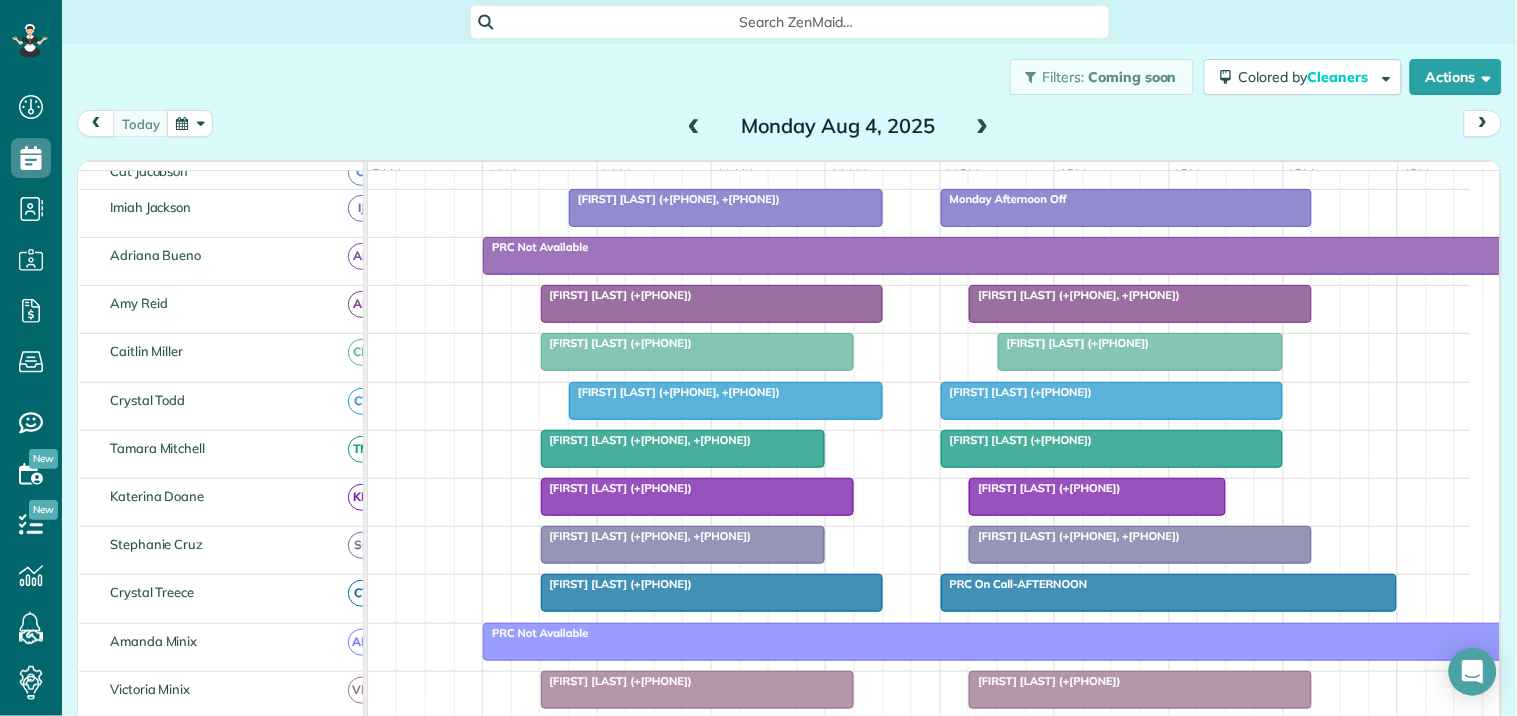 click at bounding box center (1140, 304) 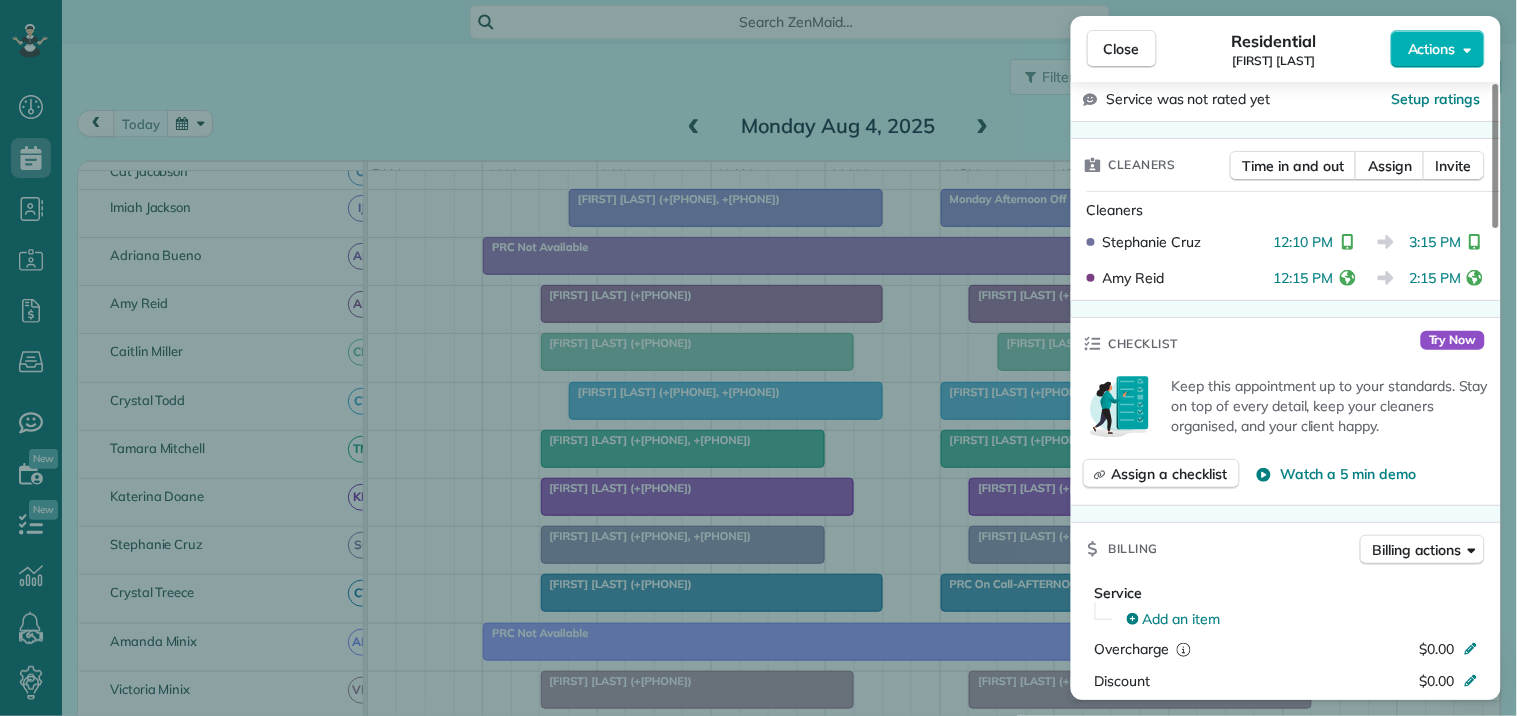 scroll, scrollTop: 555, scrollLeft: 0, axis: vertical 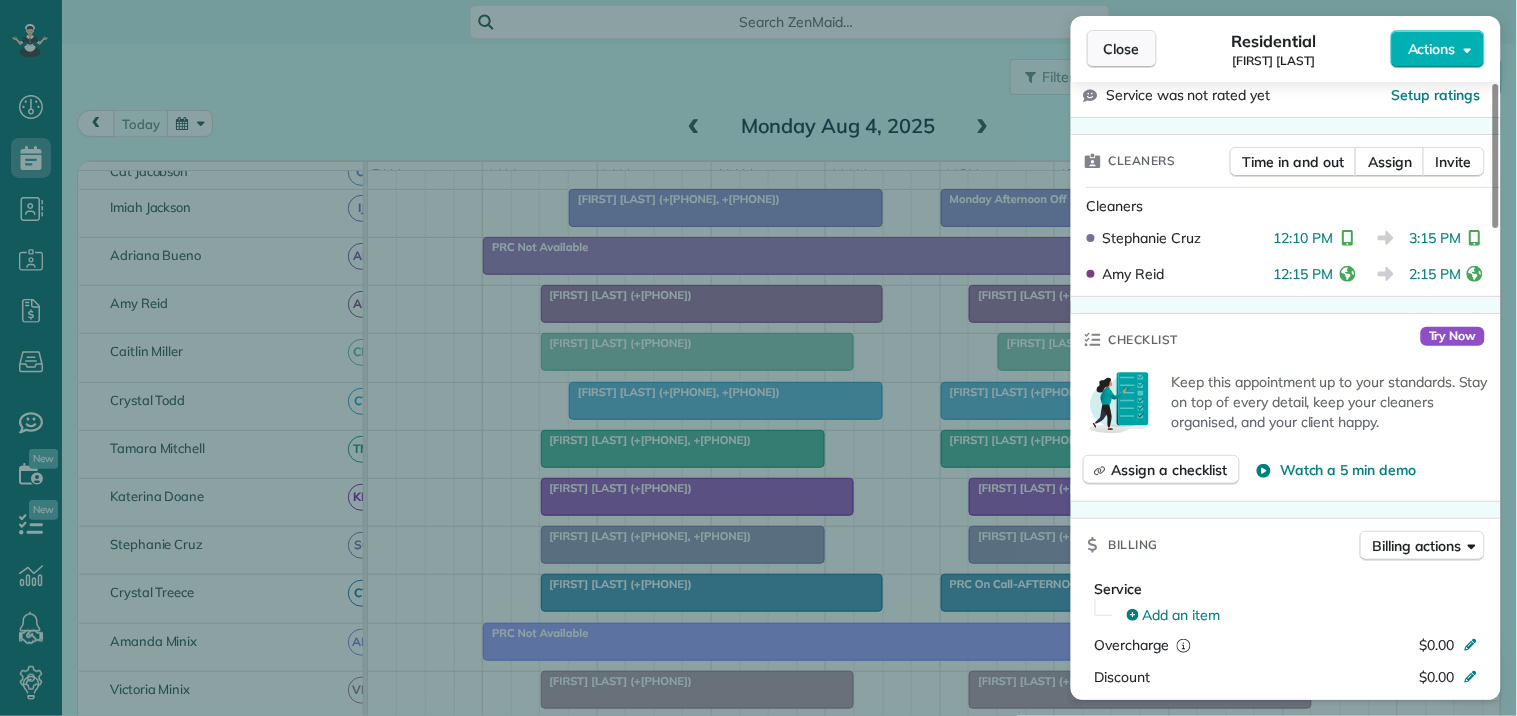 click on "Close" at bounding box center (1122, 49) 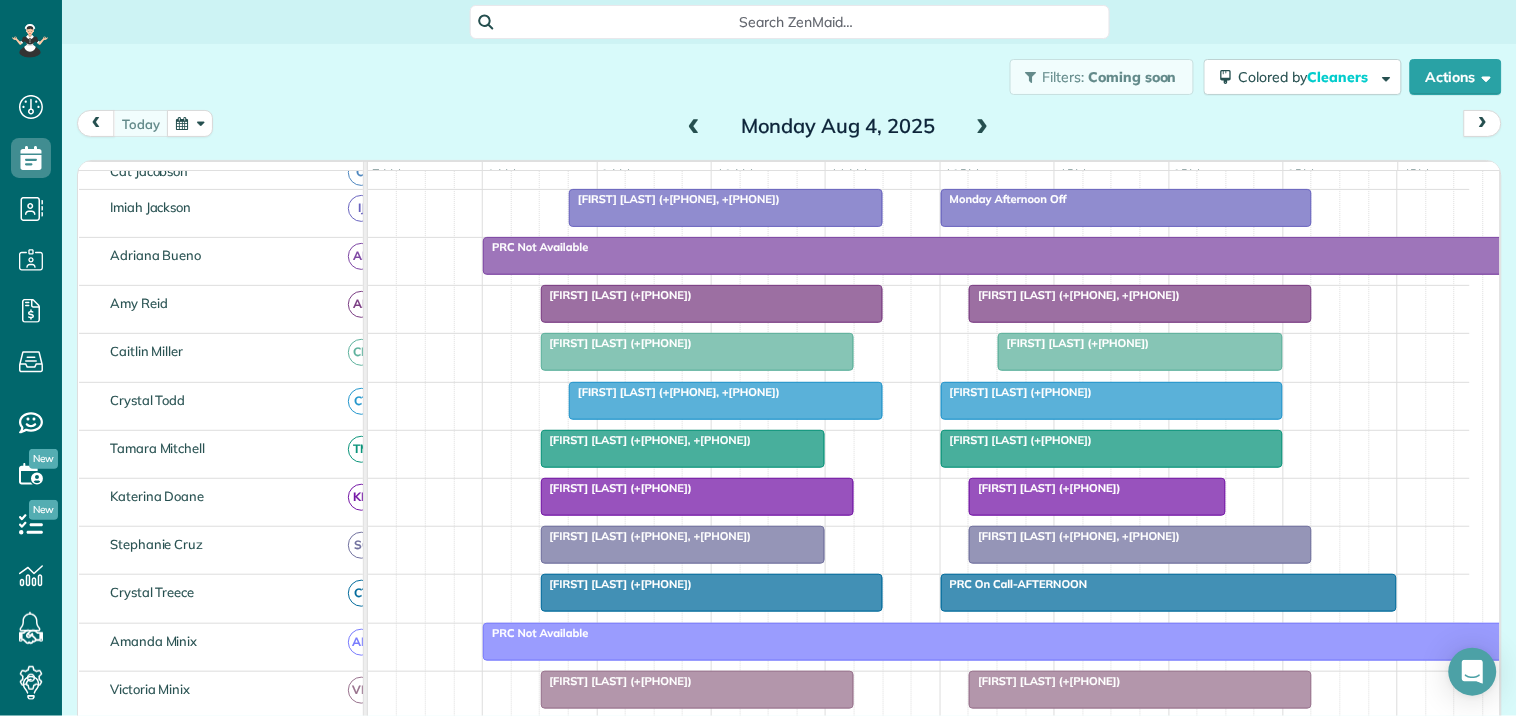 click at bounding box center [1140, 352] 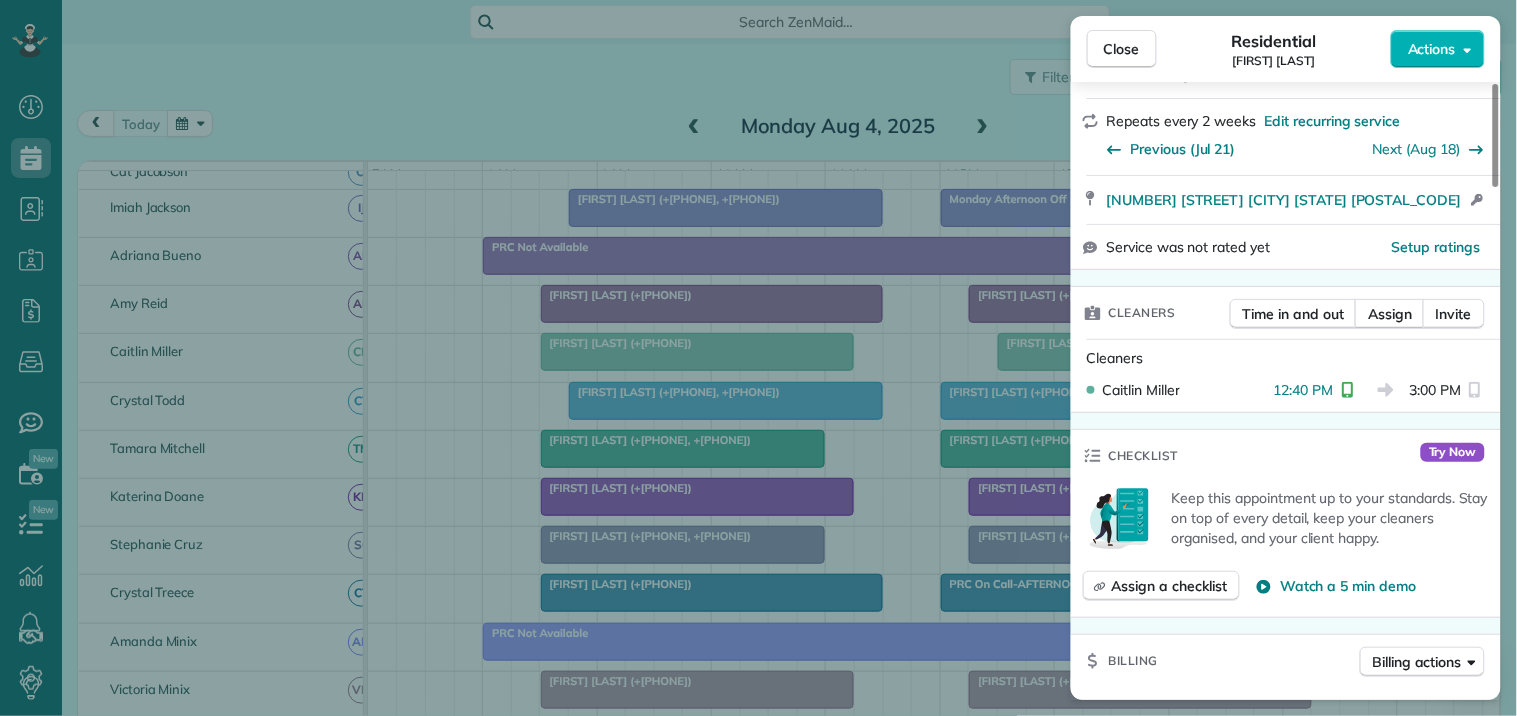scroll, scrollTop: 337, scrollLeft: 0, axis: vertical 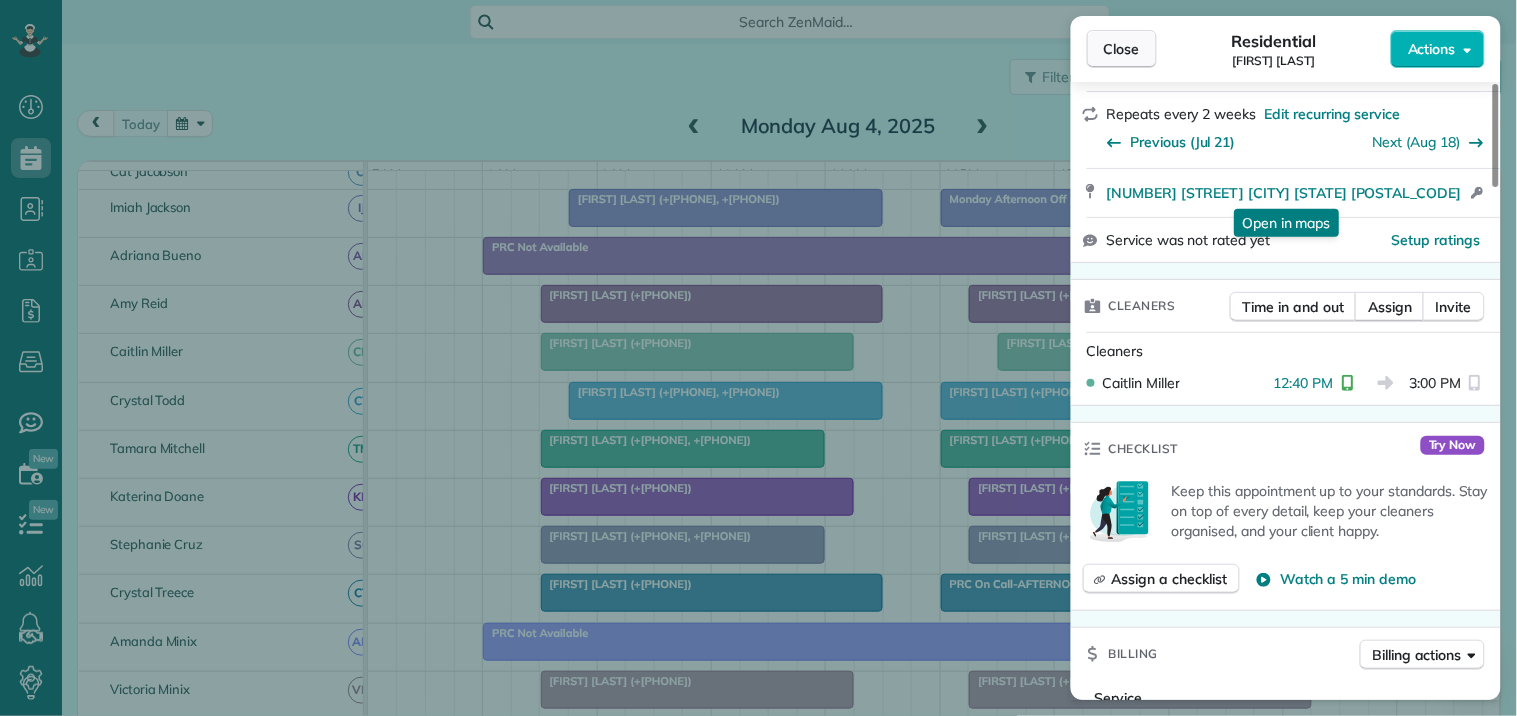 click on "Close" at bounding box center (1122, 49) 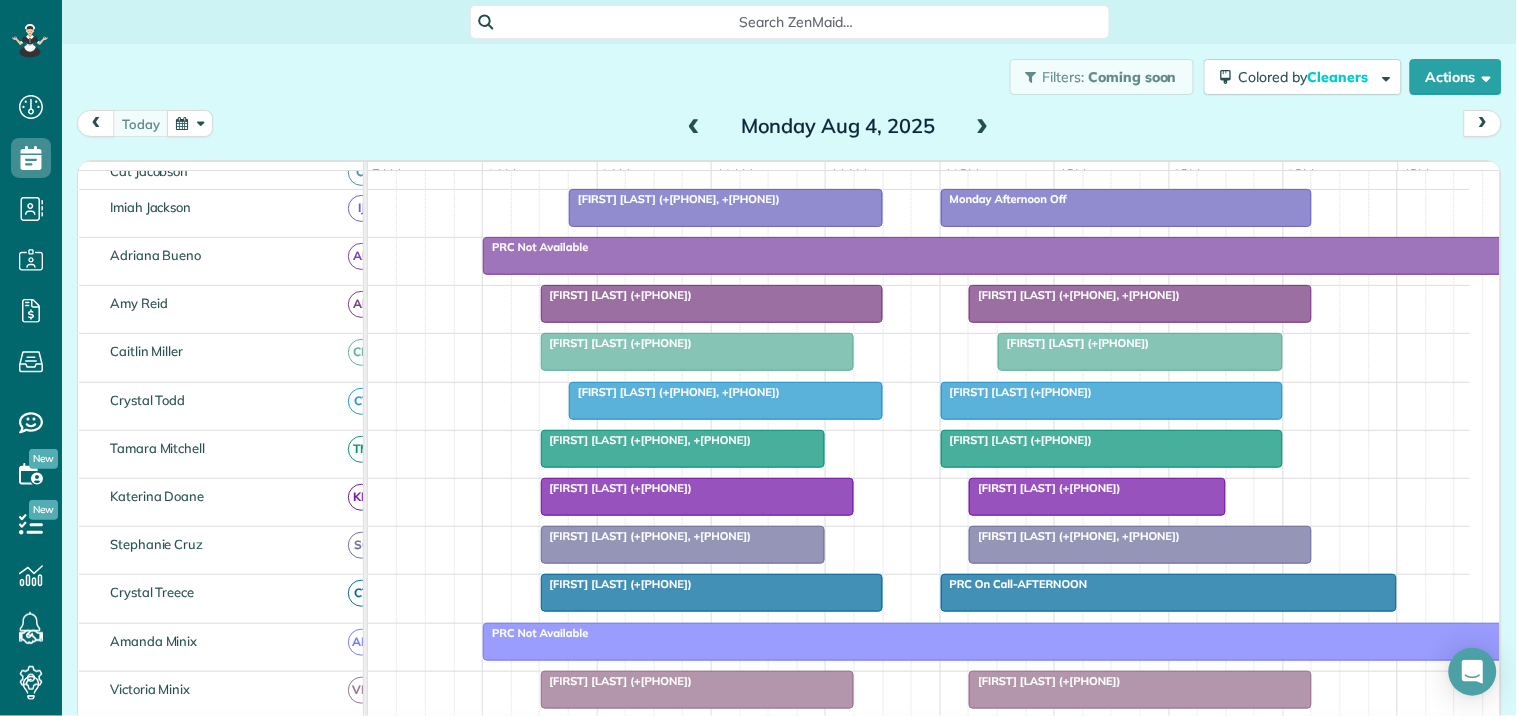 click at bounding box center [1112, 401] 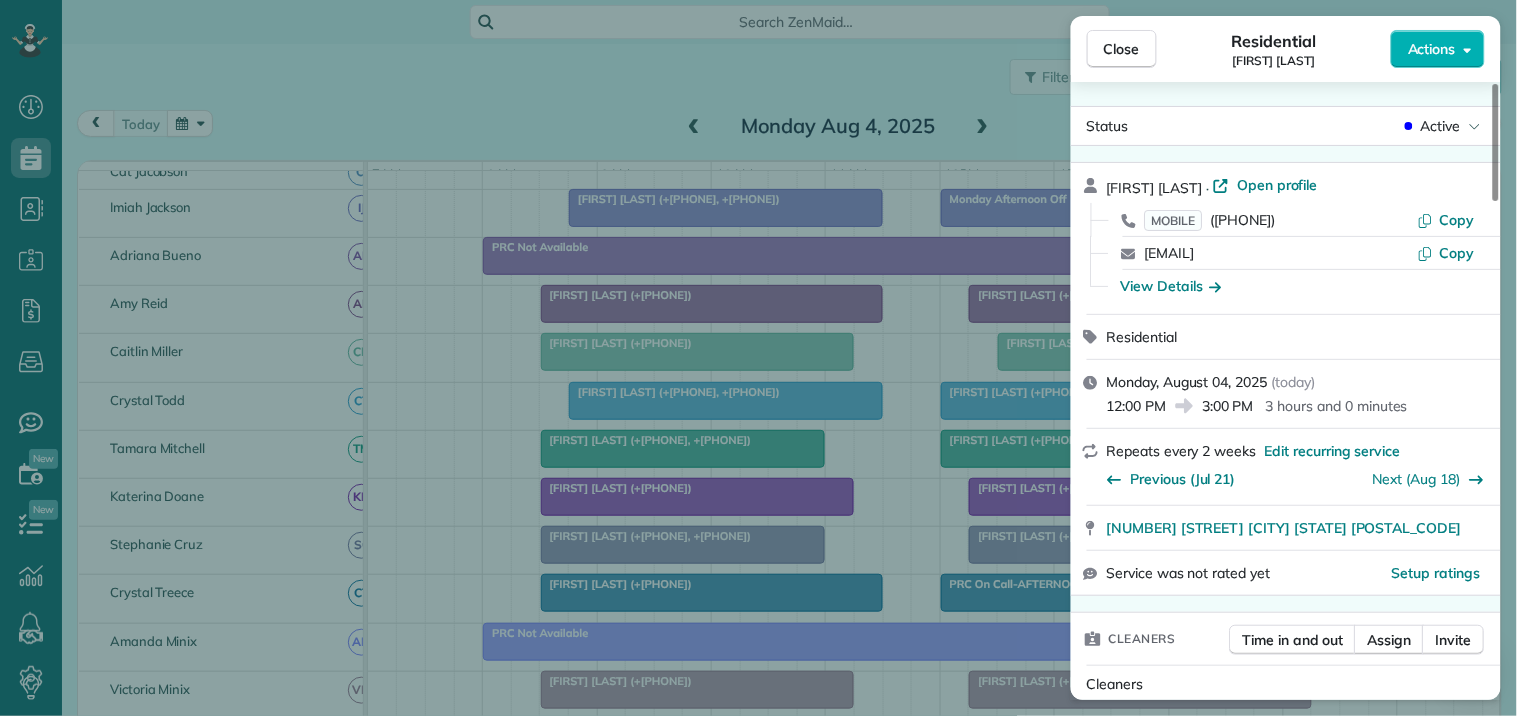 scroll, scrollTop: 555, scrollLeft: 0, axis: vertical 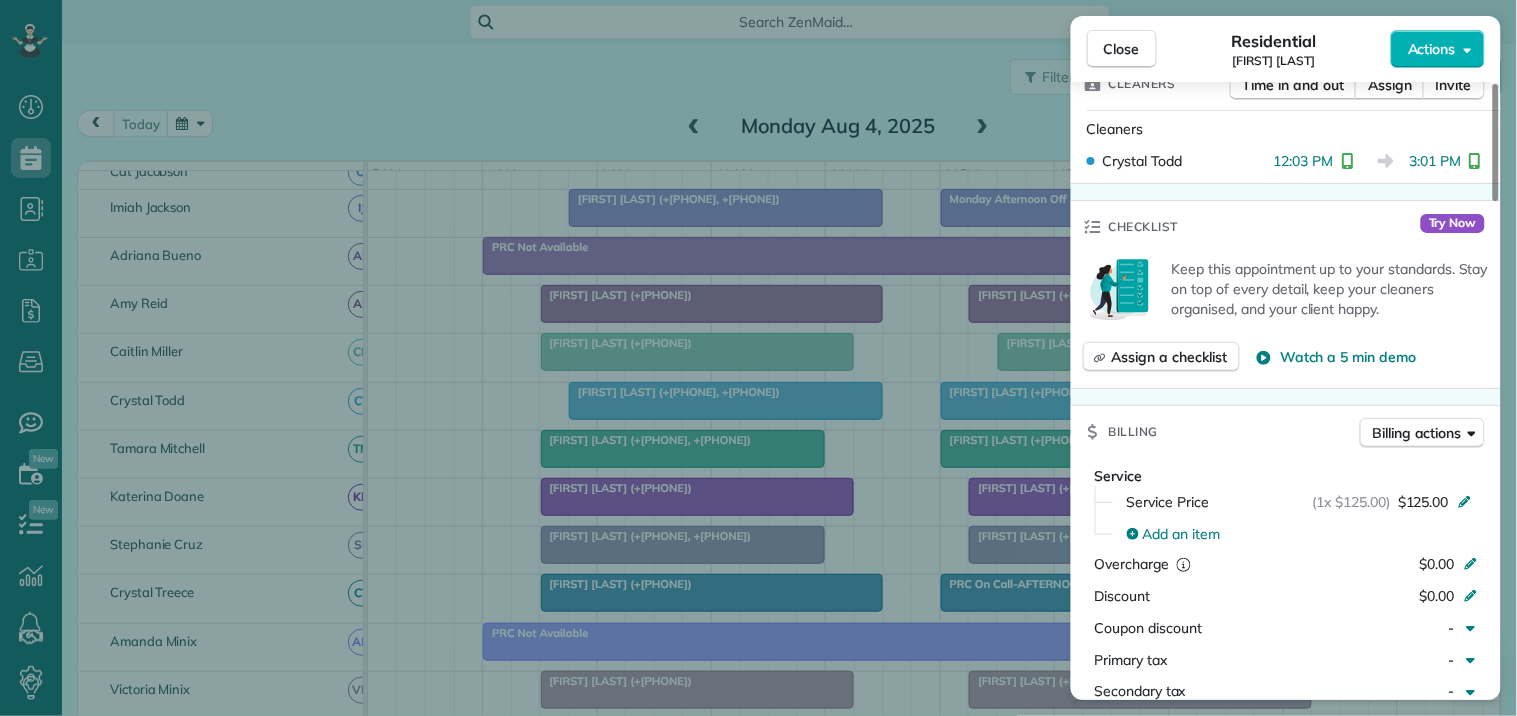 drag, startPoint x: 1135, startPoint y: 50, endPoint x: 1130, endPoint y: 68, distance: 18.681541 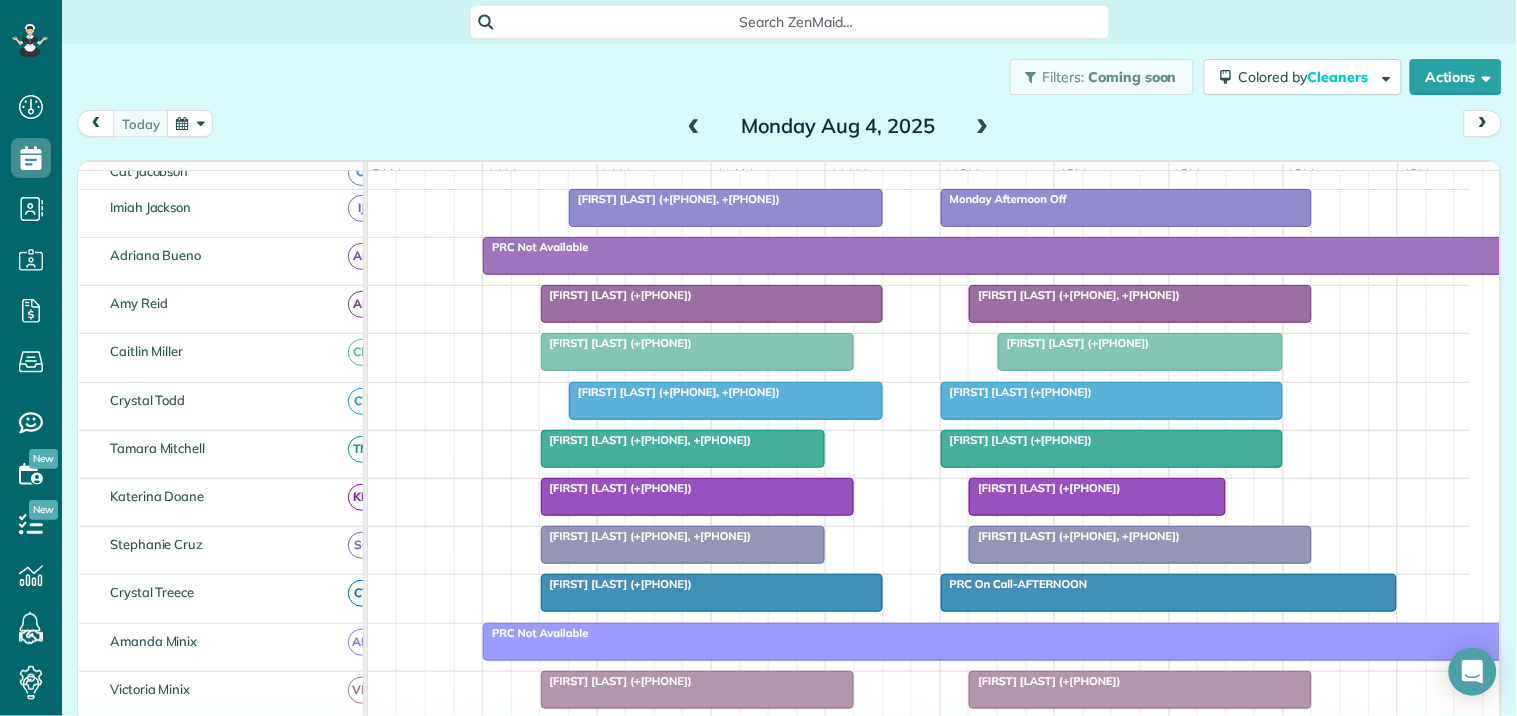 click on "[FIRST] [LAST] (+[PHONE])" at bounding box center [1017, 440] 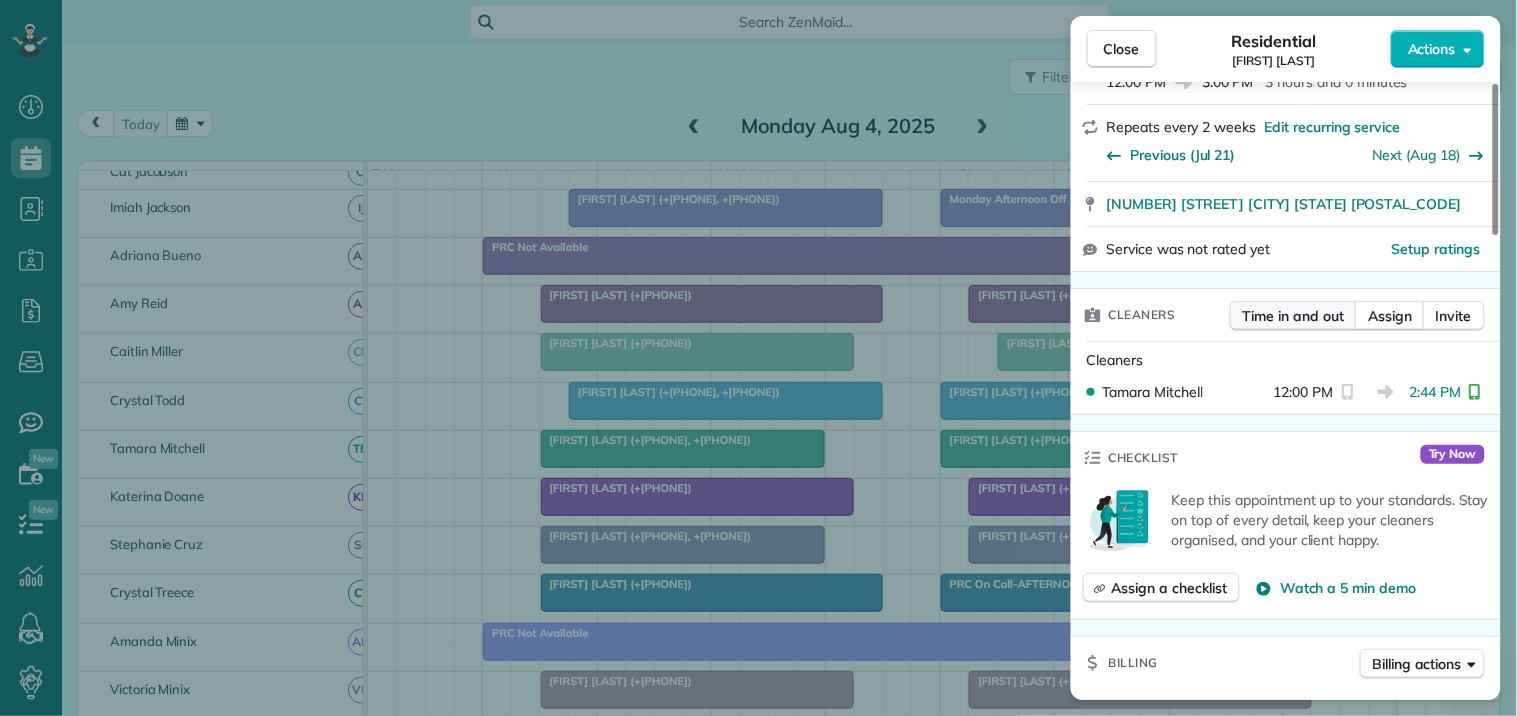 scroll, scrollTop: 333, scrollLeft: 0, axis: vertical 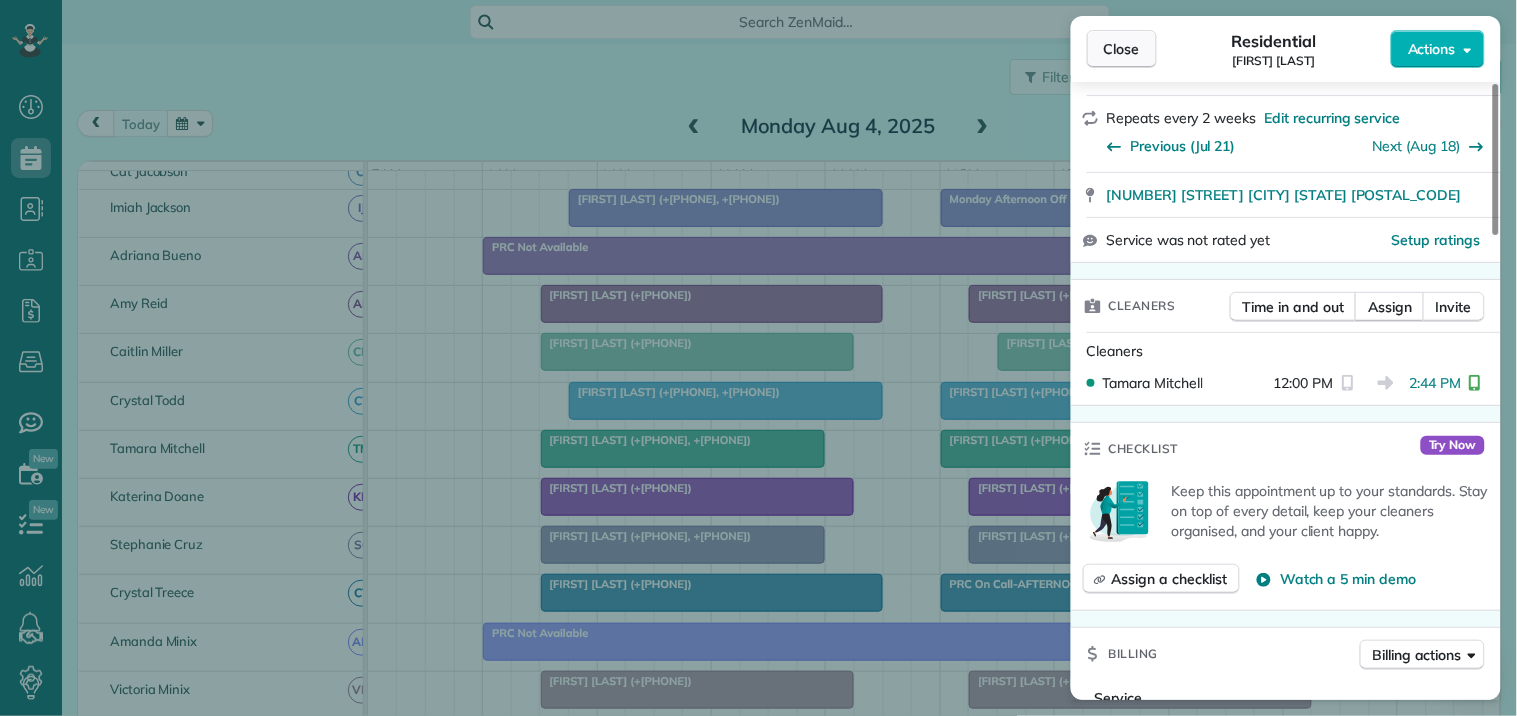 click on "Close" at bounding box center (1122, 49) 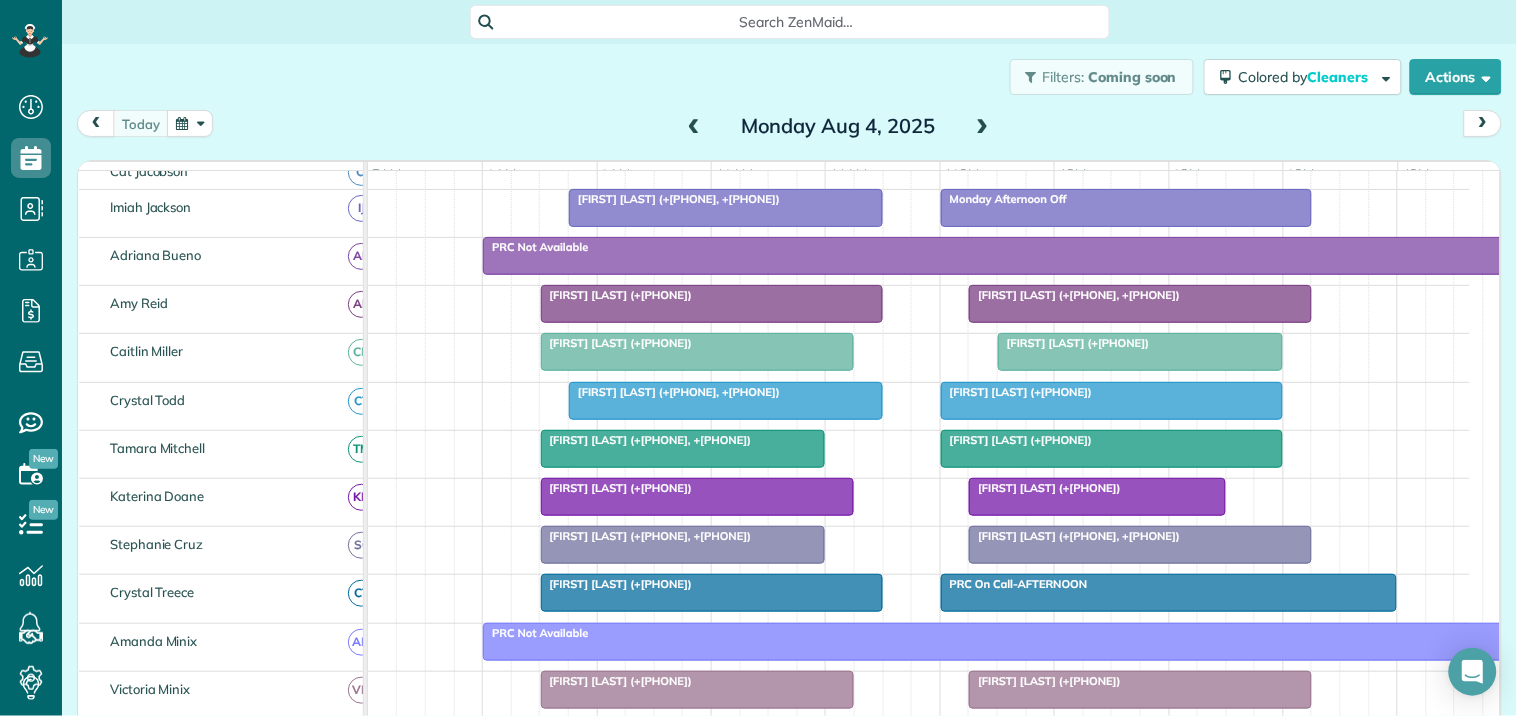 scroll, scrollTop: 460, scrollLeft: 0, axis: vertical 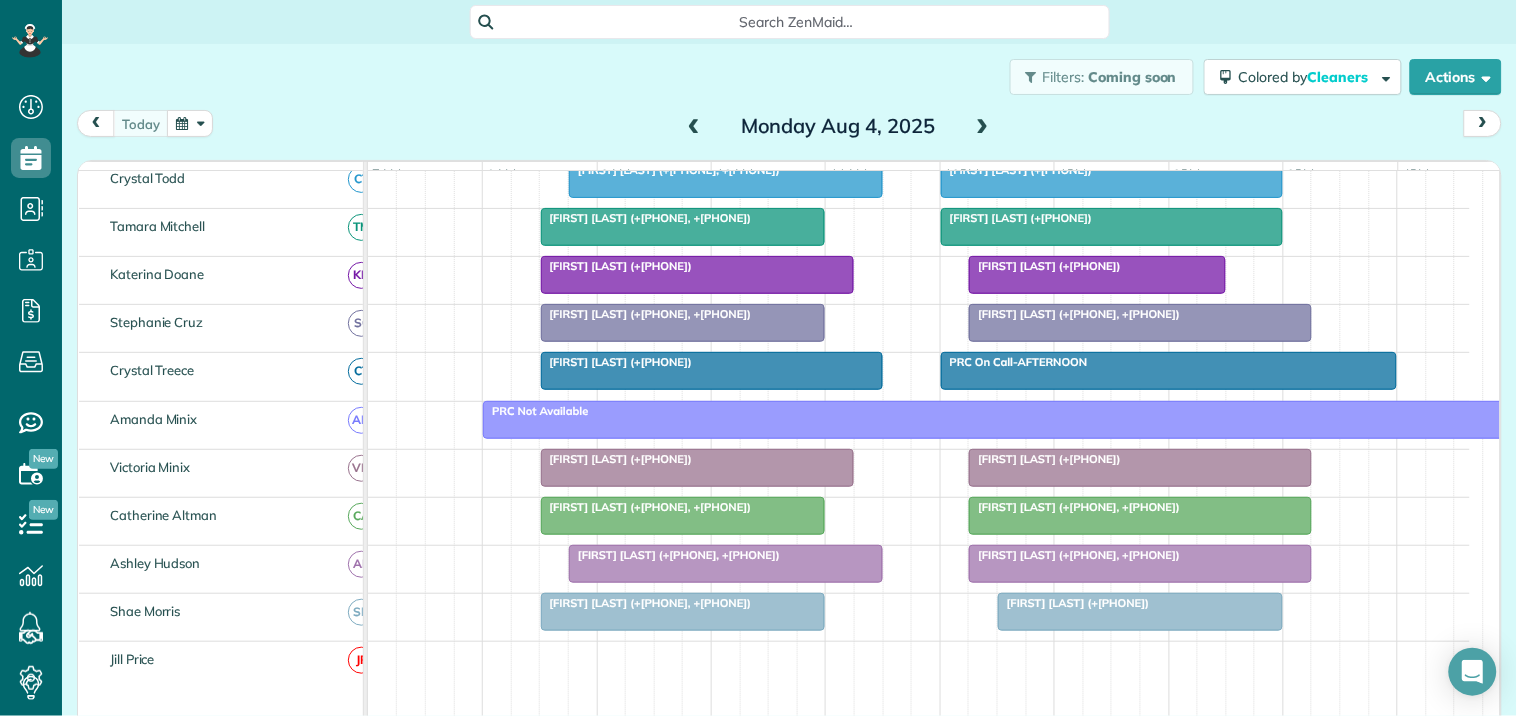 click at bounding box center (1140, 468) 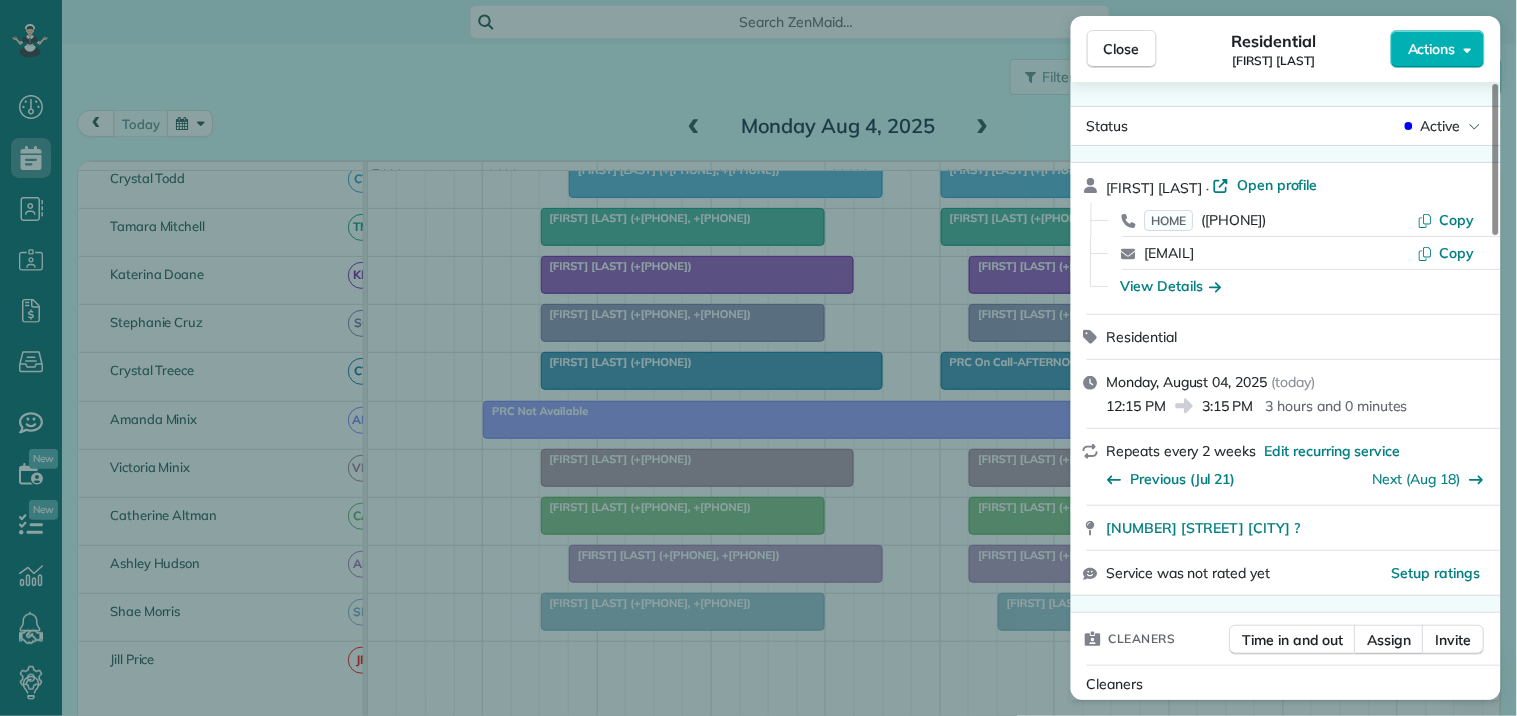 scroll, scrollTop: 444, scrollLeft: 0, axis: vertical 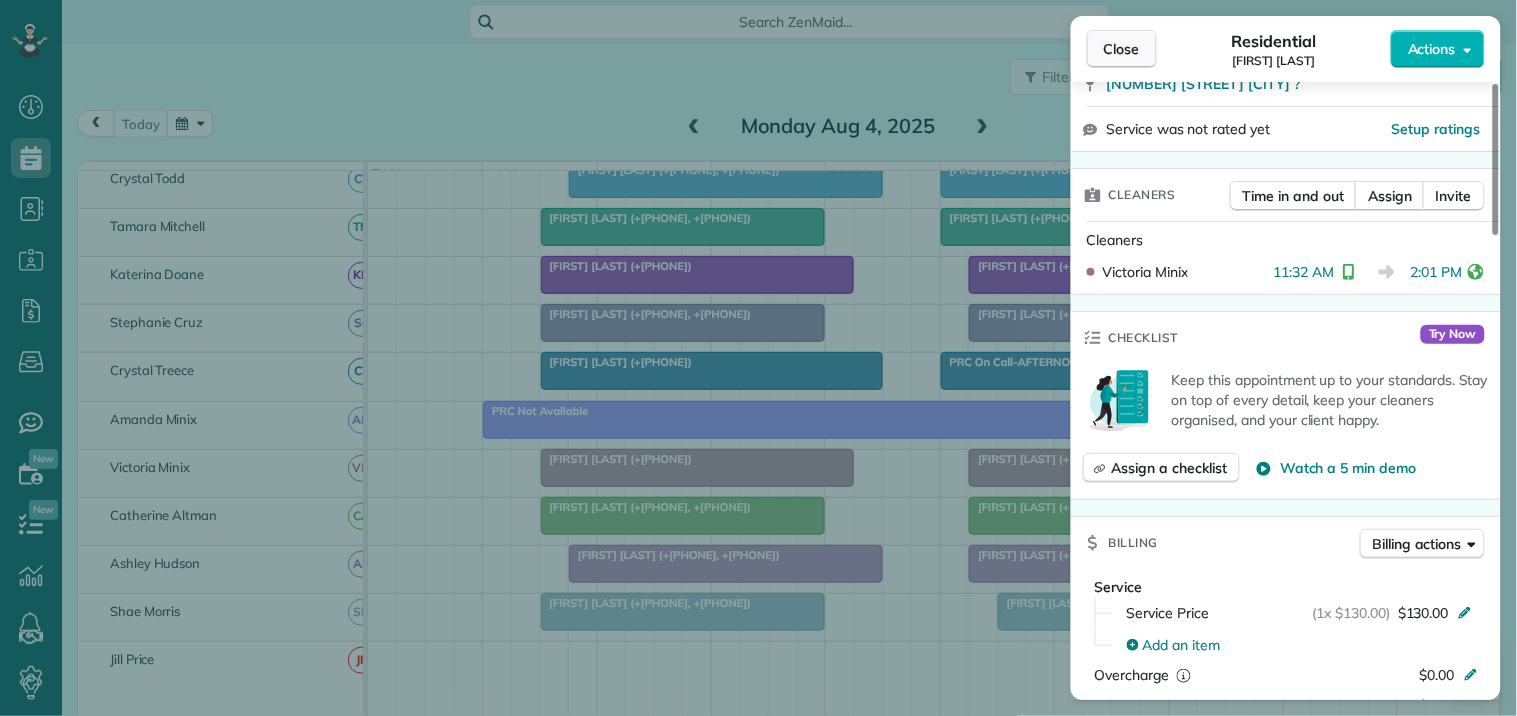 click on "Close" at bounding box center [1122, 49] 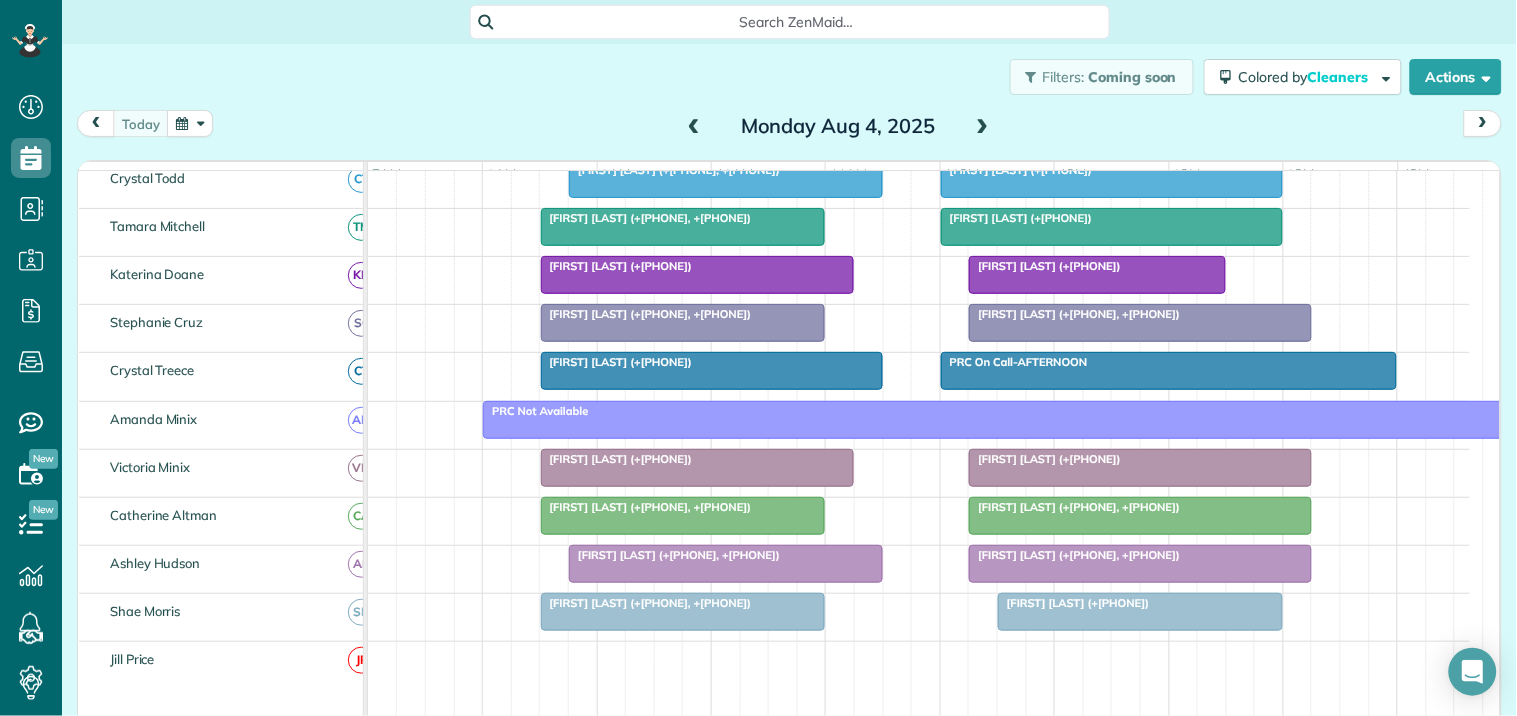 click at bounding box center (1140, 516) 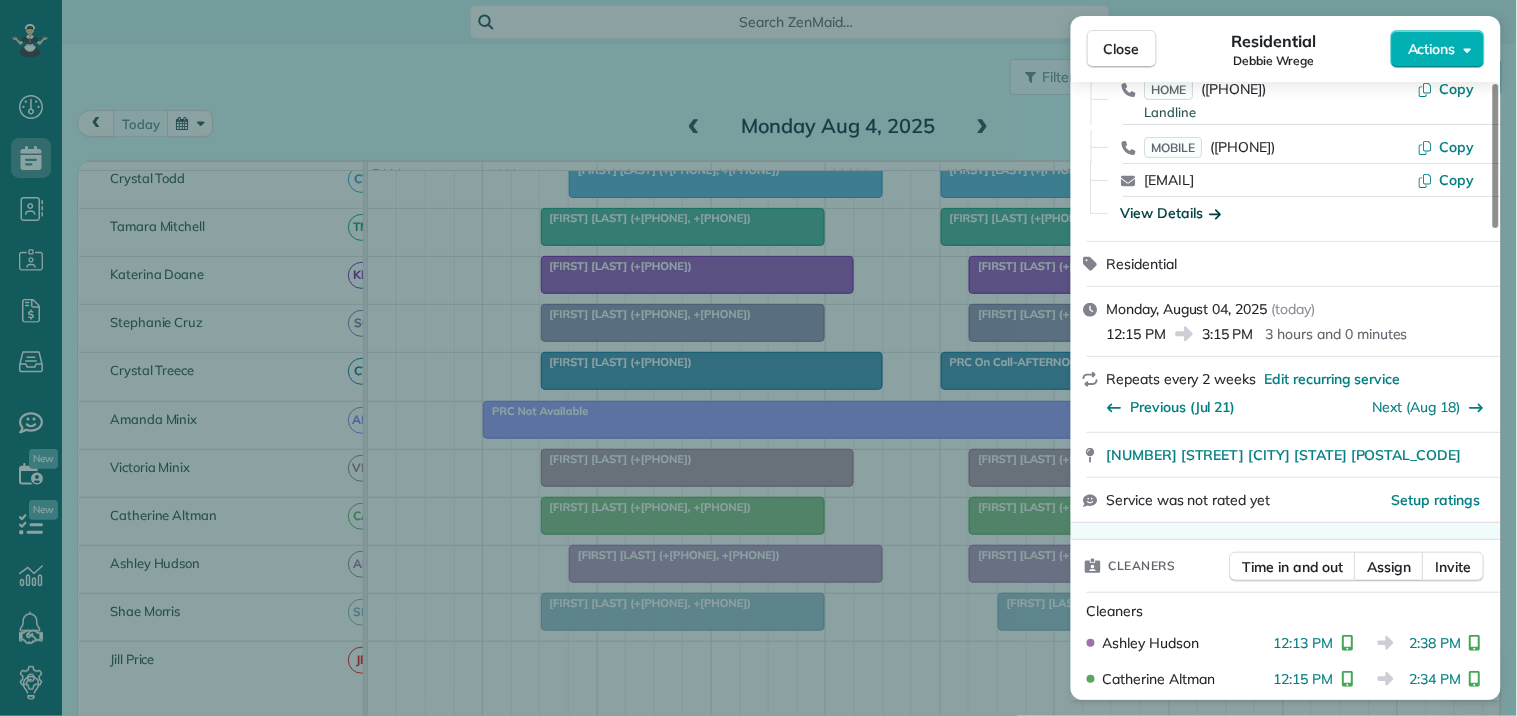 scroll, scrollTop: 222, scrollLeft: 0, axis: vertical 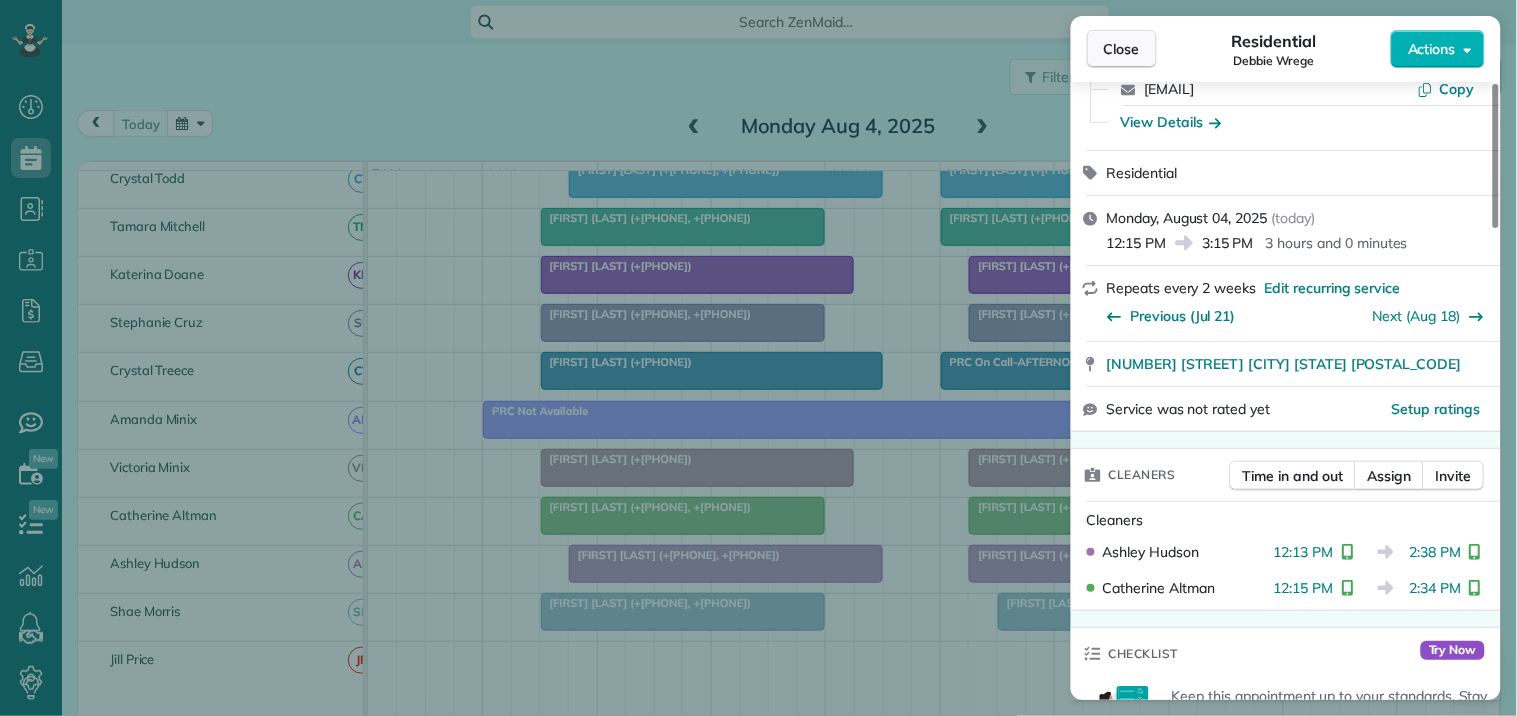 click on "Close" at bounding box center [1122, 49] 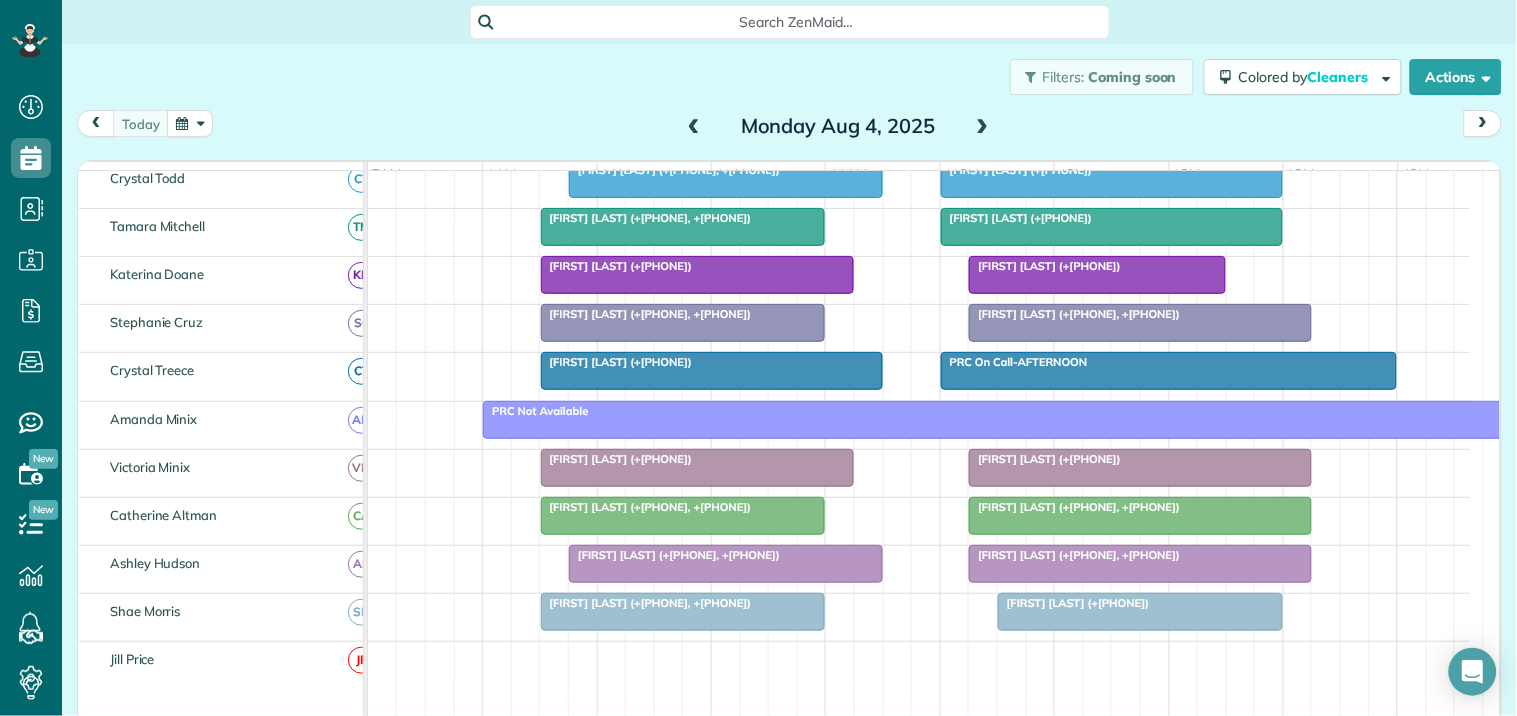 click at bounding box center [1140, 612] 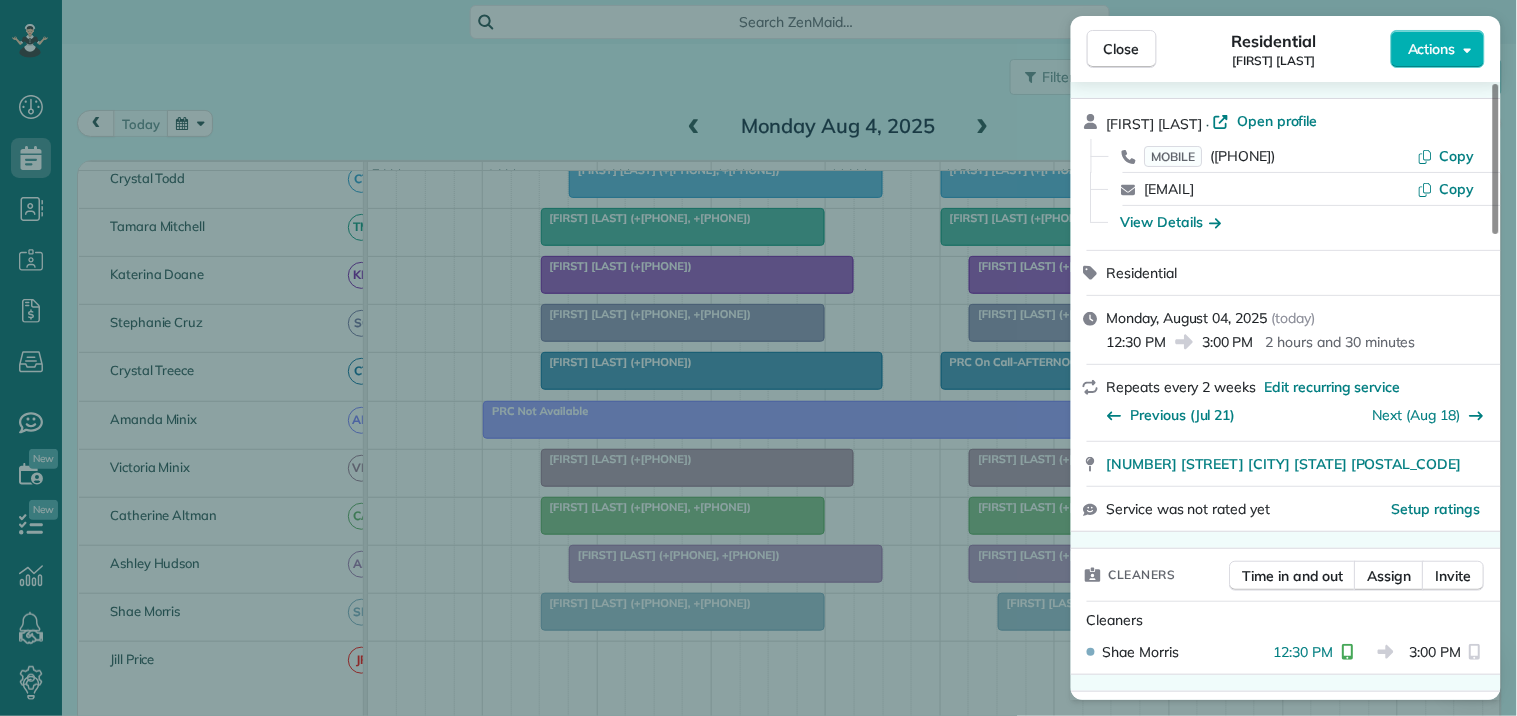 scroll, scrollTop: 111, scrollLeft: 0, axis: vertical 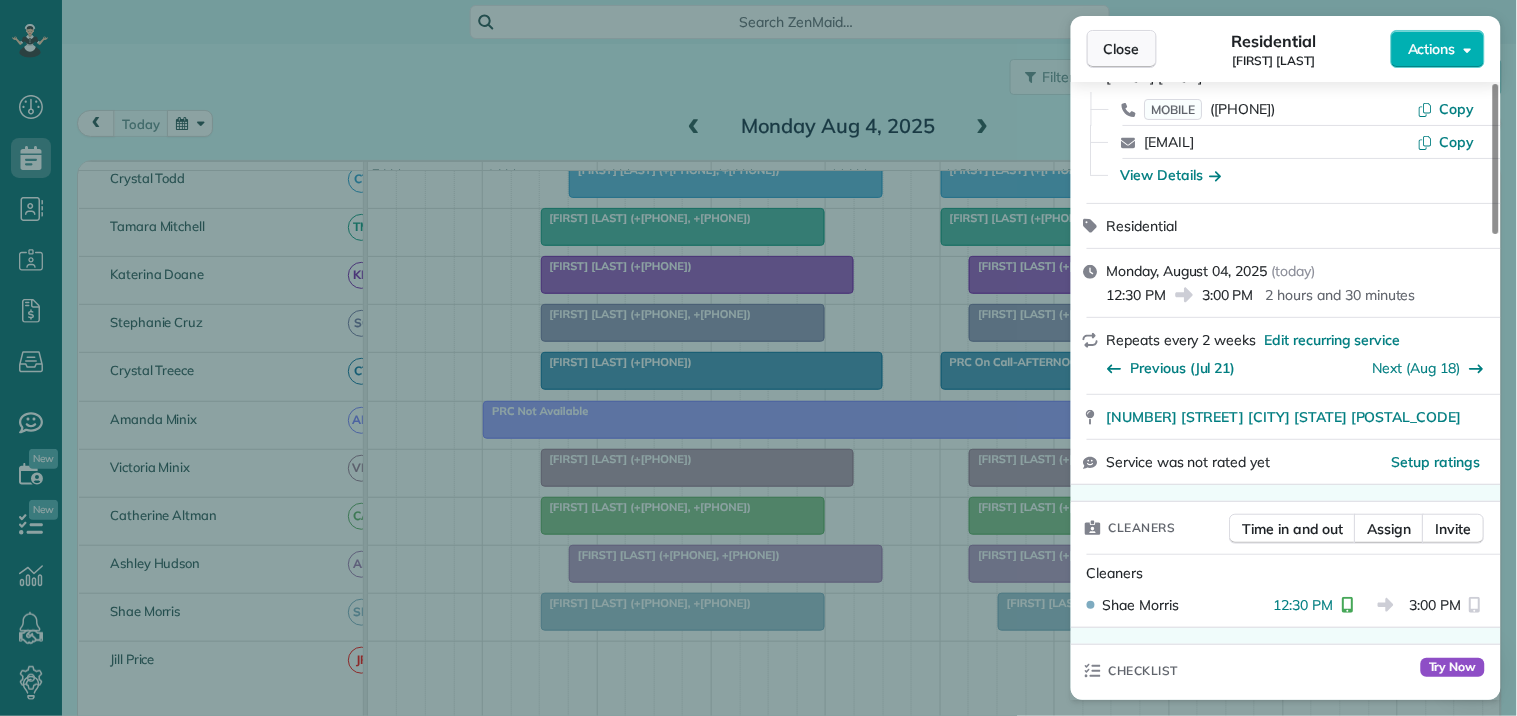 click on "Close" at bounding box center (1122, 49) 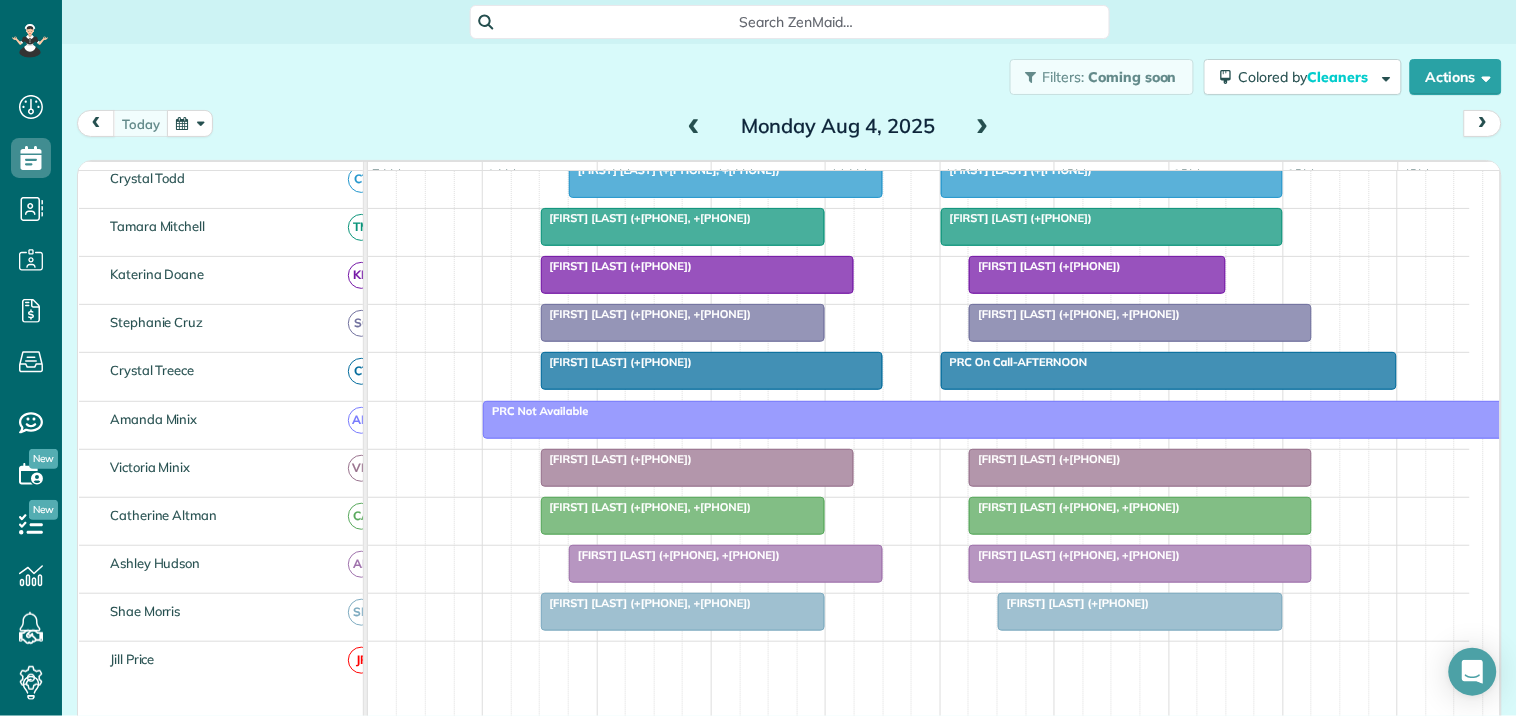 click at bounding box center [1097, 275] 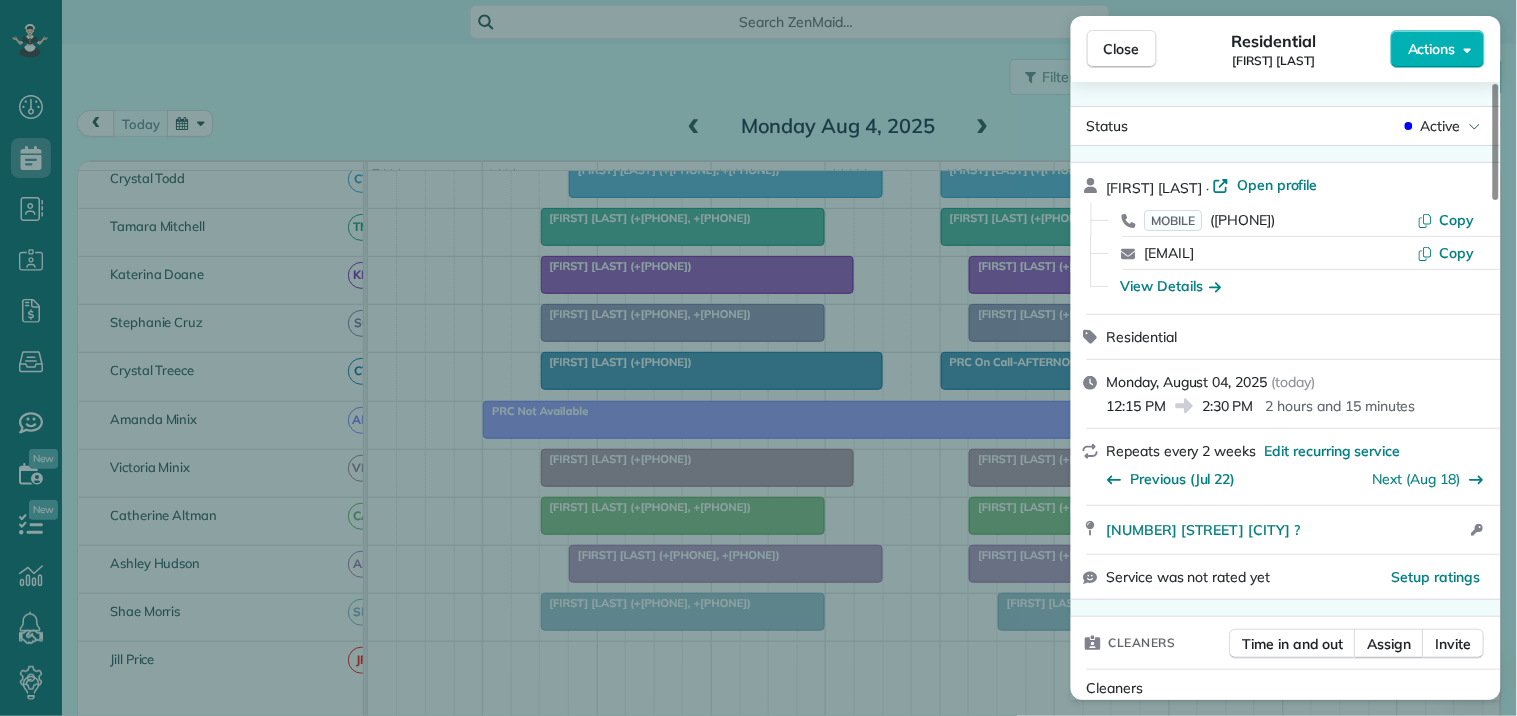 scroll, scrollTop: 231, scrollLeft: 0, axis: vertical 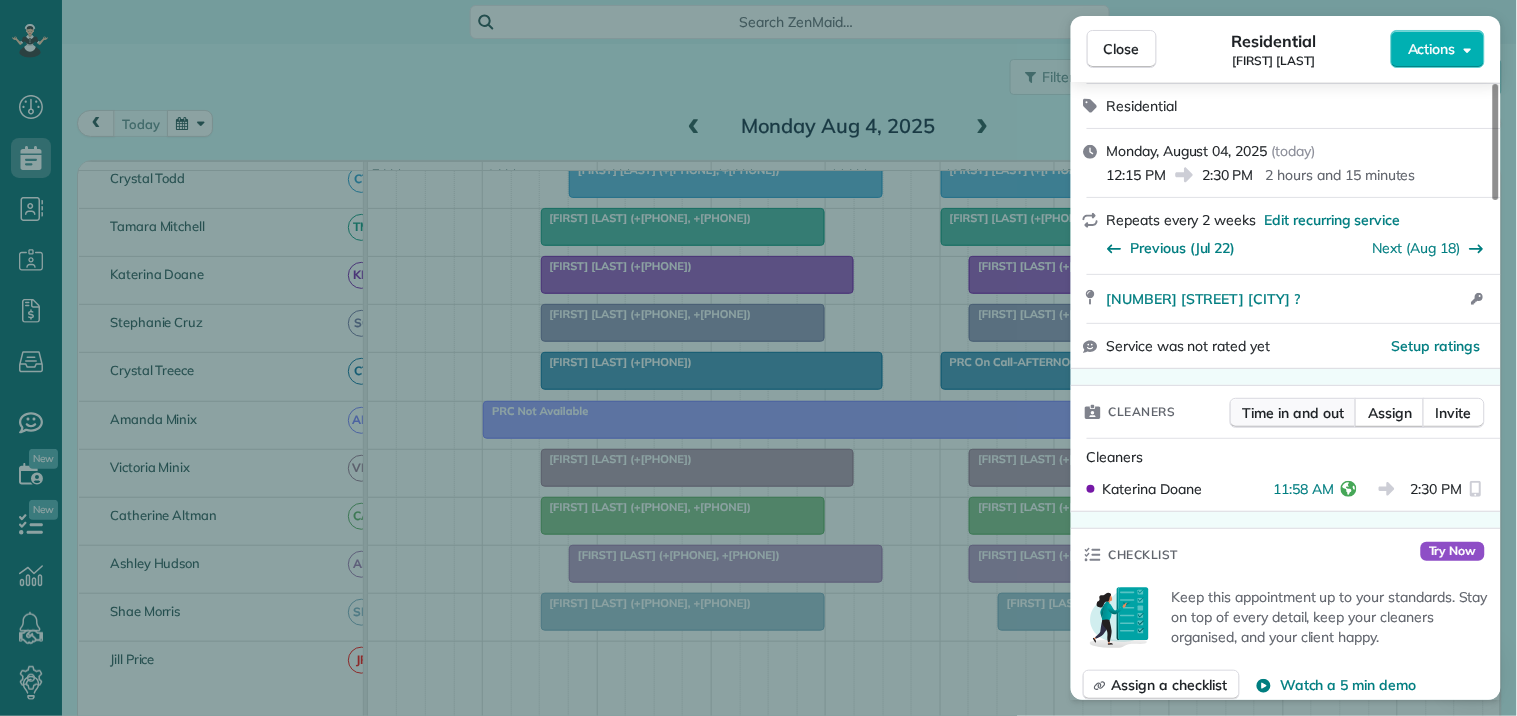 click on "Time in and out" at bounding box center [1293, 413] 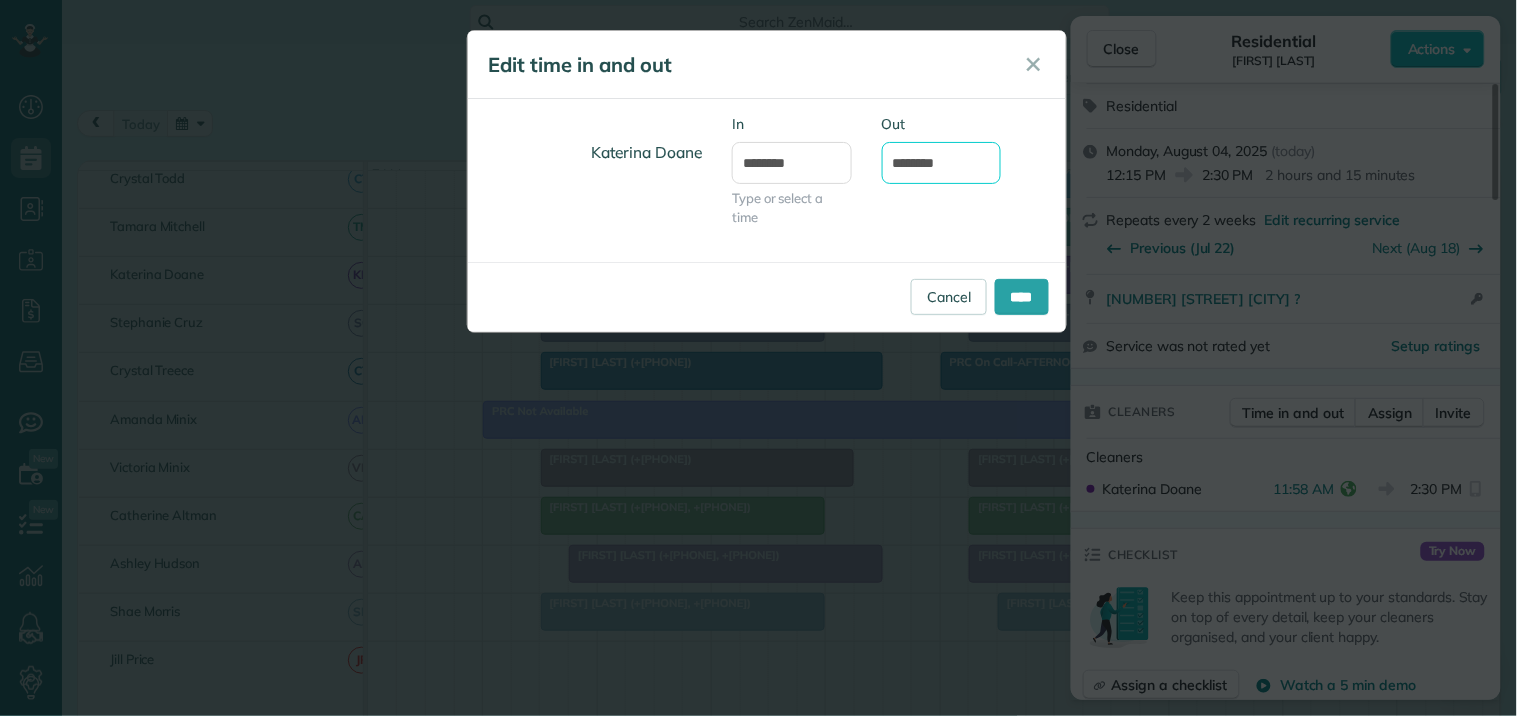 click on "*******" at bounding box center [942, 163] 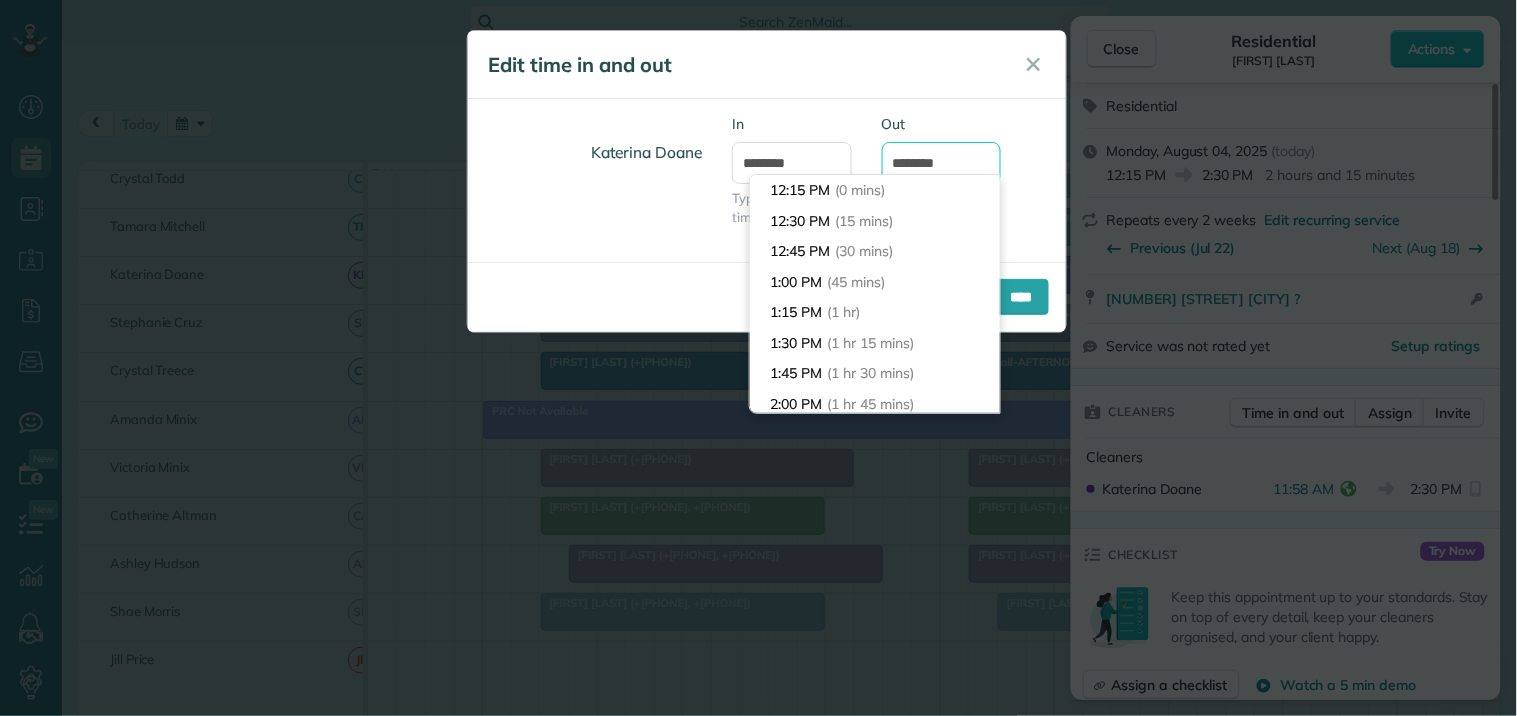 scroll, scrollTop: 244, scrollLeft: 0, axis: vertical 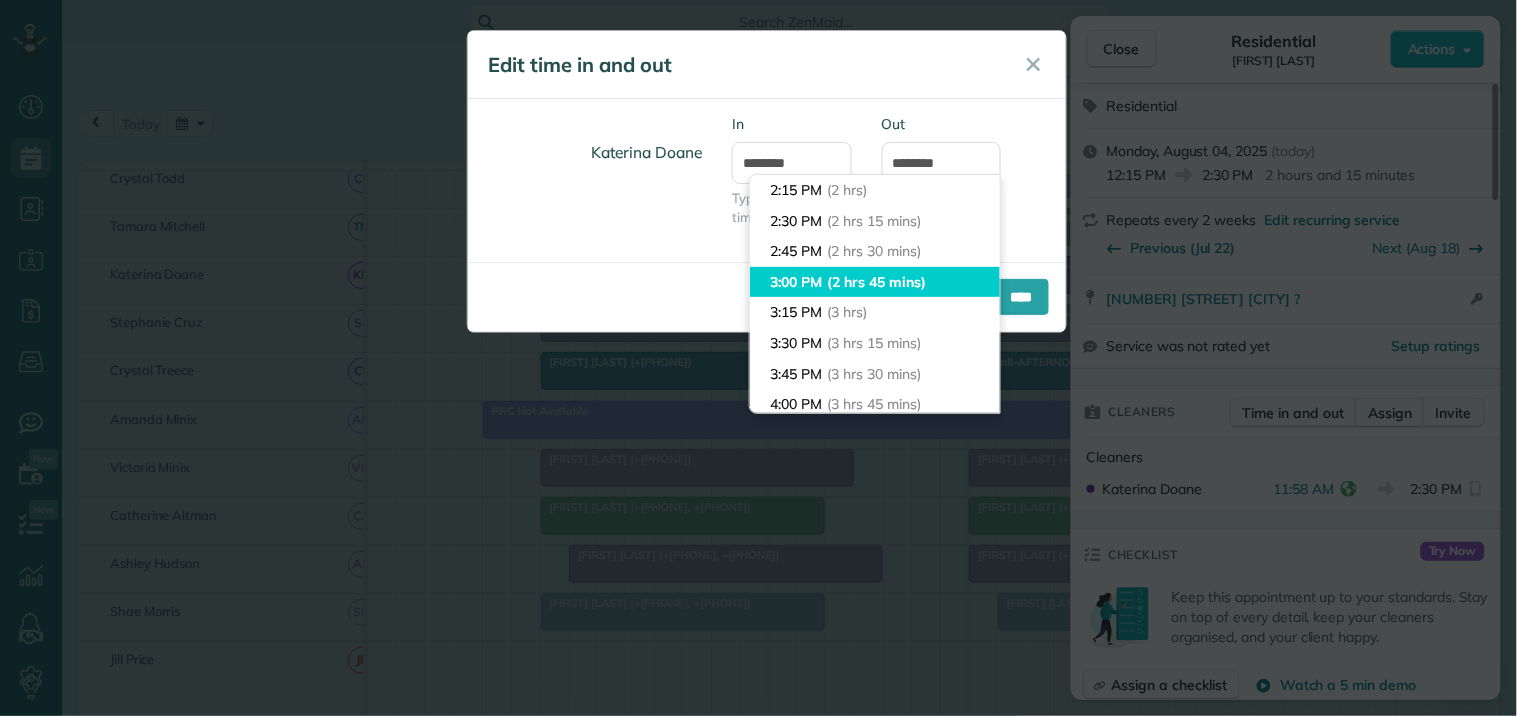 type on "*******" 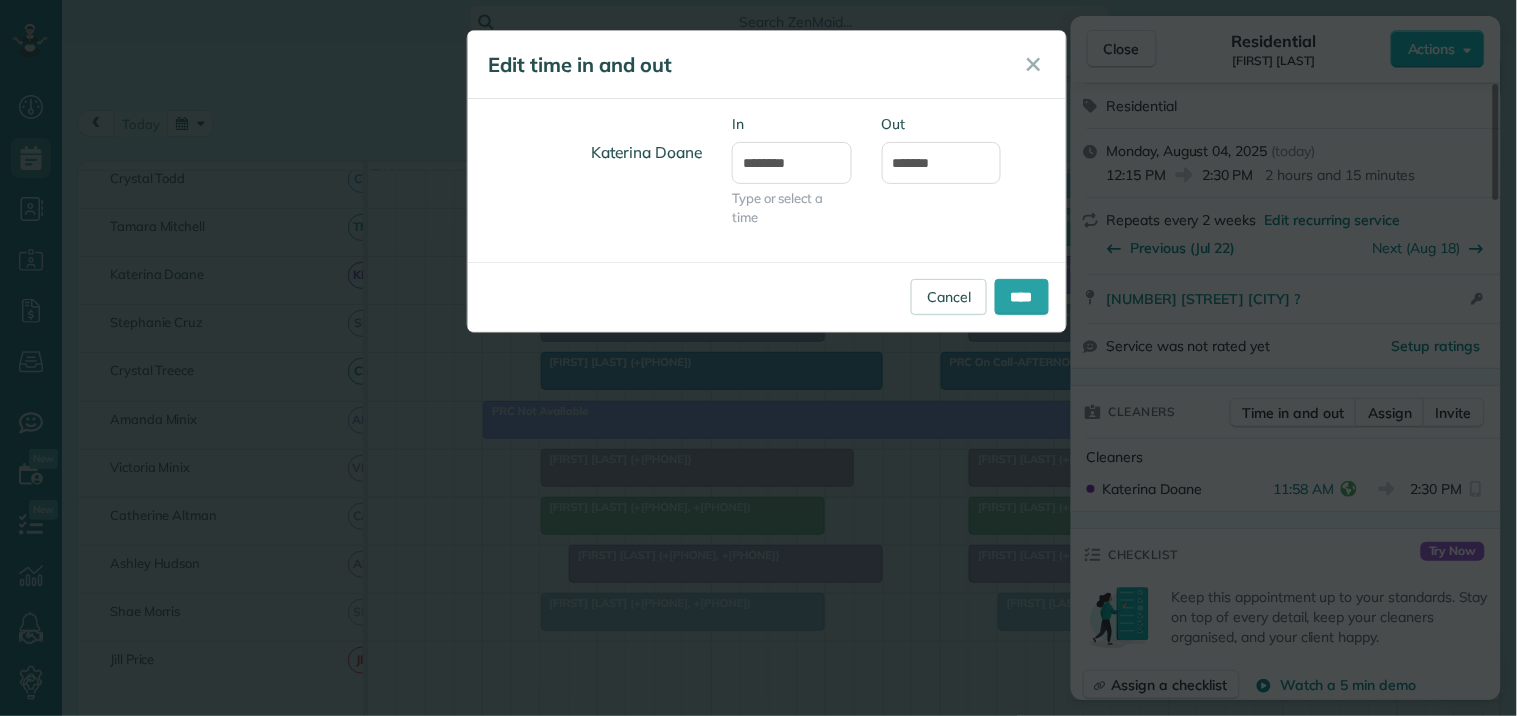 click on "Dashboard
Scheduling
Calendar View
List View
Dispatch View - Weekly scheduling (Beta)" at bounding box center (758, 358) 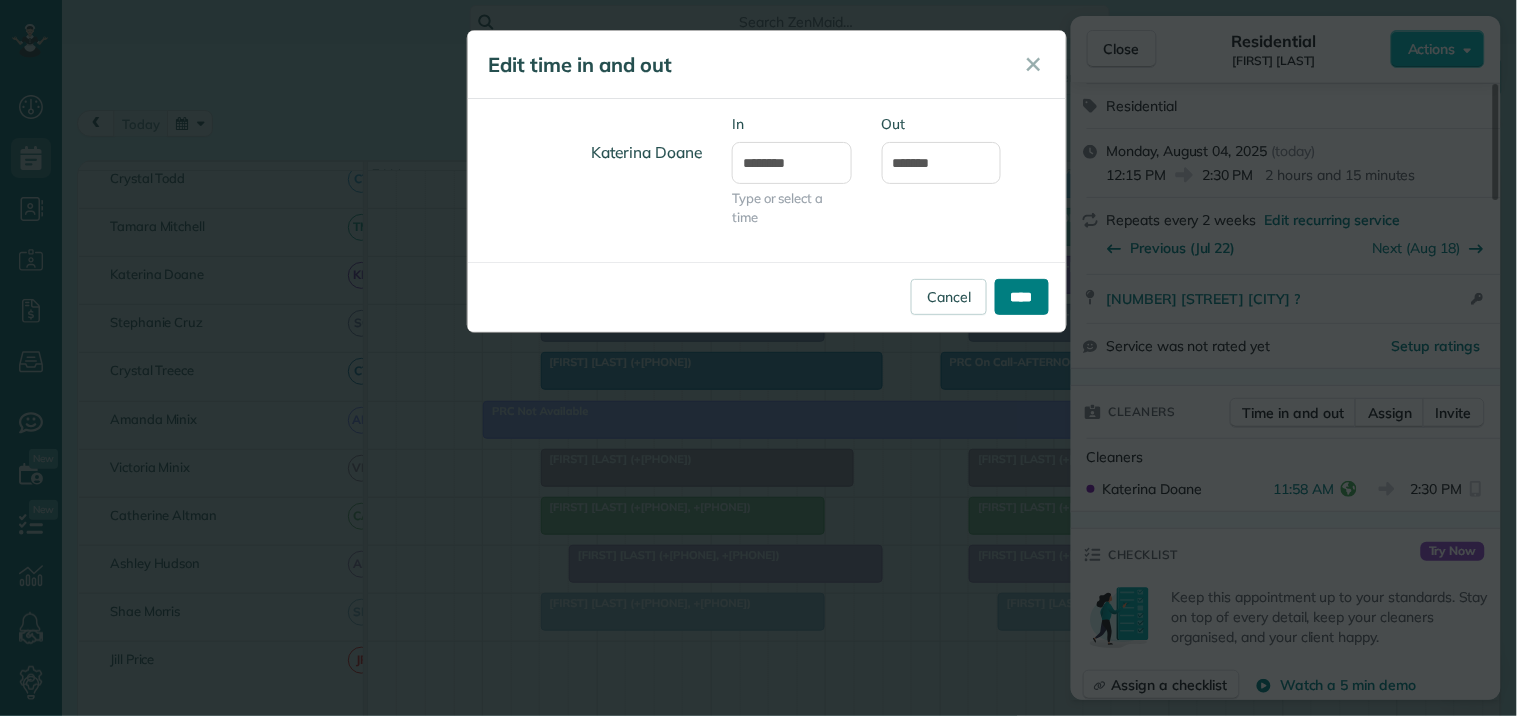 click on "****" at bounding box center [1022, 297] 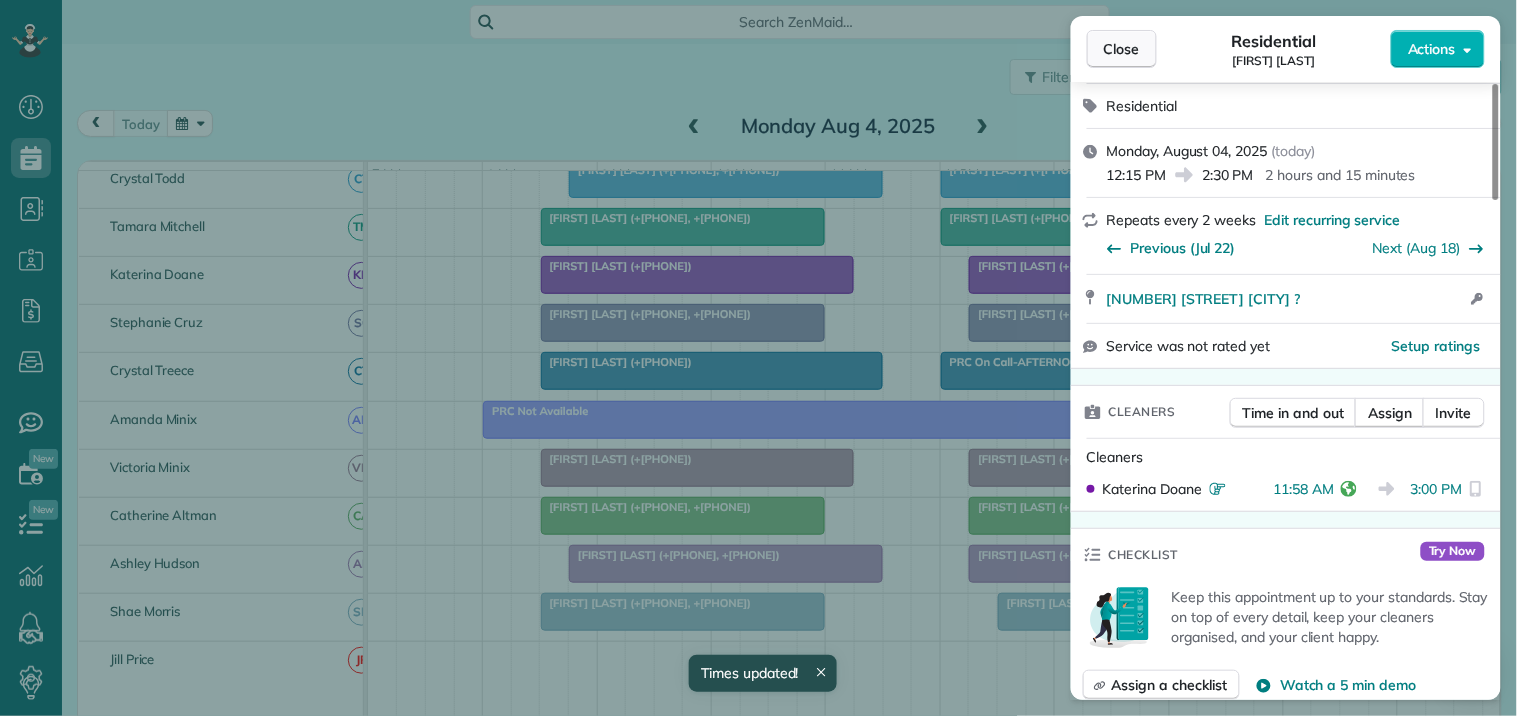 click on "Close" at bounding box center [1122, 49] 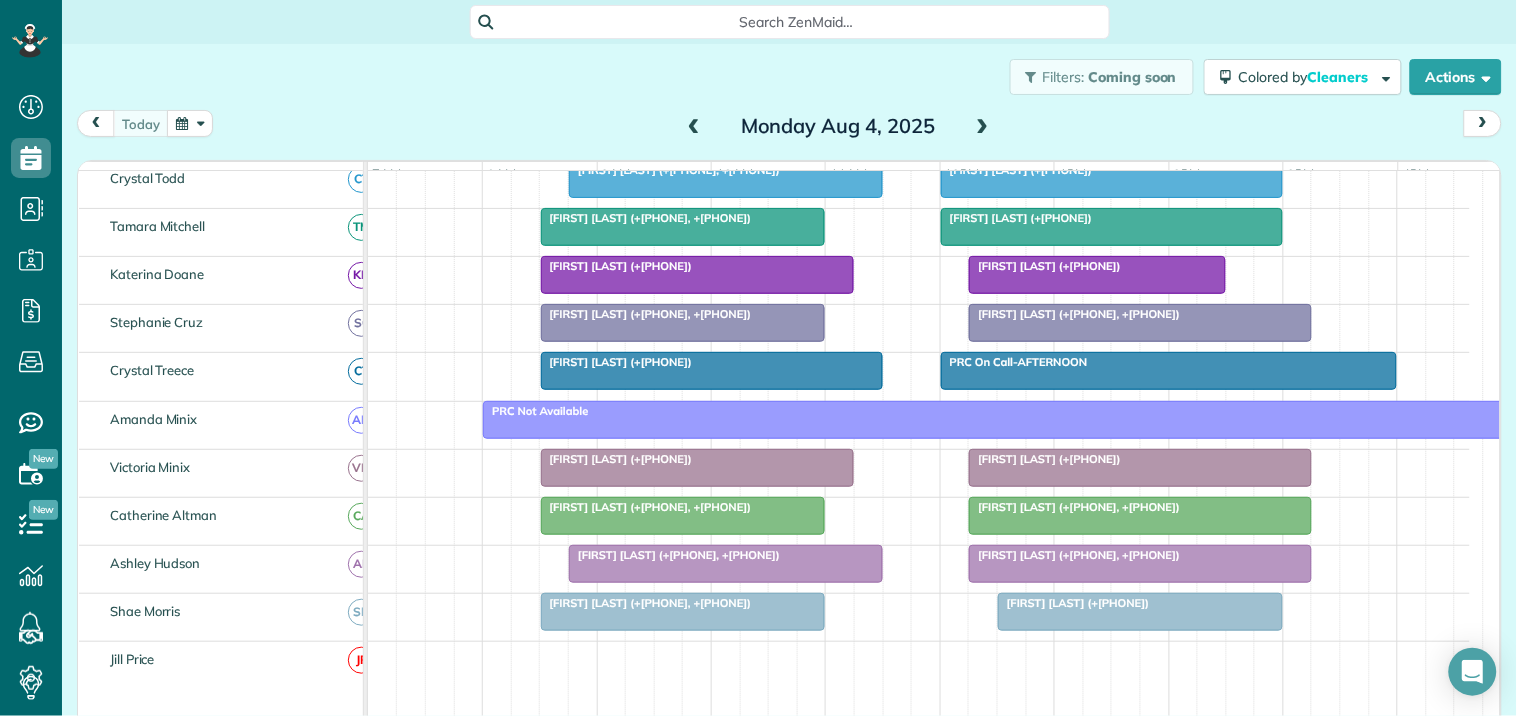 click on "[FIRST] [LAST] (+[PHONE], +[PHONE])" at bounding box center [1074, 314] 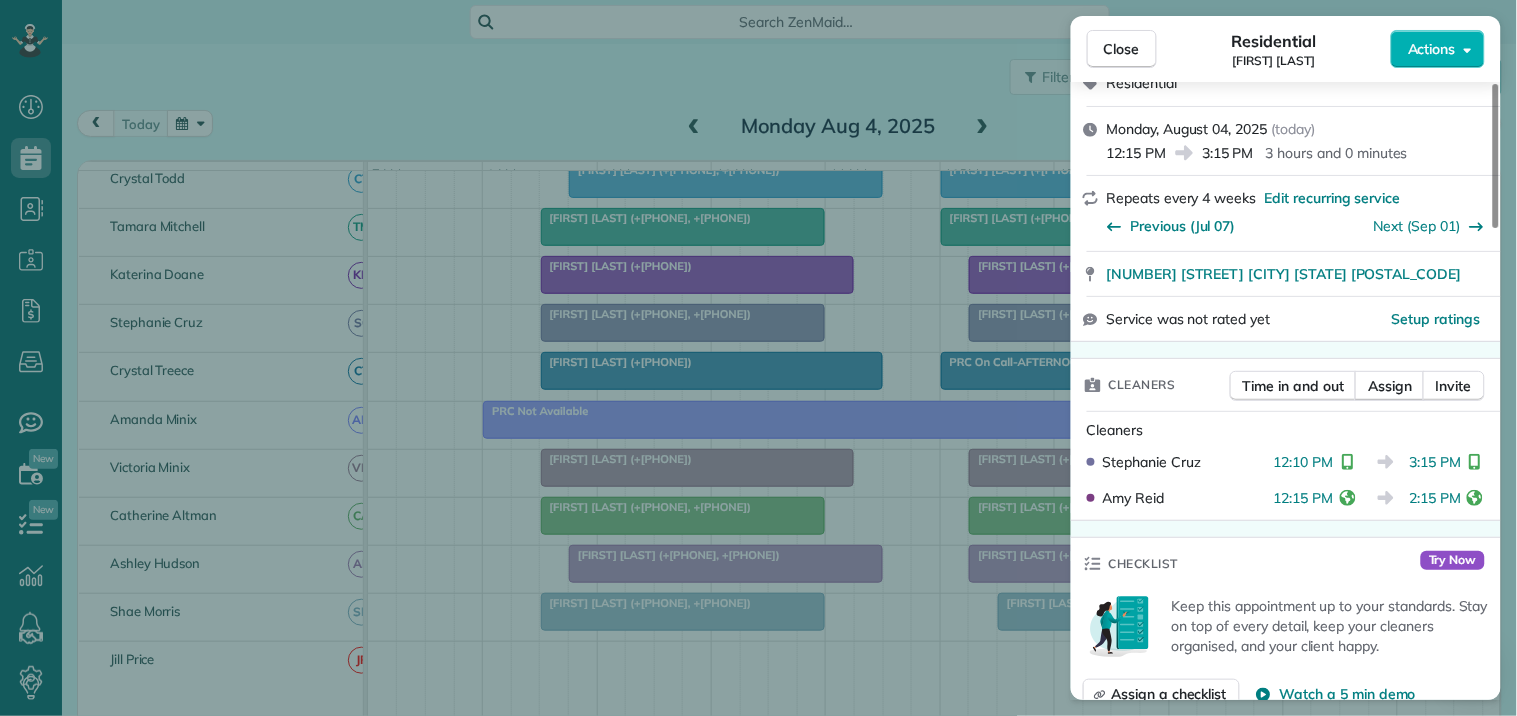 scroll, scrollTop: 333, scrollLeft: 0, axis: vertical 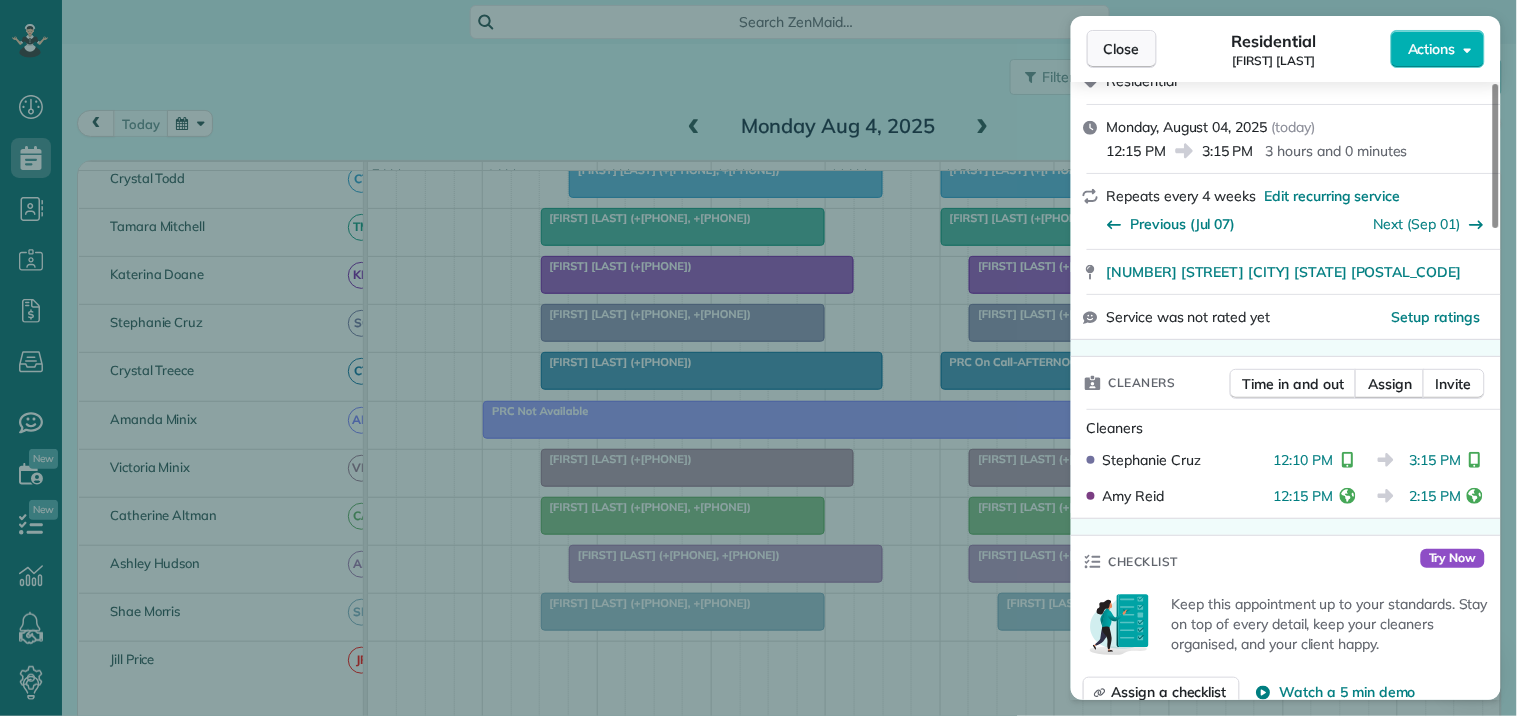 click on "Close" at bounding box center (1122, 49) 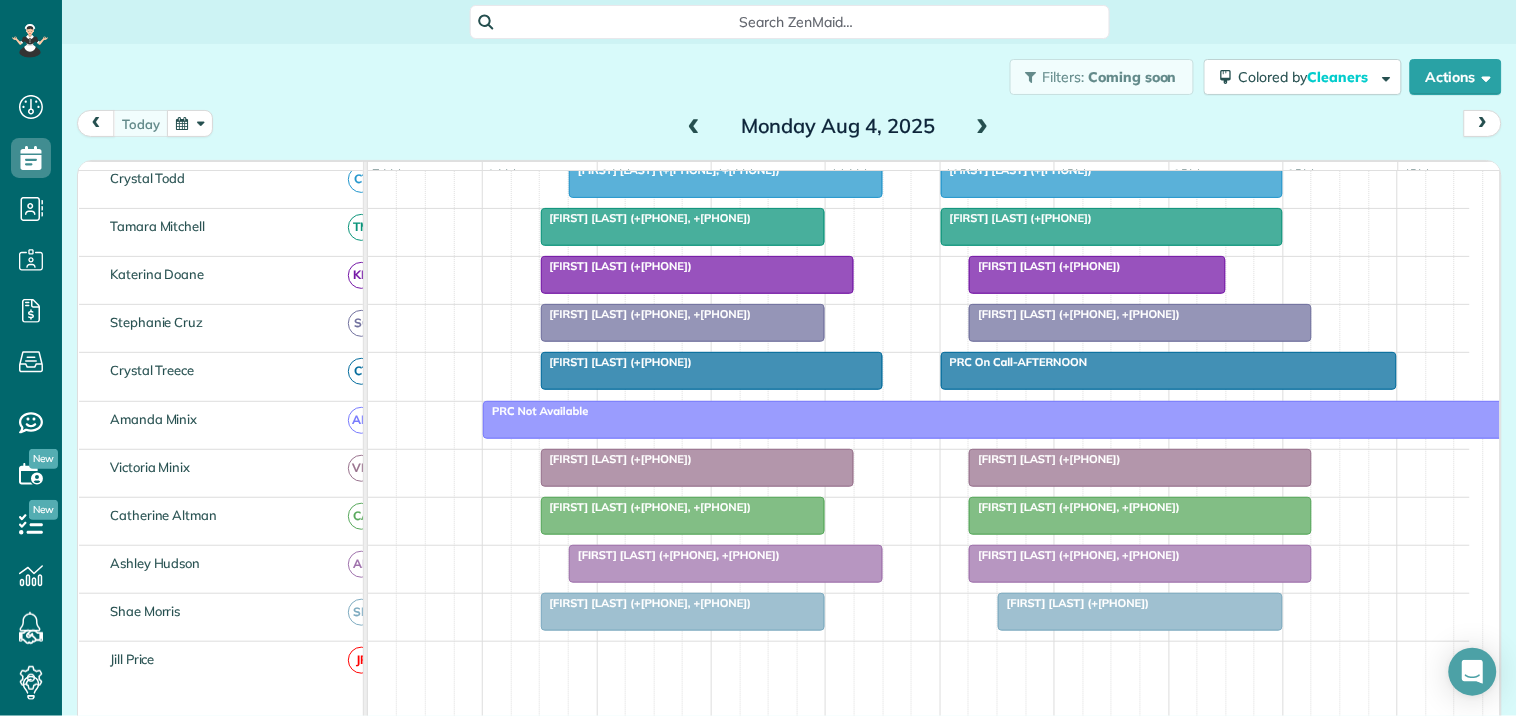 click at bounding box center (712, 371) 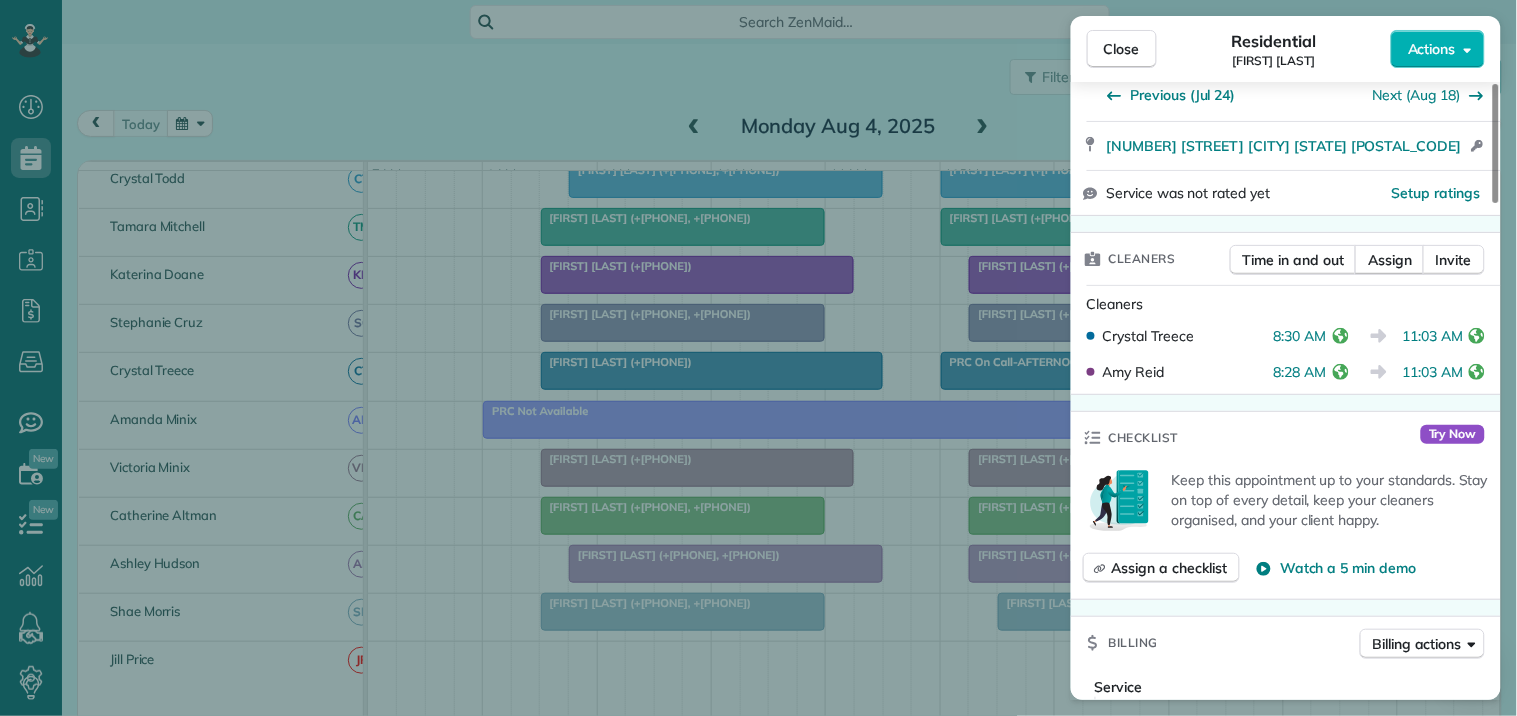 scroll, scrollTop: 222, scrollLeft: 0, axis: vertical 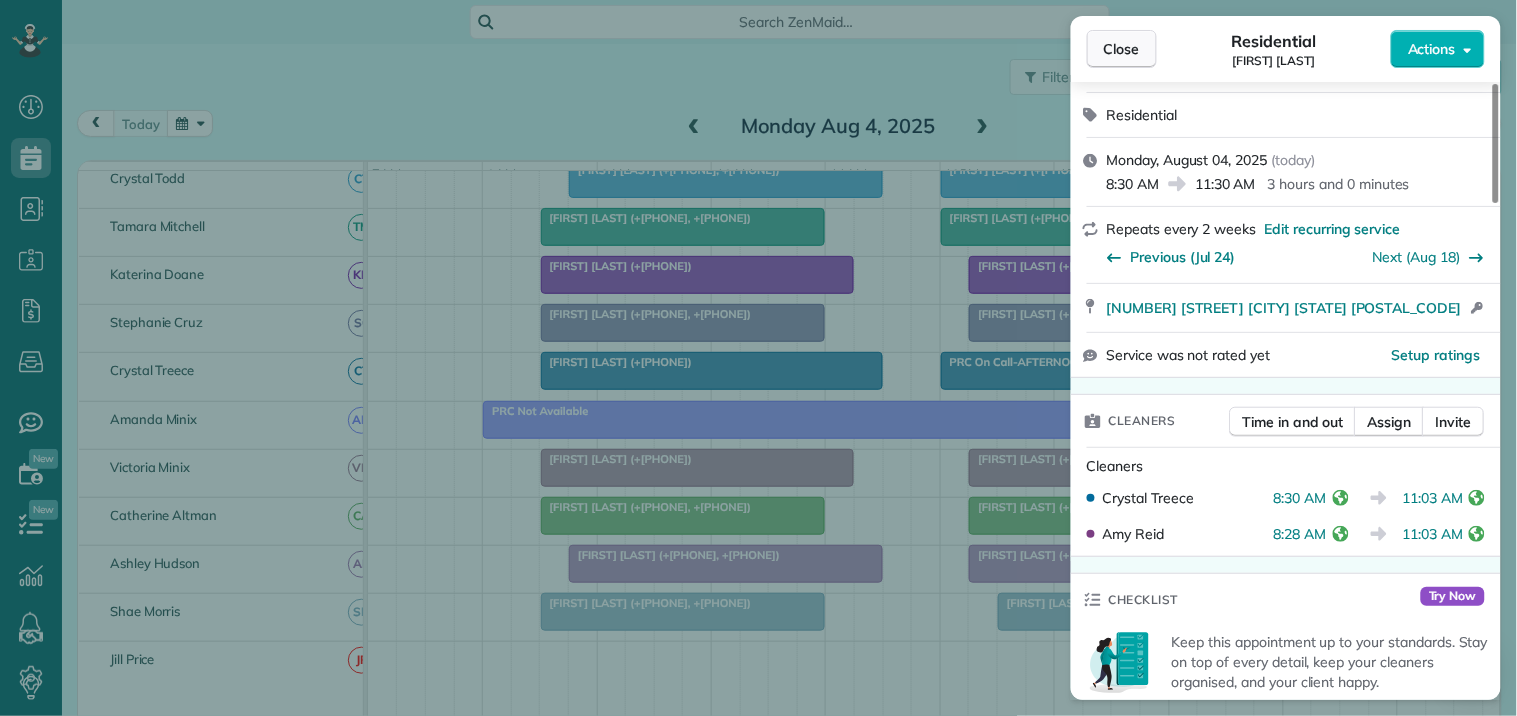 click on "Close" at bounding box center (1122, 49) 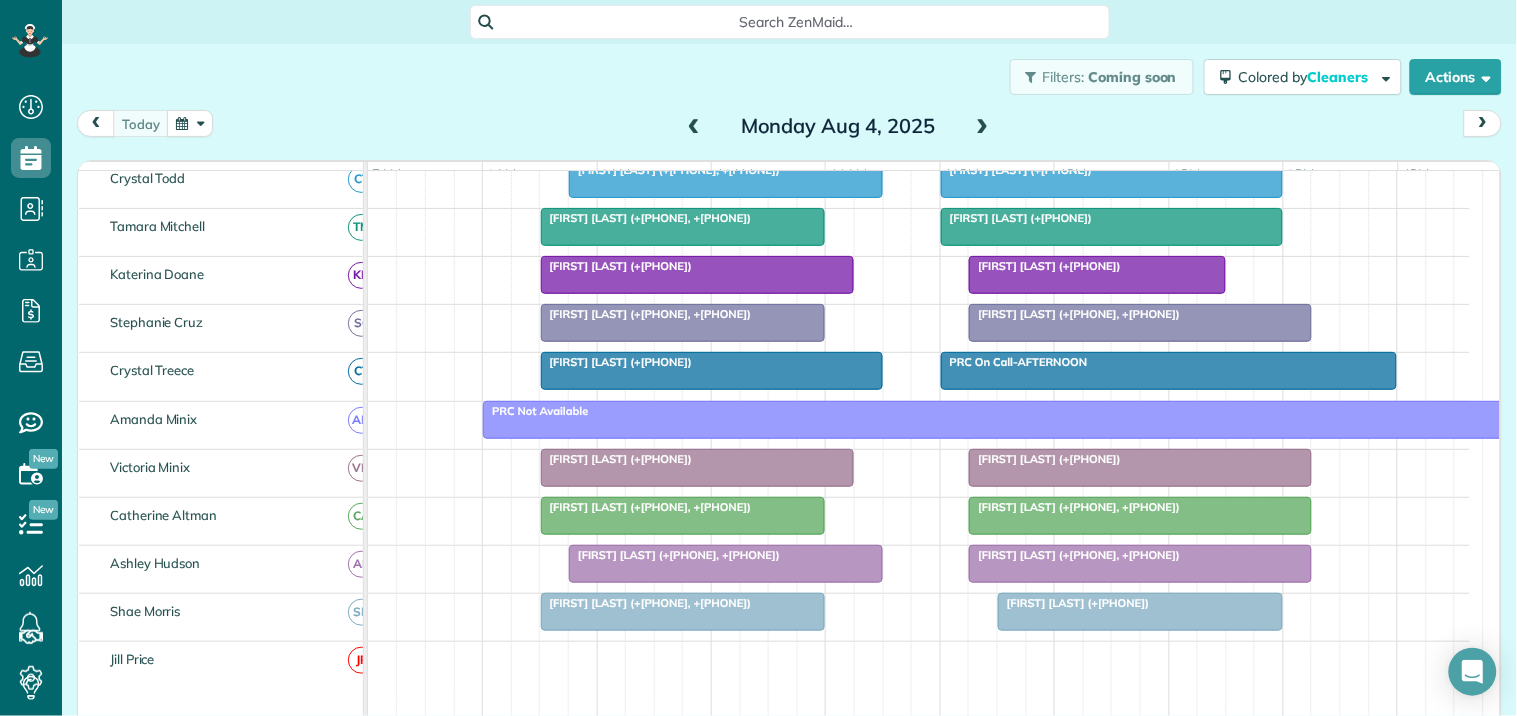 click at bounding box center [190, 123] 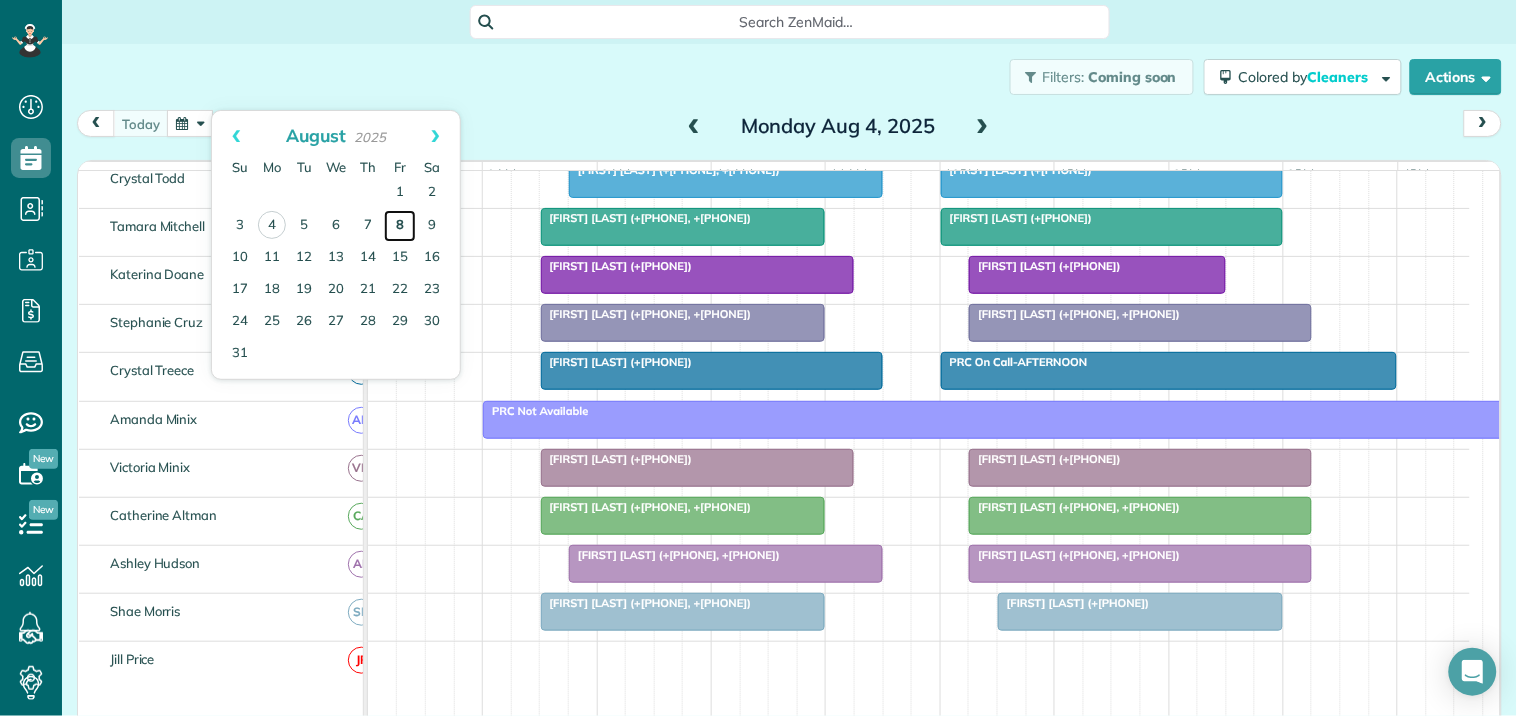 click on "8" at bounding box center [400, 226] 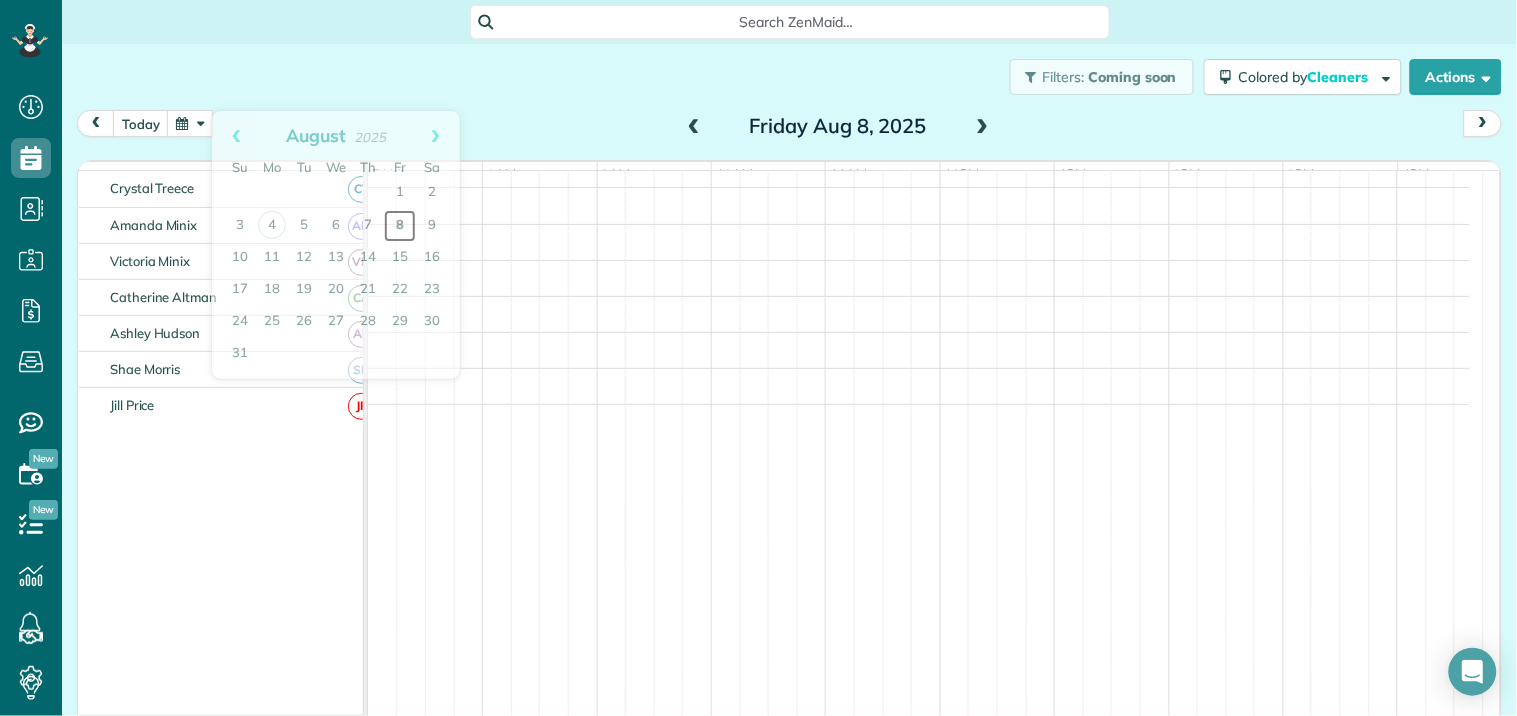 scroll, scrollTop: 293, scrollLeft: 0, axis: vertical 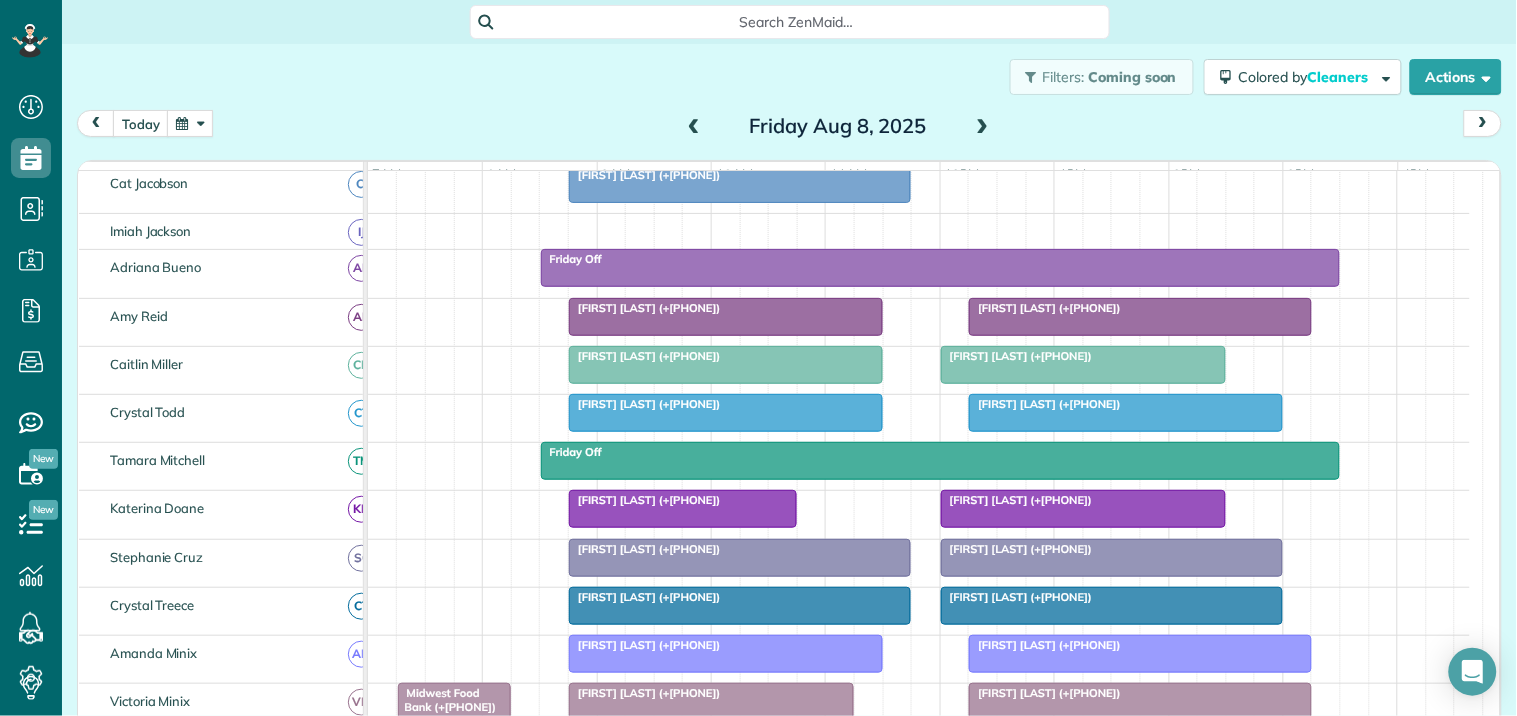 click at bounding box center (1083, 365) 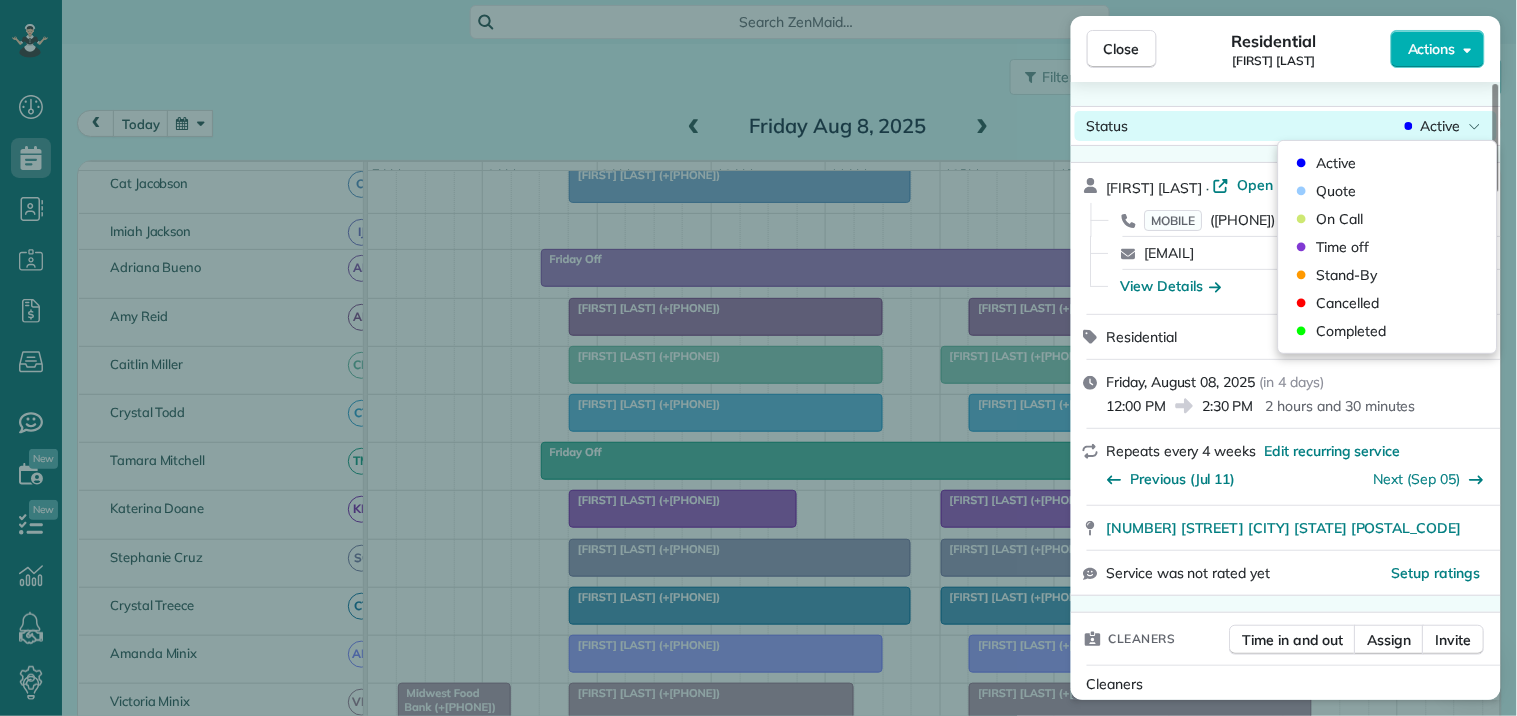 click on "Active" at bounding box center (1441, 126) 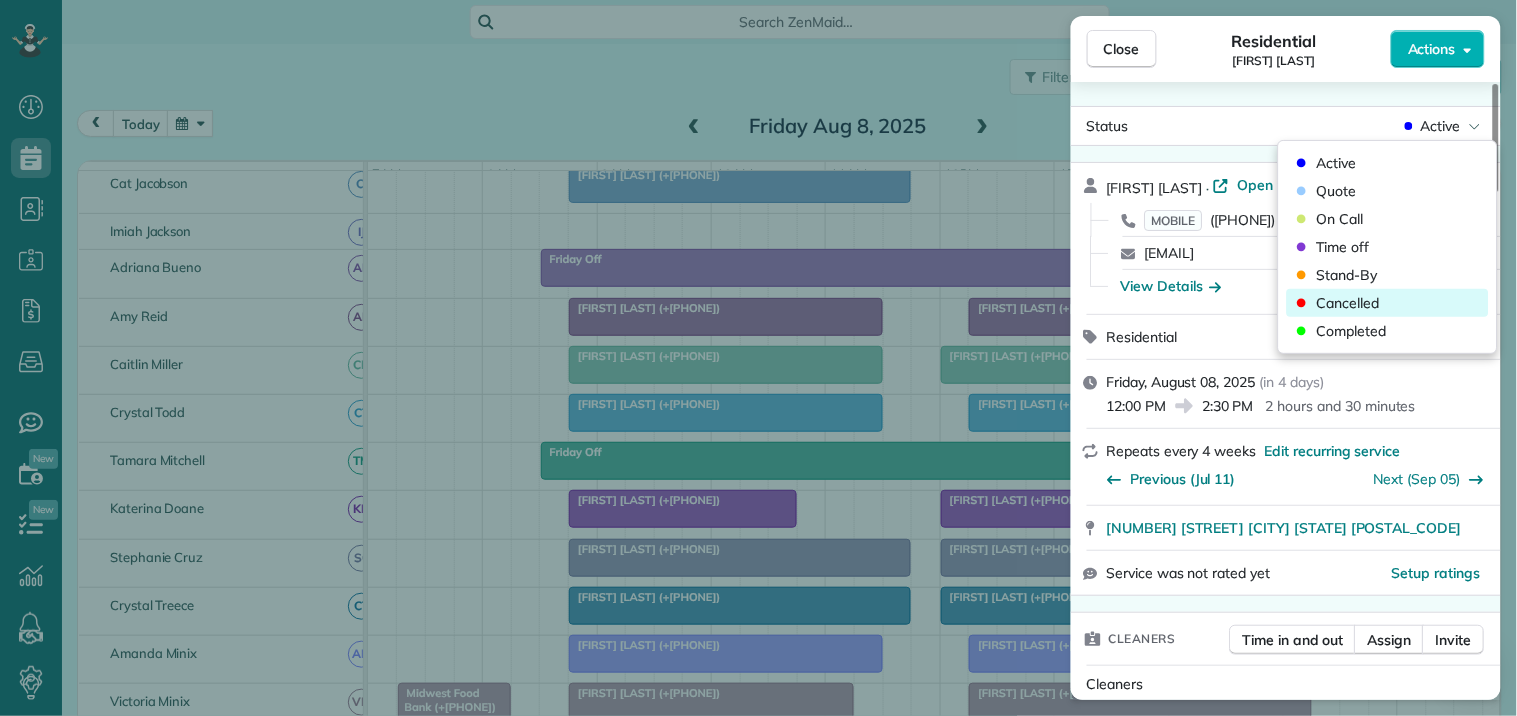 click on "Cancelled" at bounding box center [1348, 303] 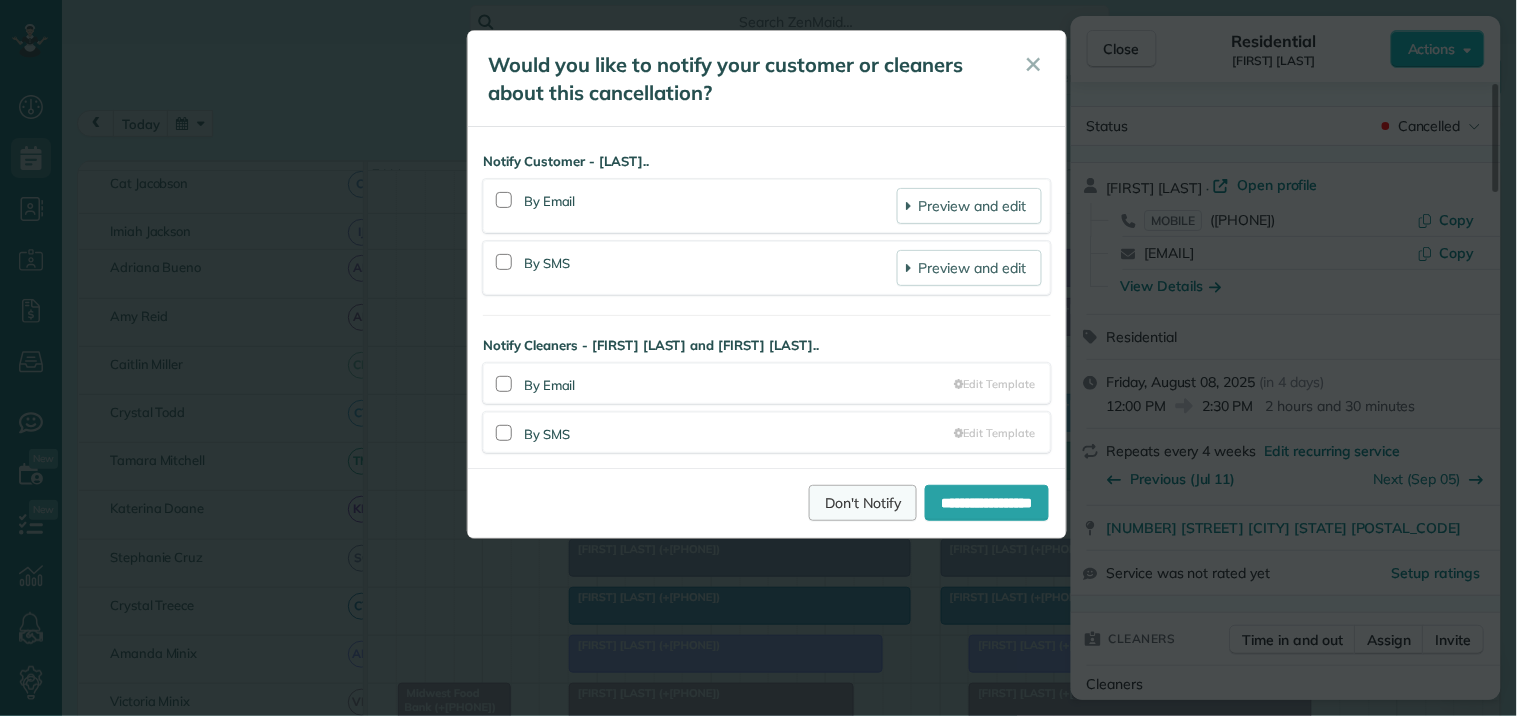 click on "Don't Notify" at bounding box center (863, 503) 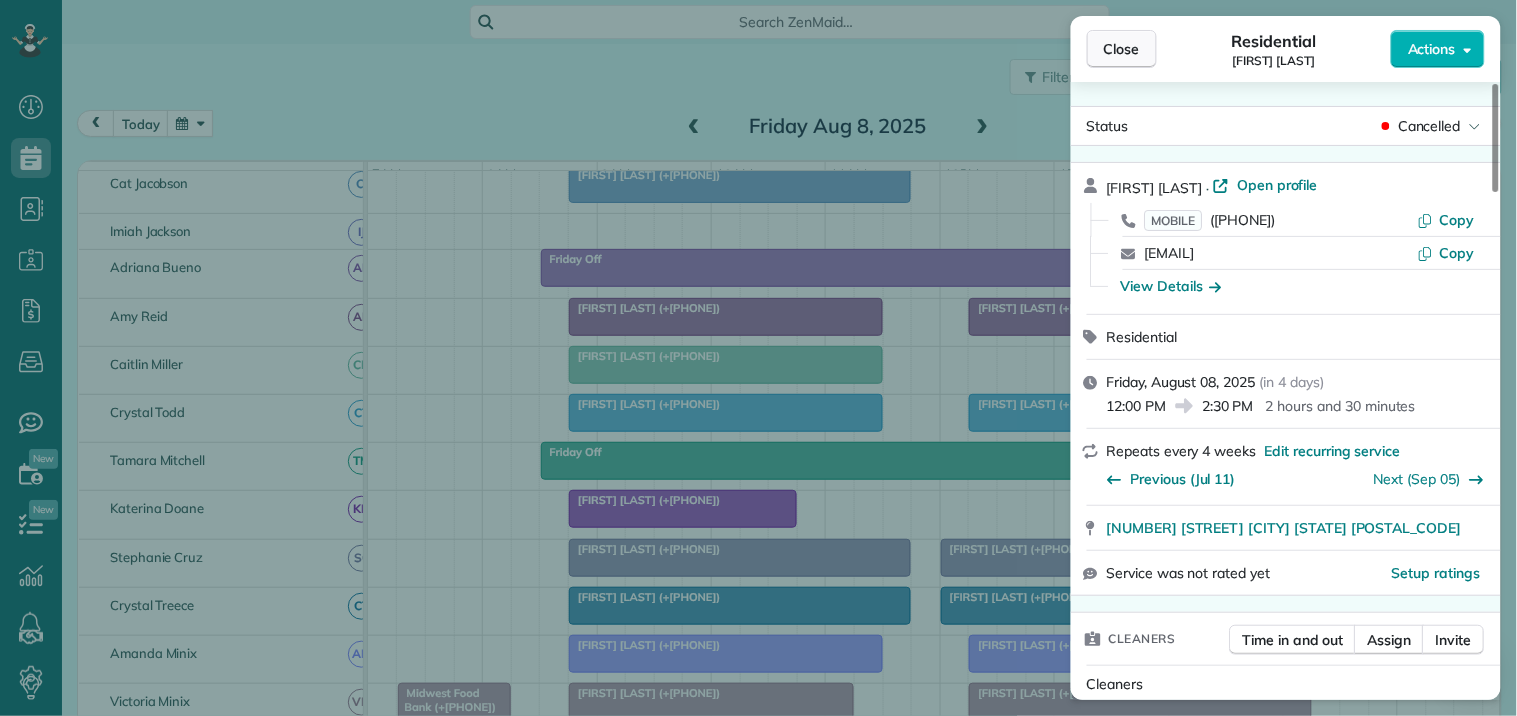 click on "Close" at bounding box center [1122, 49] 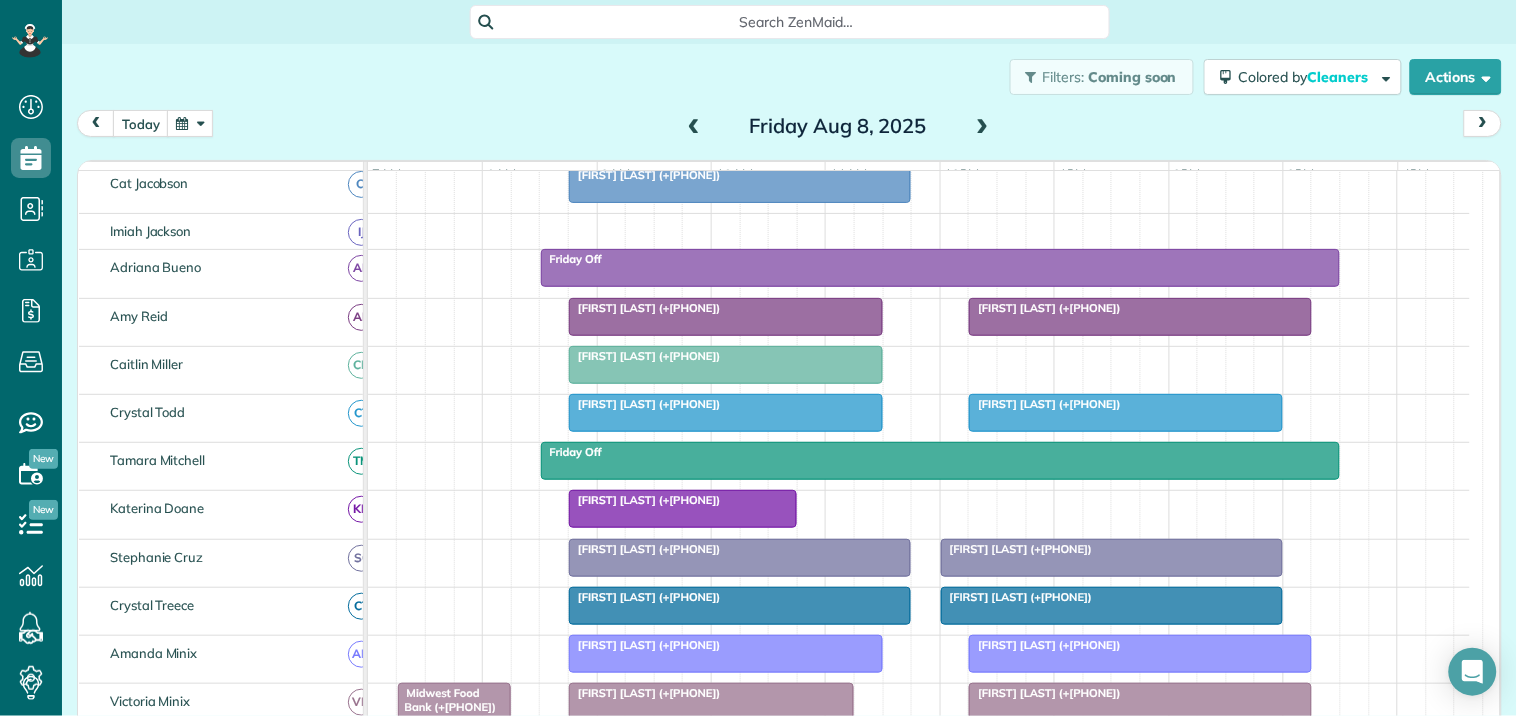 scroll, scrollTop: 427, scrollLeft: 0, axis: vertical 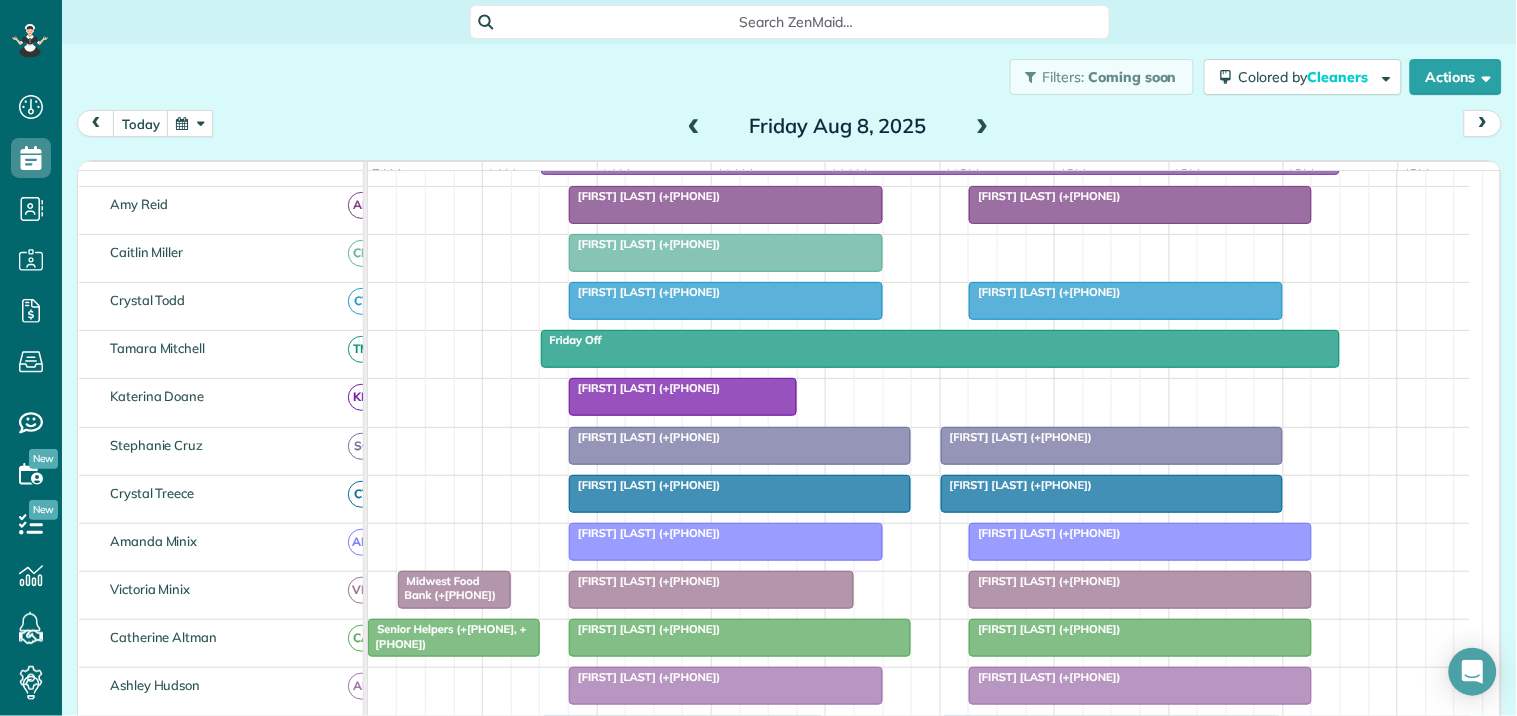 click on "Laura Goodman (+14044513994)" at bounding box center [645, 388] 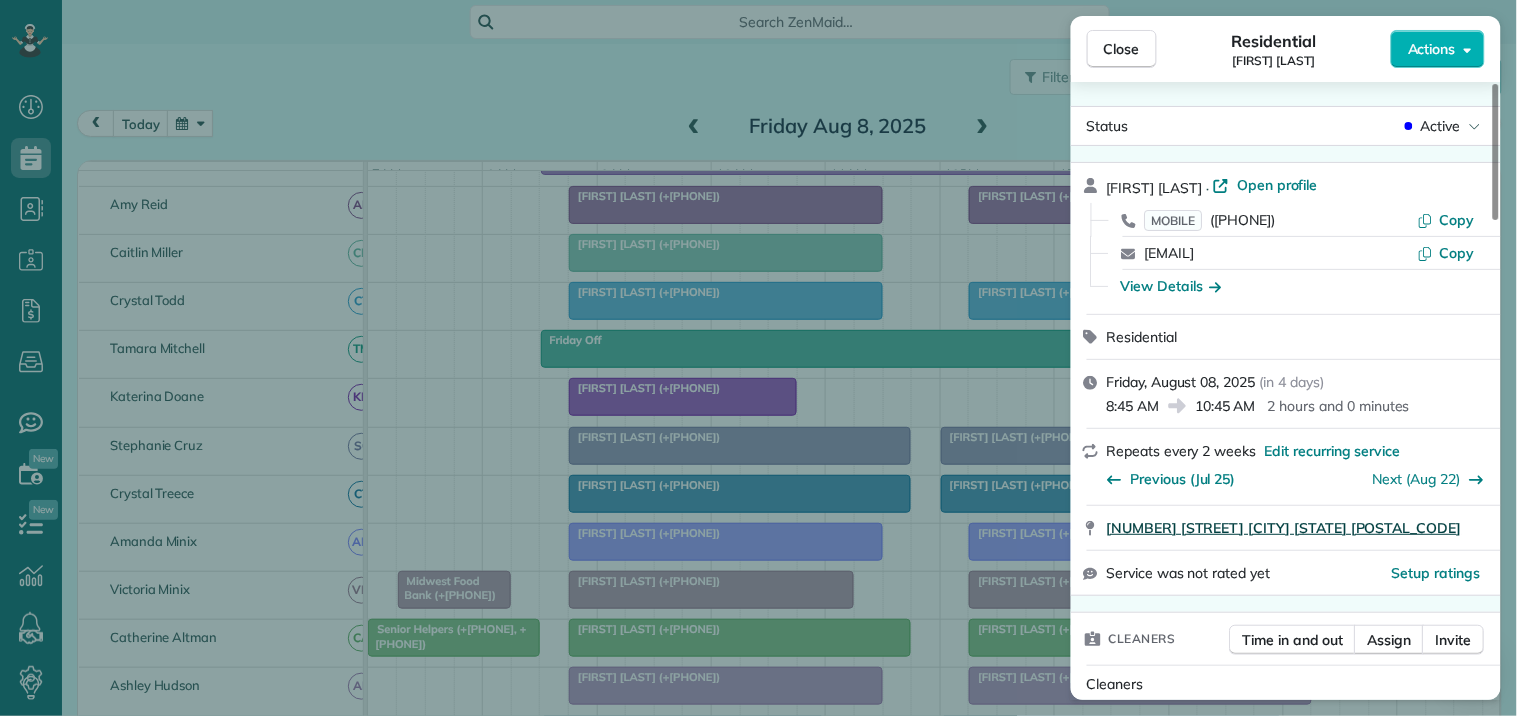 click on "705 CIRRUS CT Peachtree City GA 30269" at bounding box center (1284, 528) 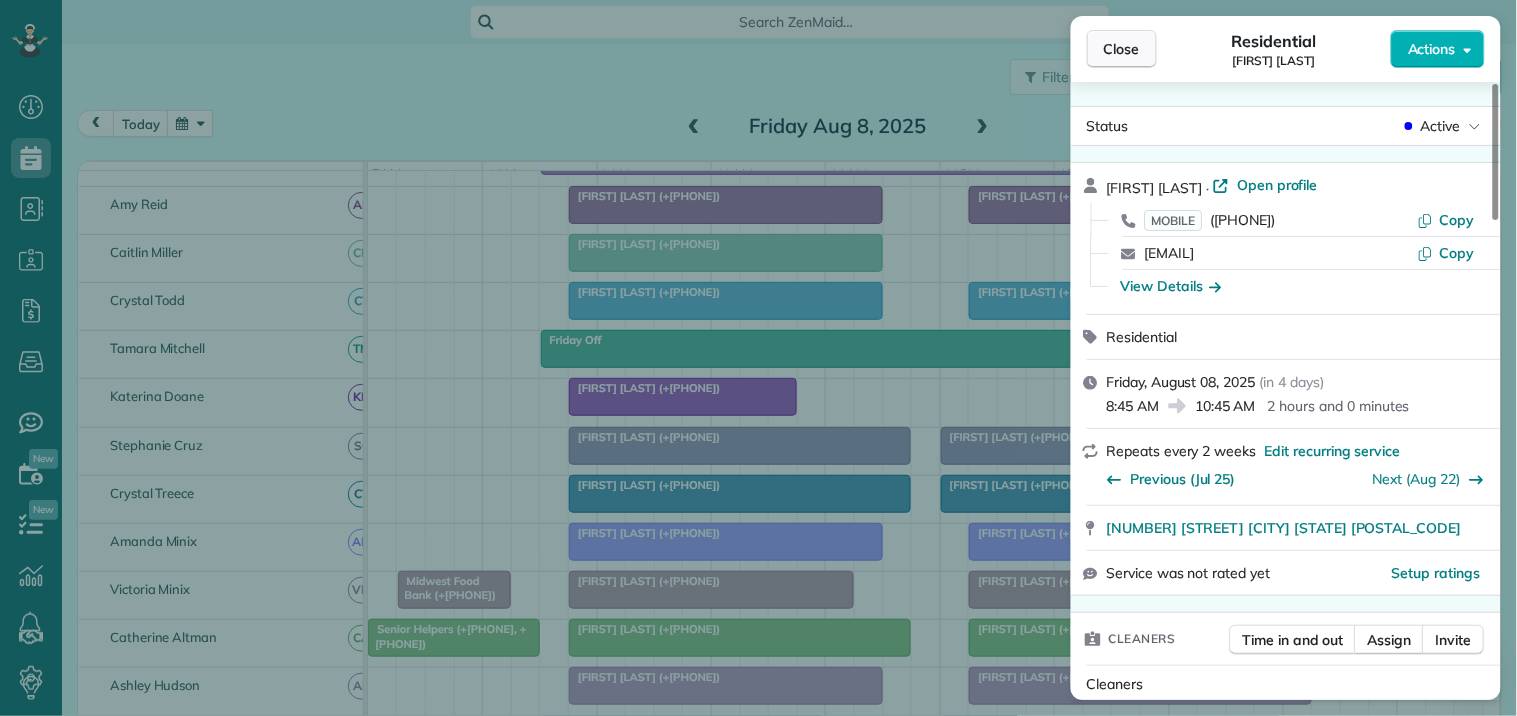 click on "Close" at bounding box center (1122, 49) 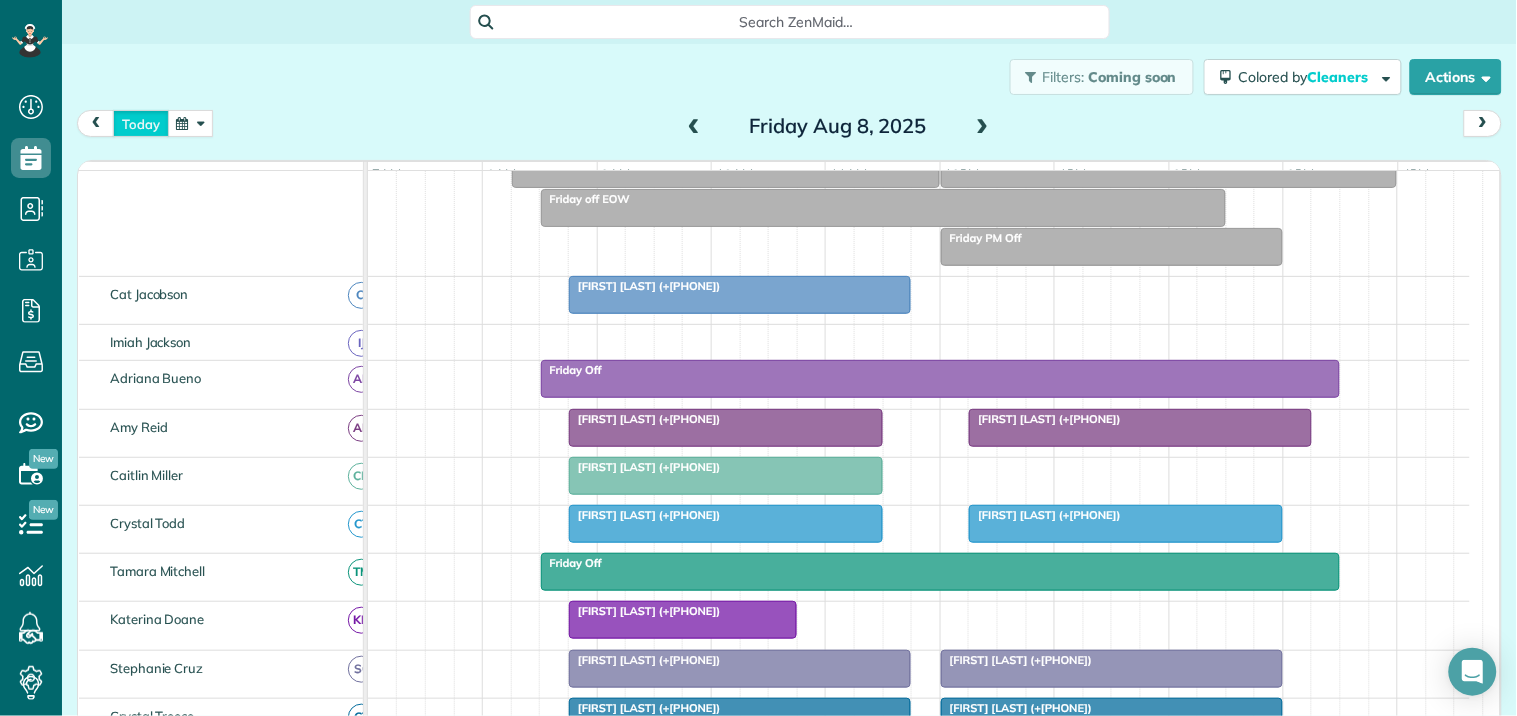 click on "today" at bounding box center (141, 123) 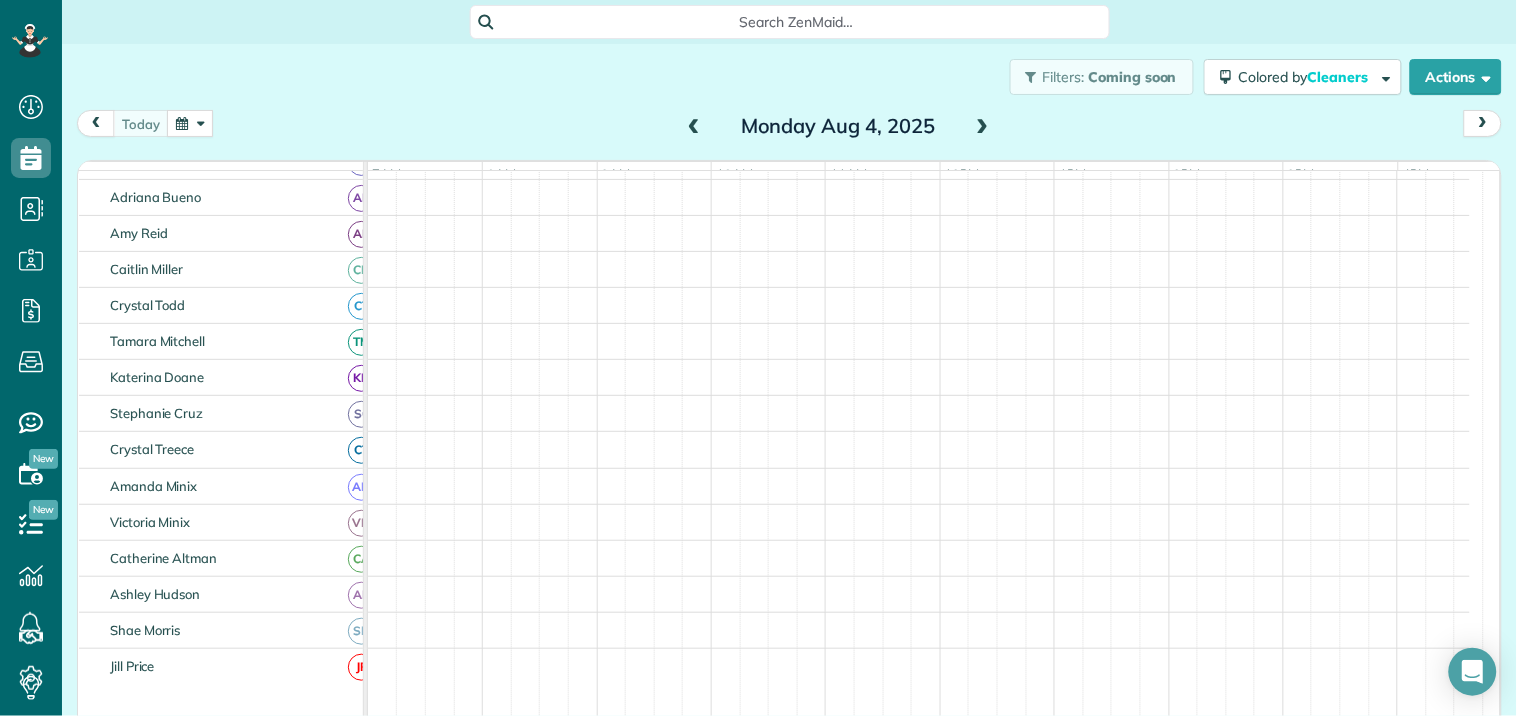 scroll, scrollTop: 8, scrollLeft: 0, axis: vertical 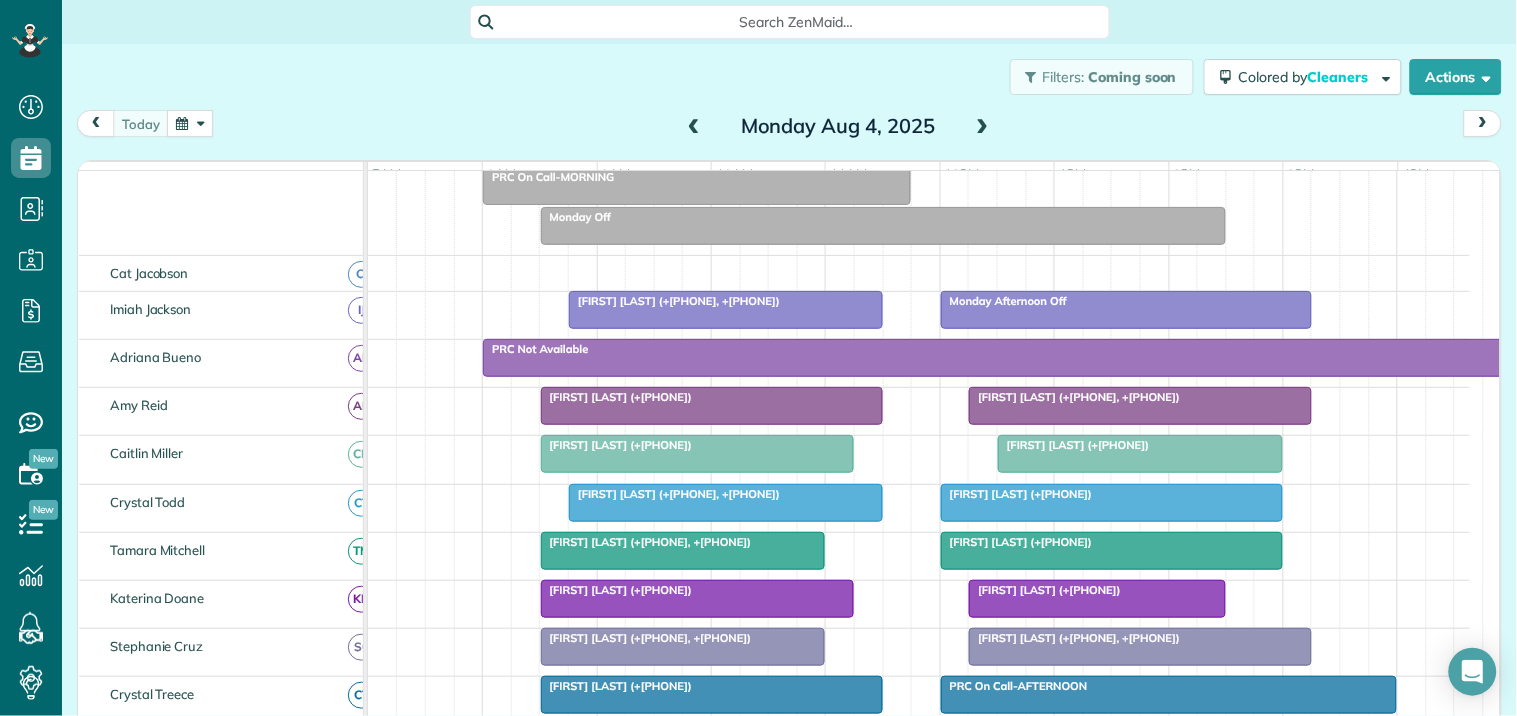 click at bounding box center [1140, 406] 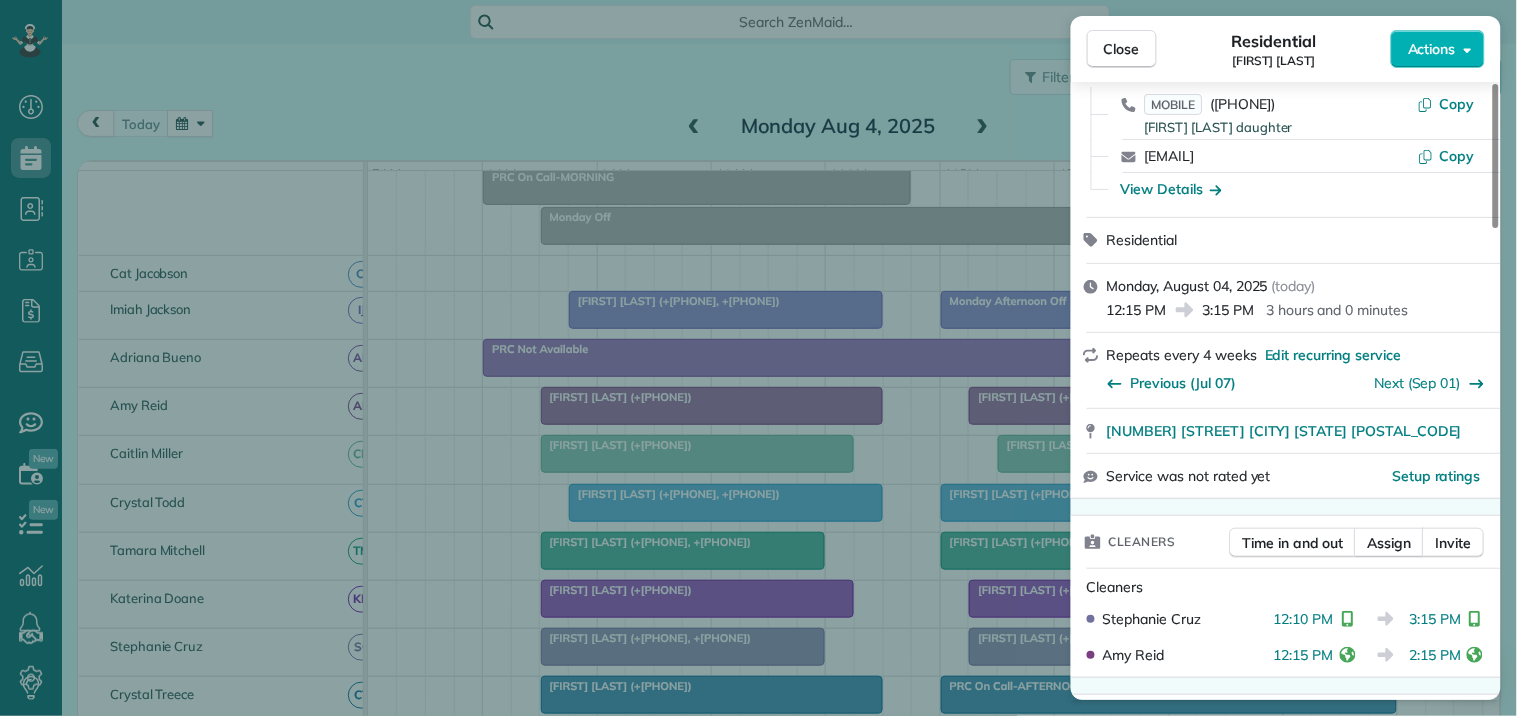 scroll, scrollTop: 444, scrollLeft: 0, axis: vertical 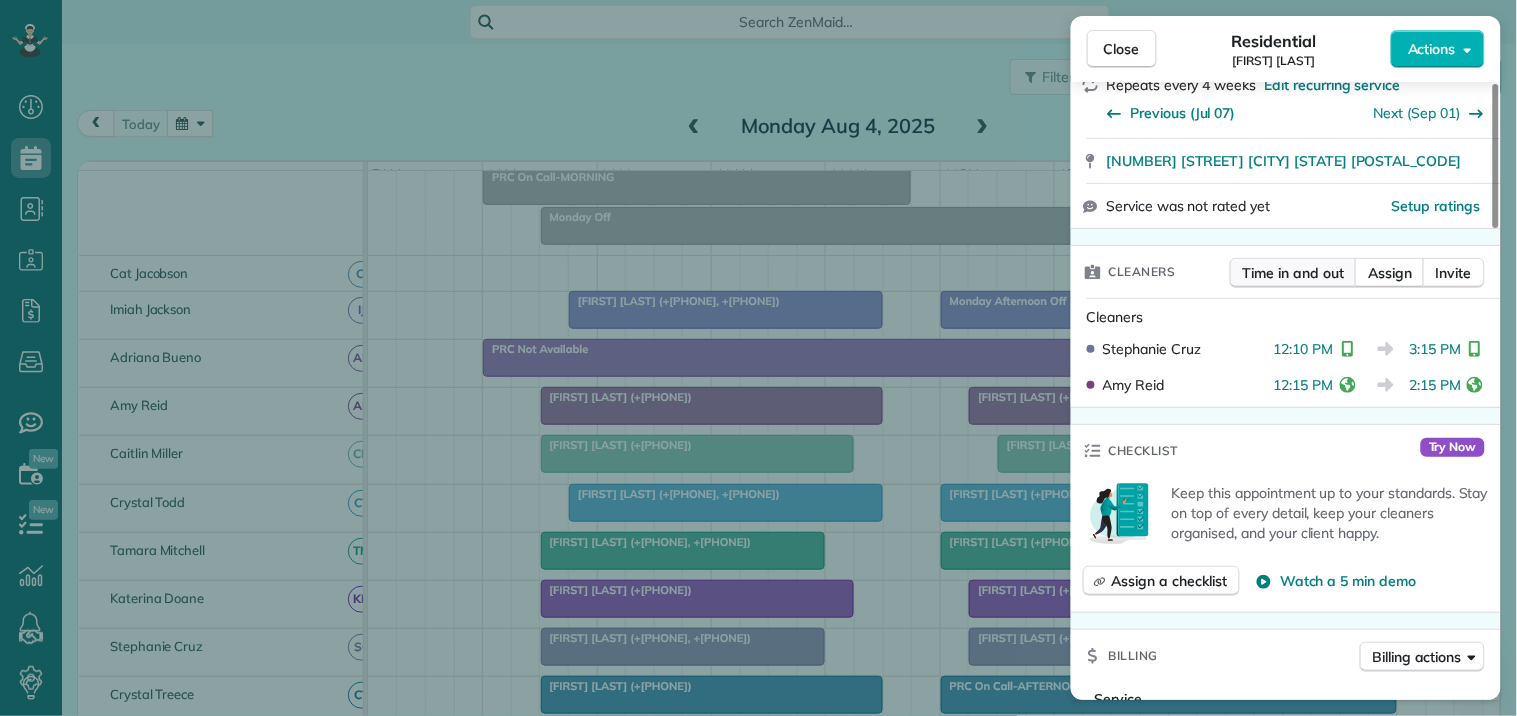 click on "Time in and out" at bounding box center (1293, 273) 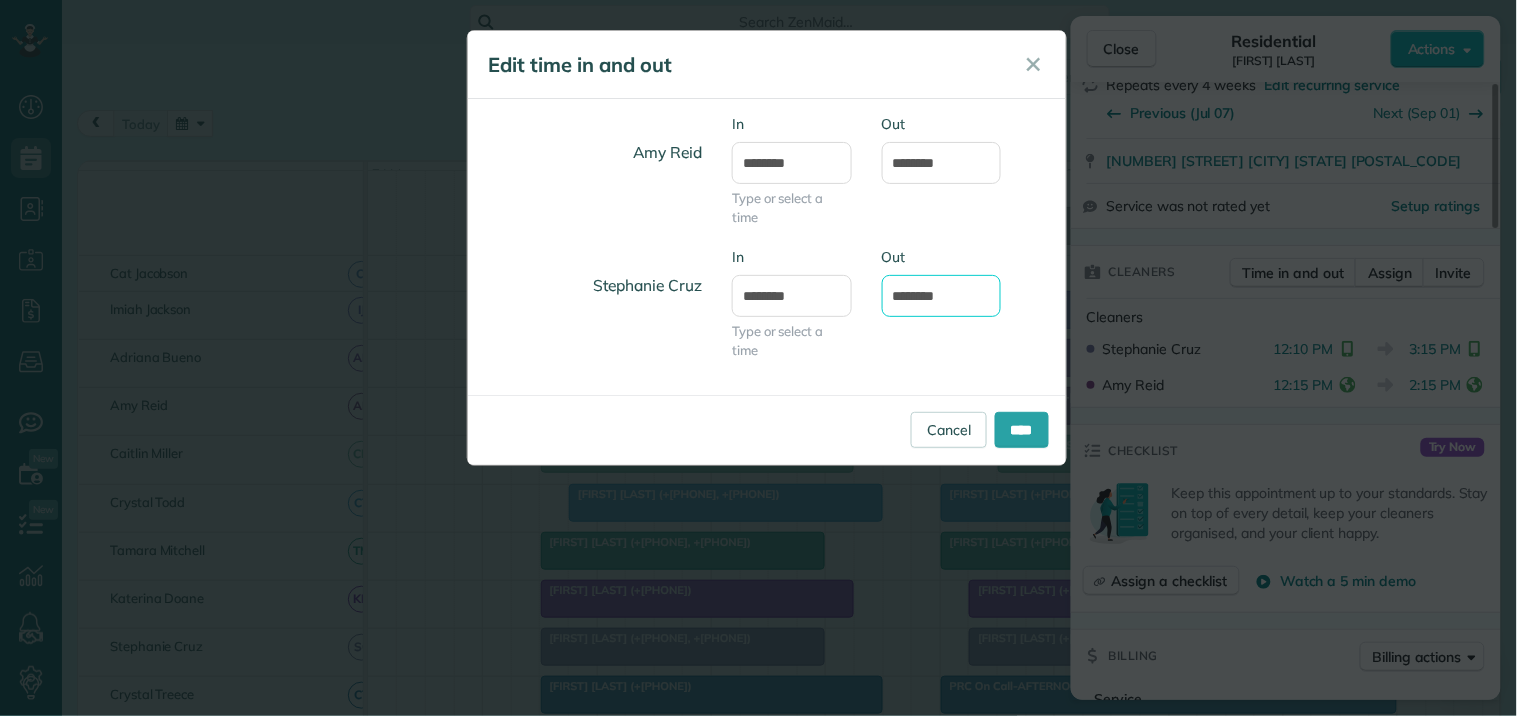 click on "*******" at bounding box center (942, 296) 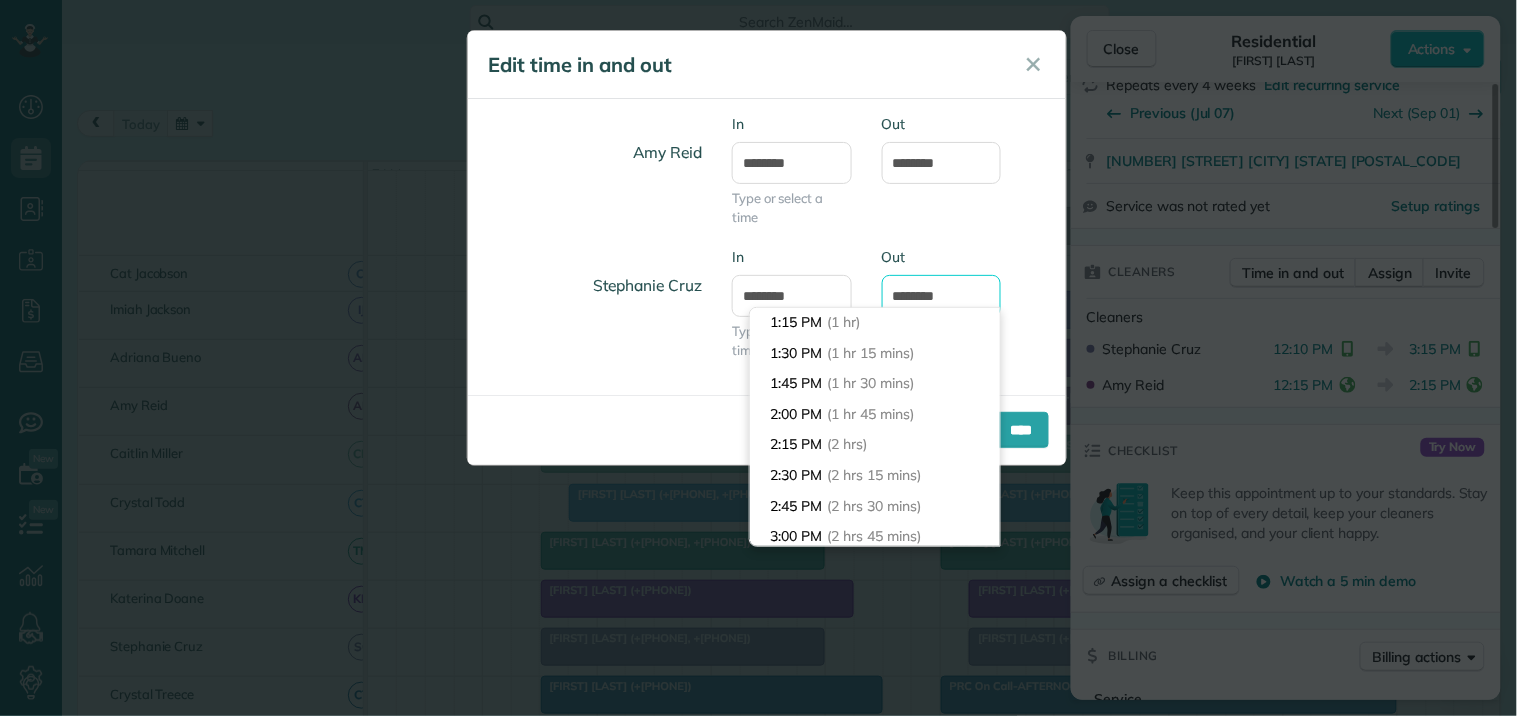 scroll, scrollTop: 113, scrollLeft: 0, axis: vertical 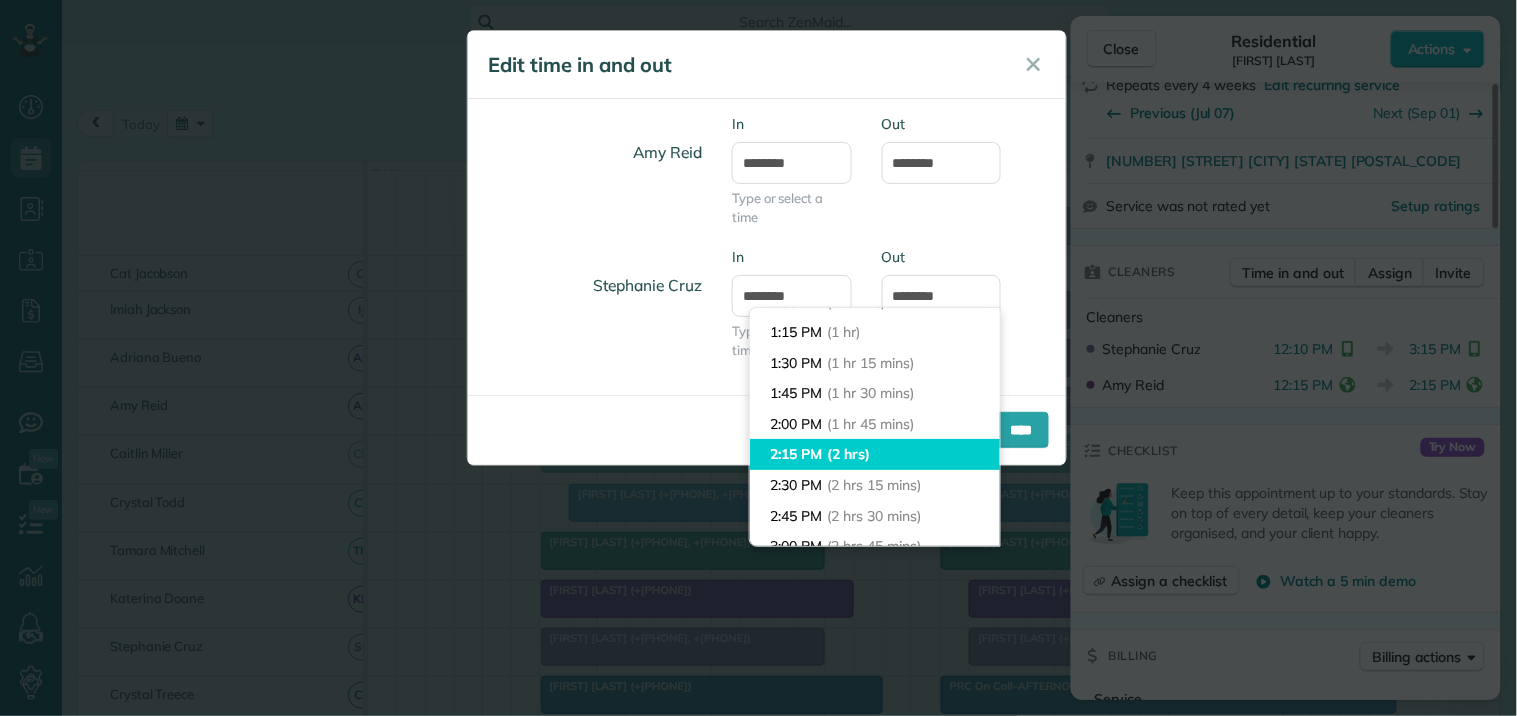 type on "*******" 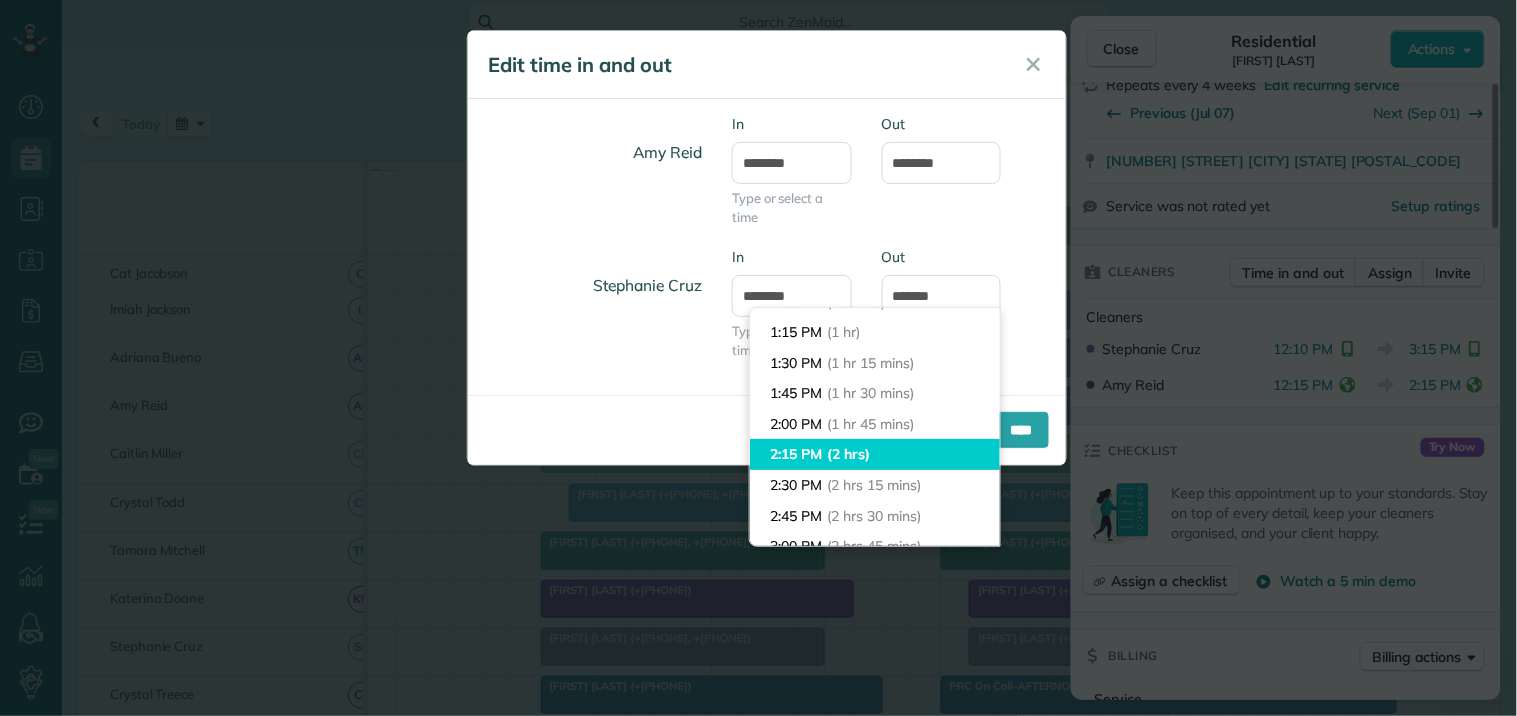 click on "Dashboard
Scheduling
Calendar View
List View
Dispatch View - Weekly scheduling (Beta)" at bounding box center (758, 358) 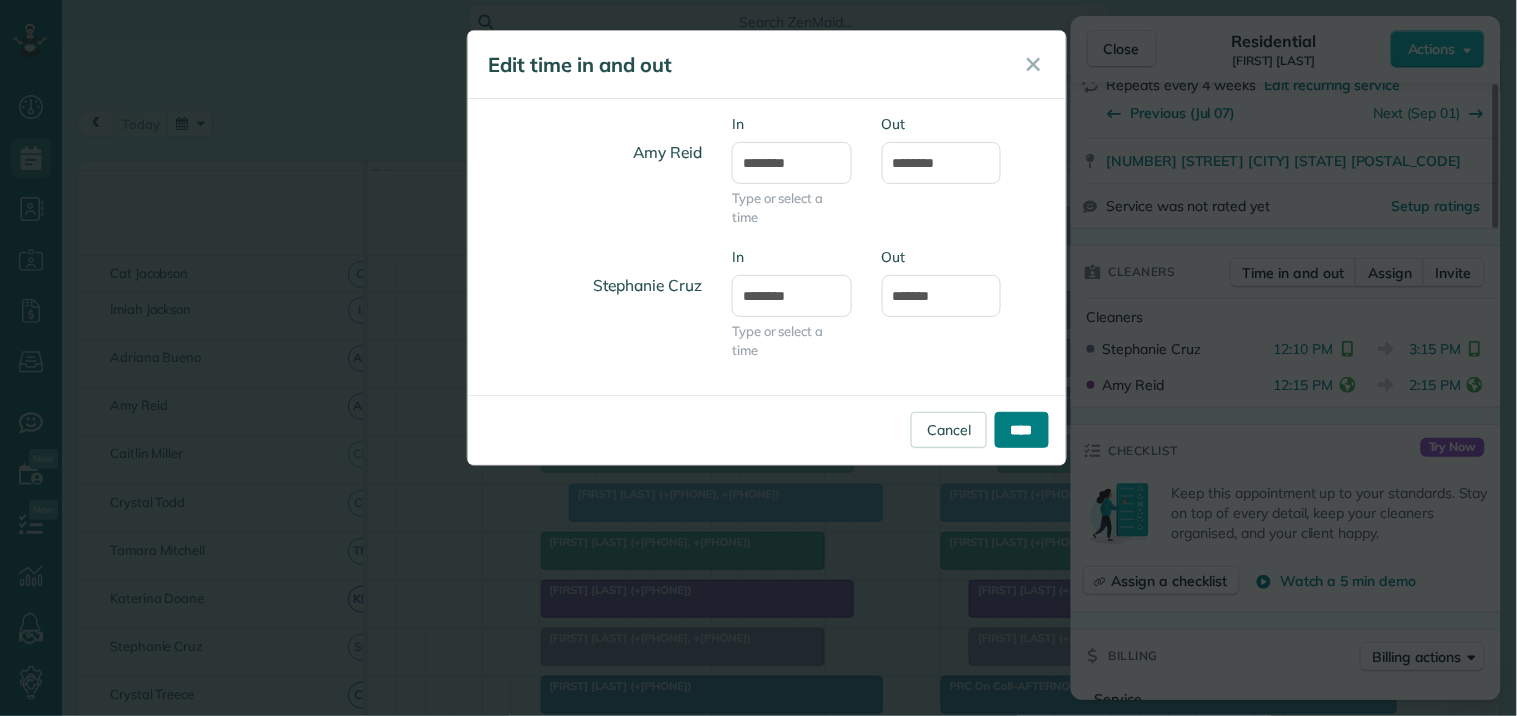 click on "****" at bounding box center [1022, 430] 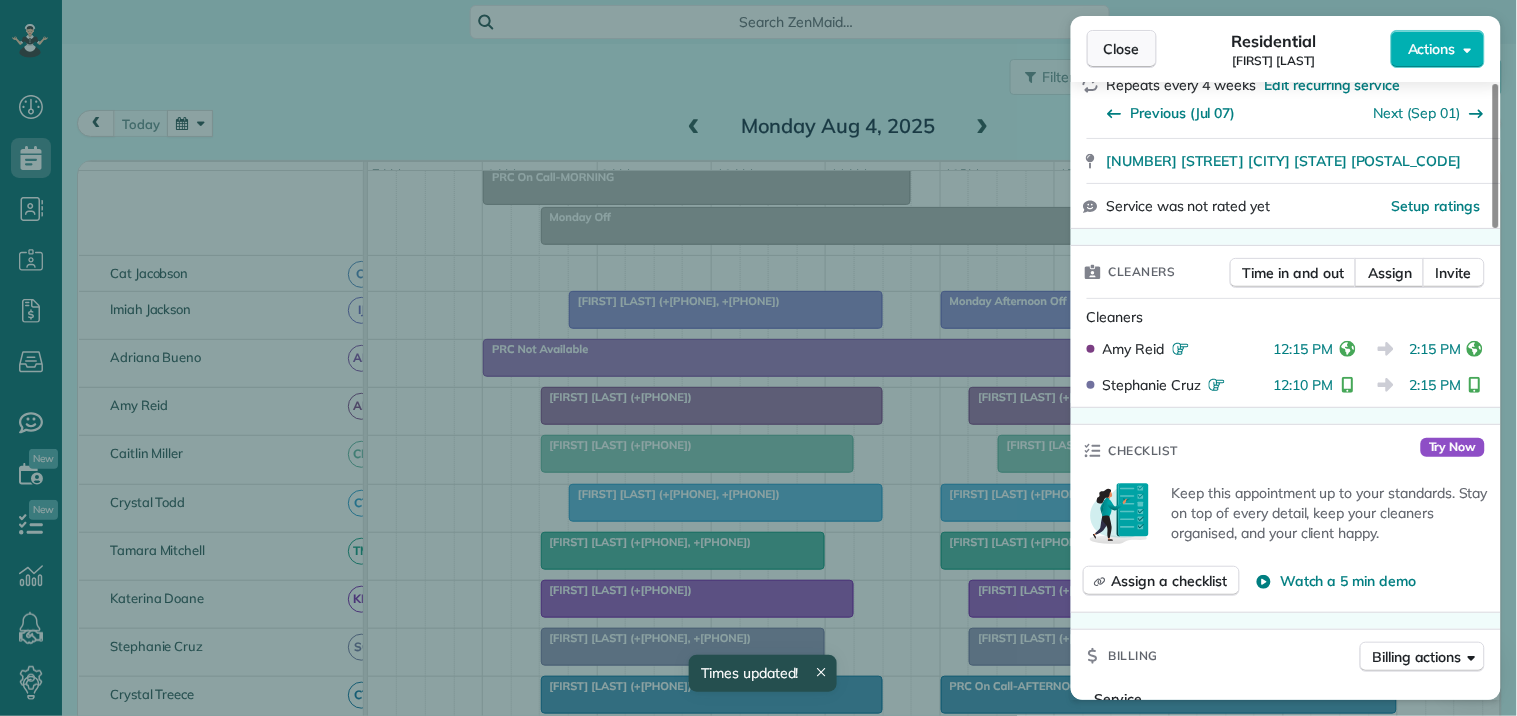 click on "Close" at bounding box center (1122, 49) 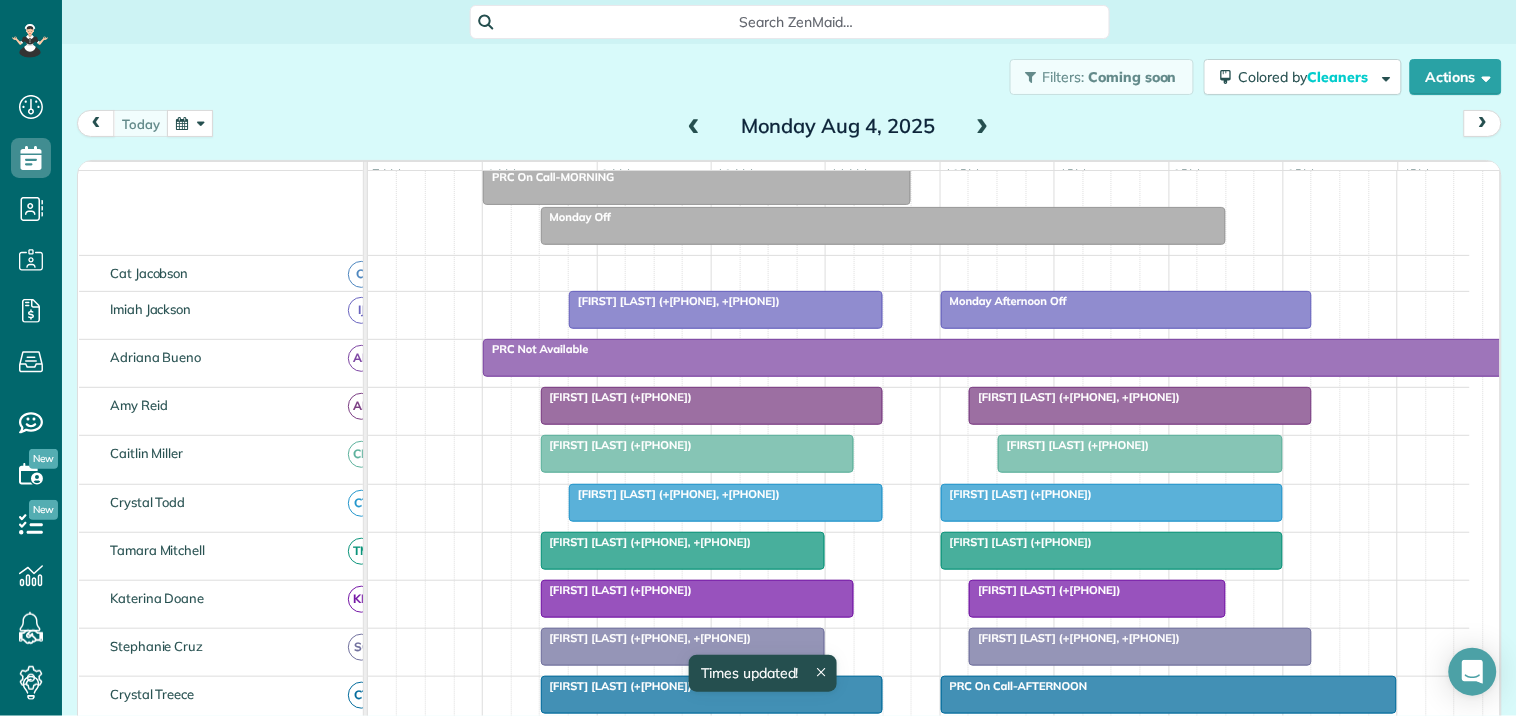 click at bounding box center [983, 127] 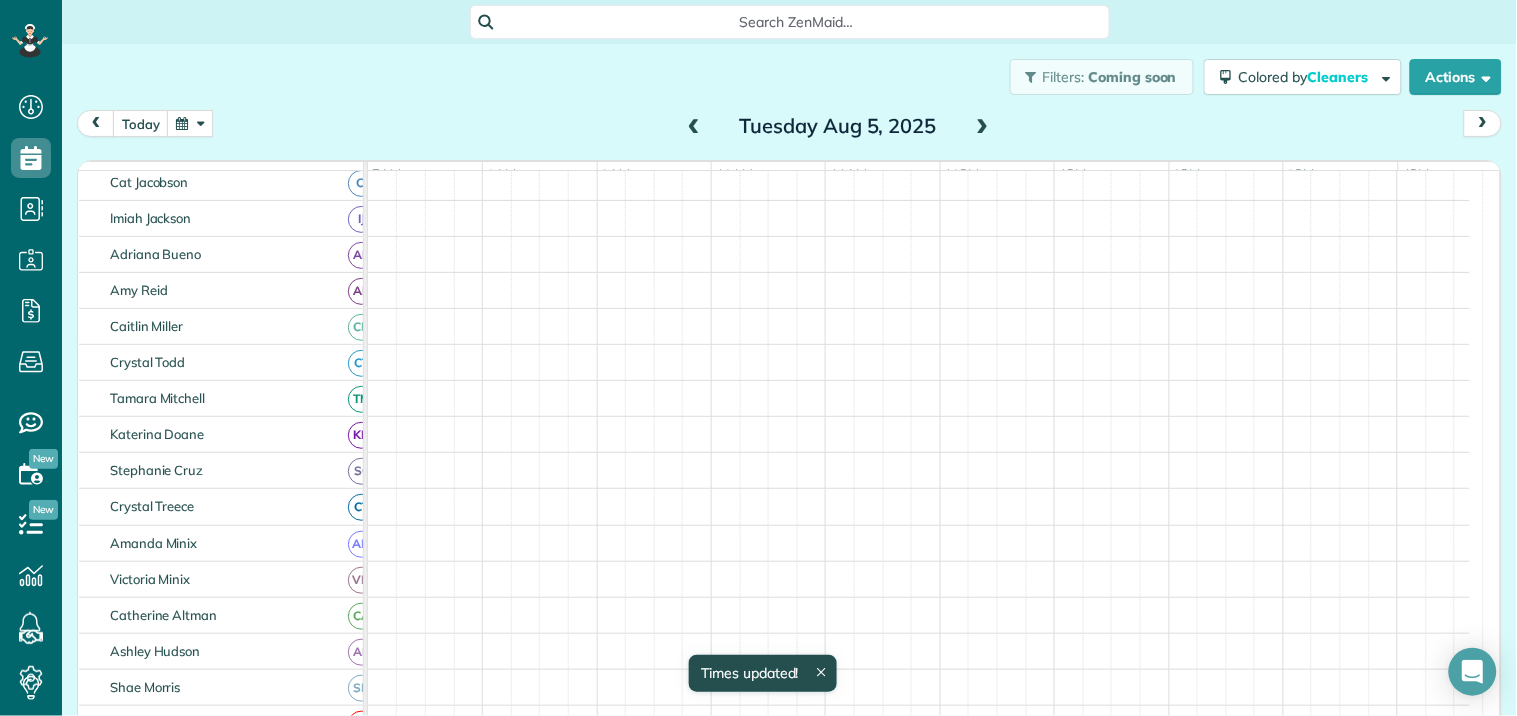 scroll, scrollTop: 28, scrollLeft: 0, axis: vertical 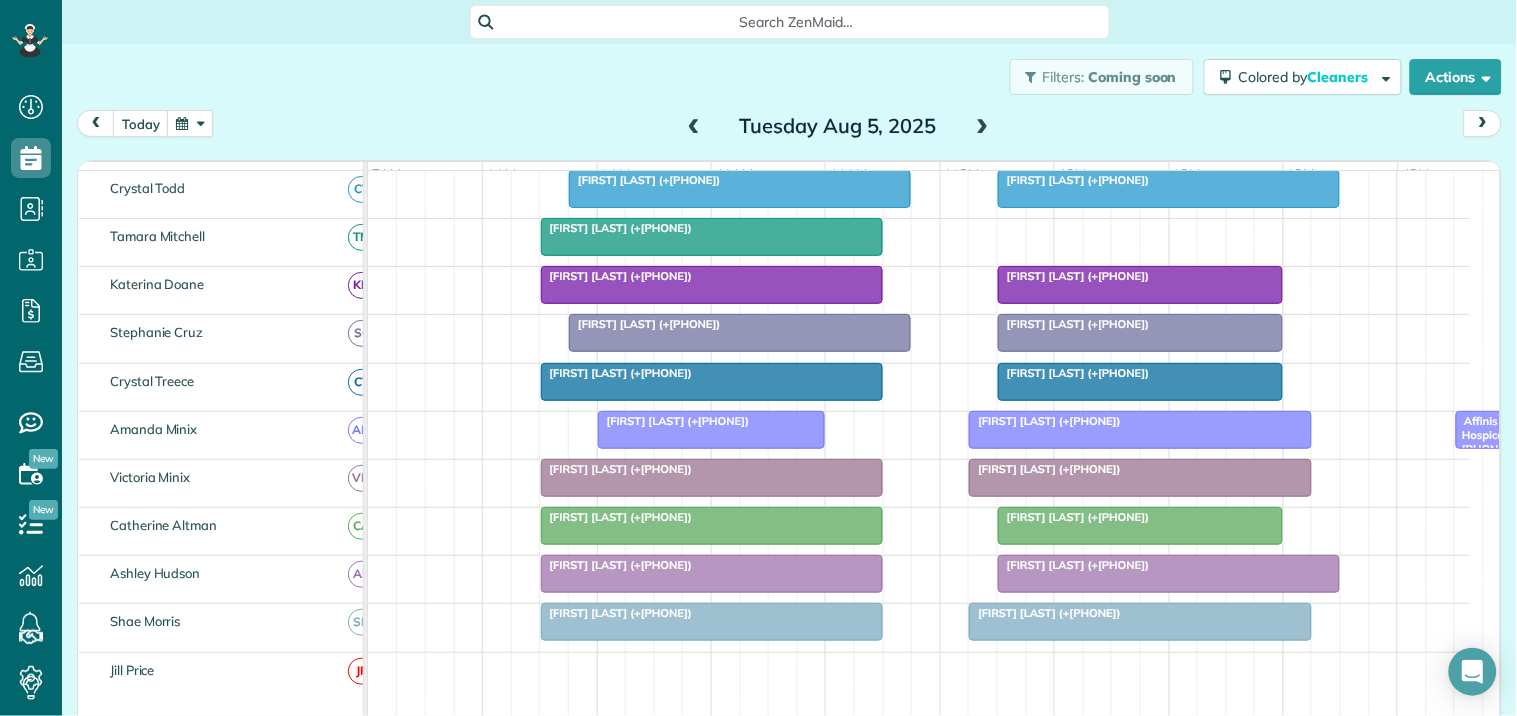 click at bounding box center (1140, 285) 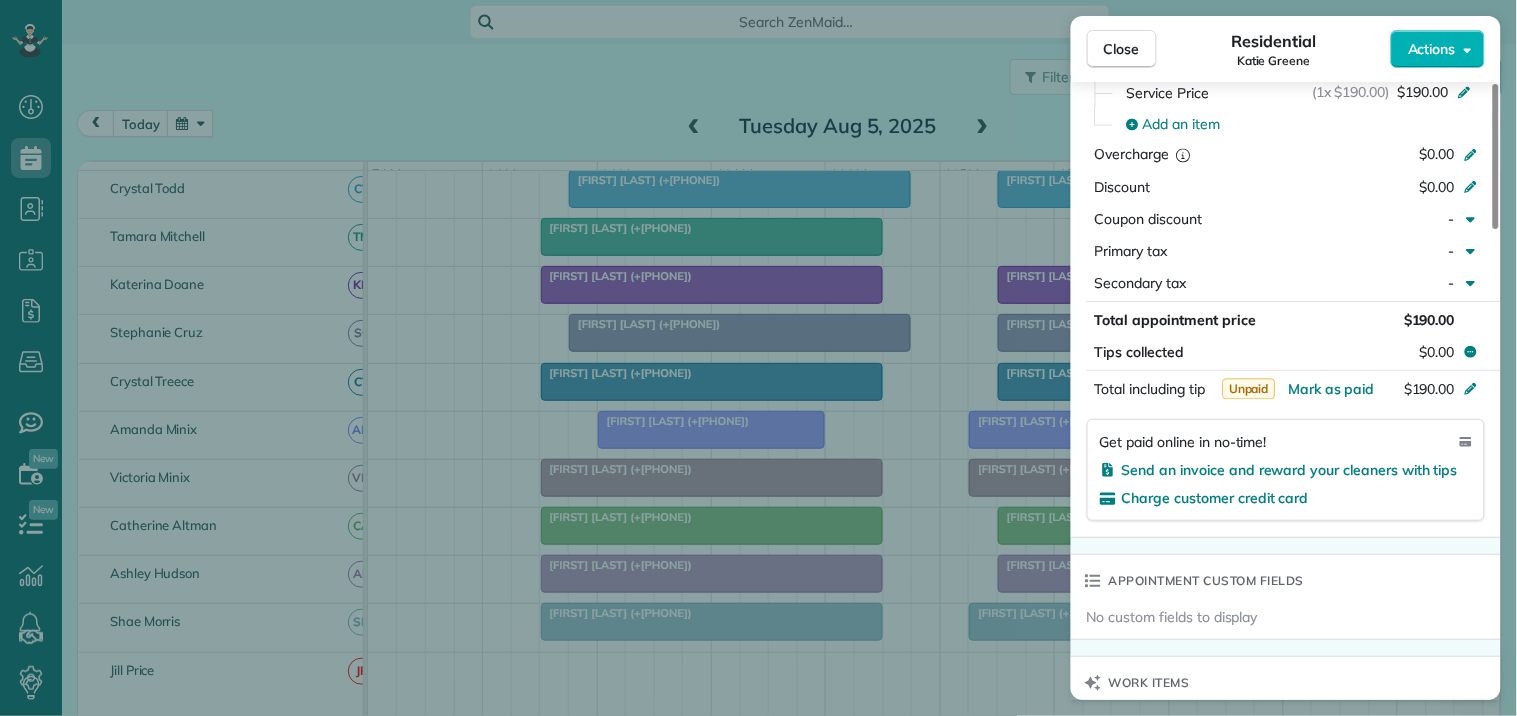 scroll, scrollTop: 1676, scrollLeft: 0, axis: vertical 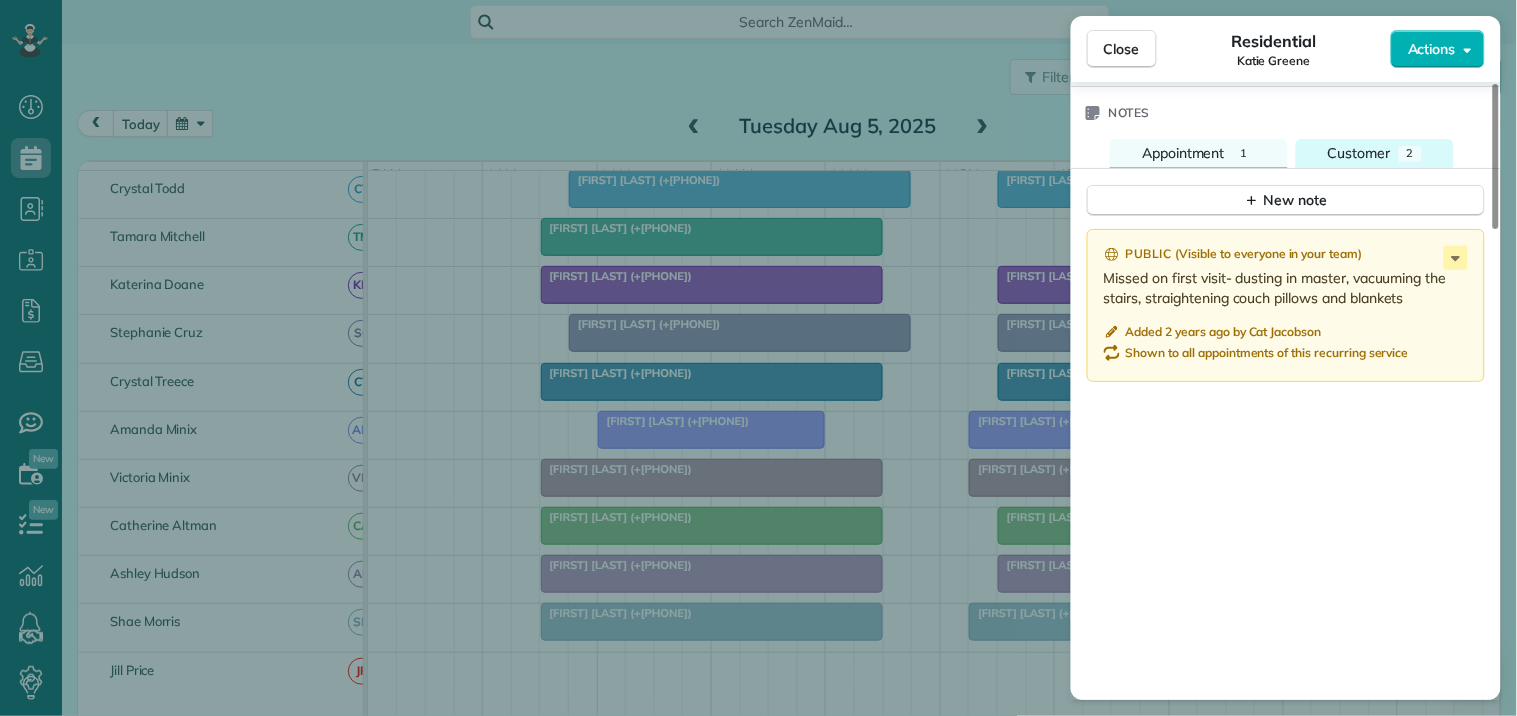 click on "Customer" at bounding box center (1359, 153) 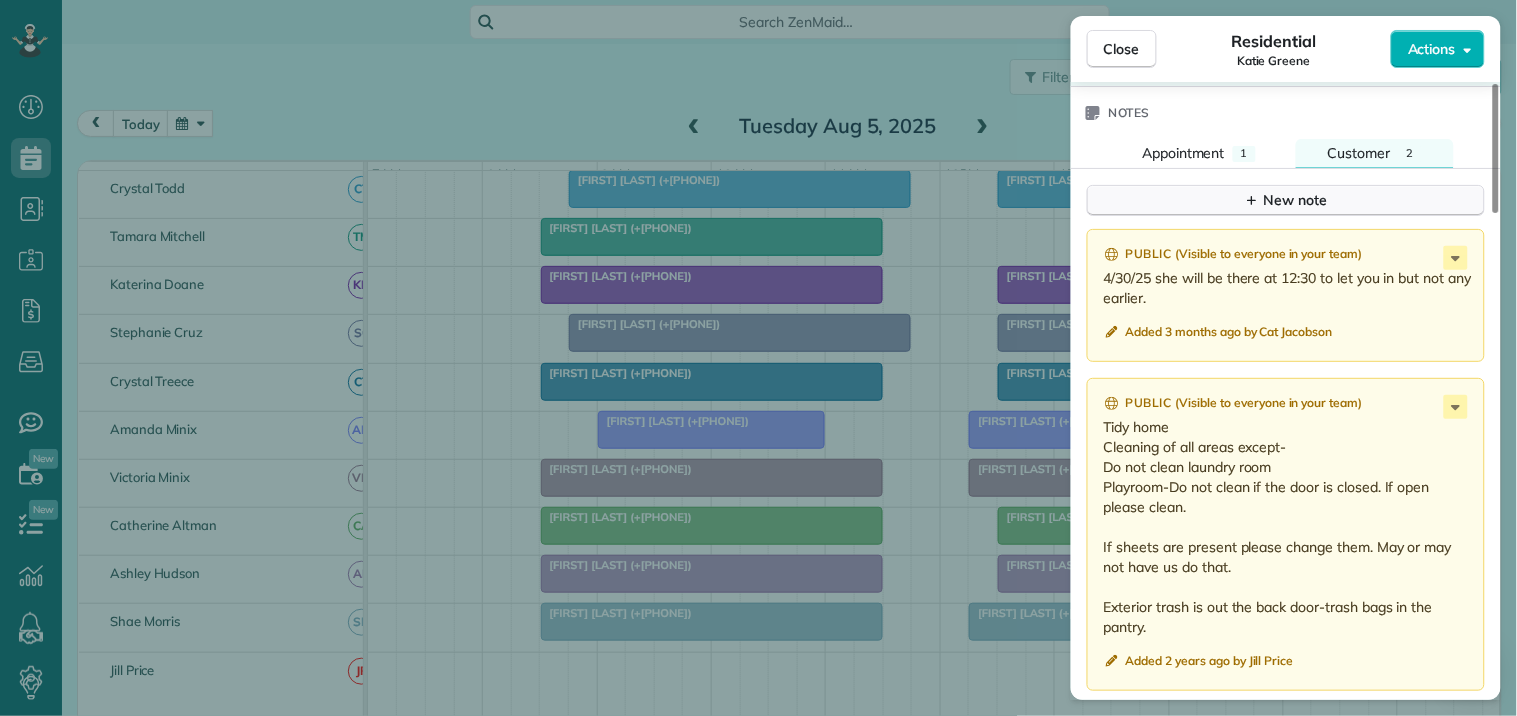 click on "New note" at bounding box center [1286, 200] 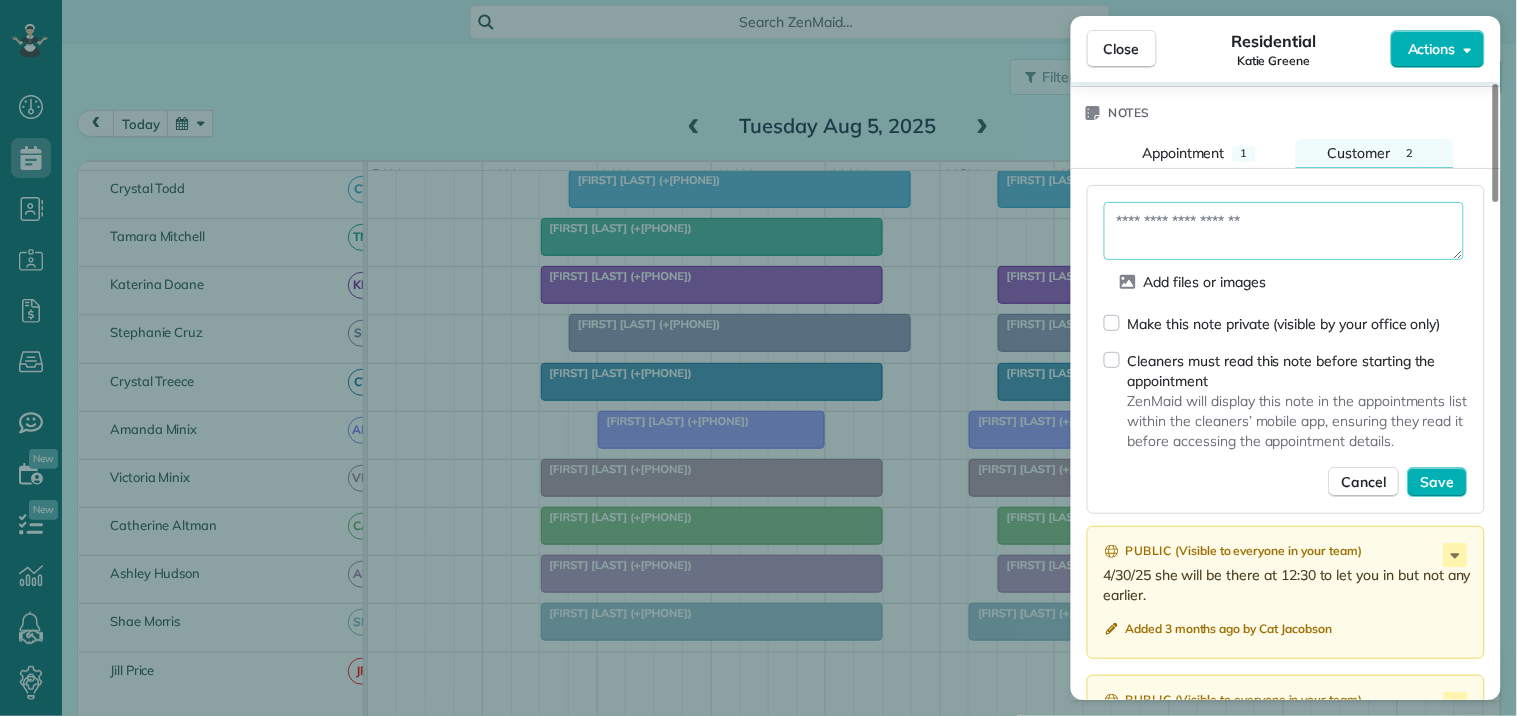 click at bounding box center (1284, 231) 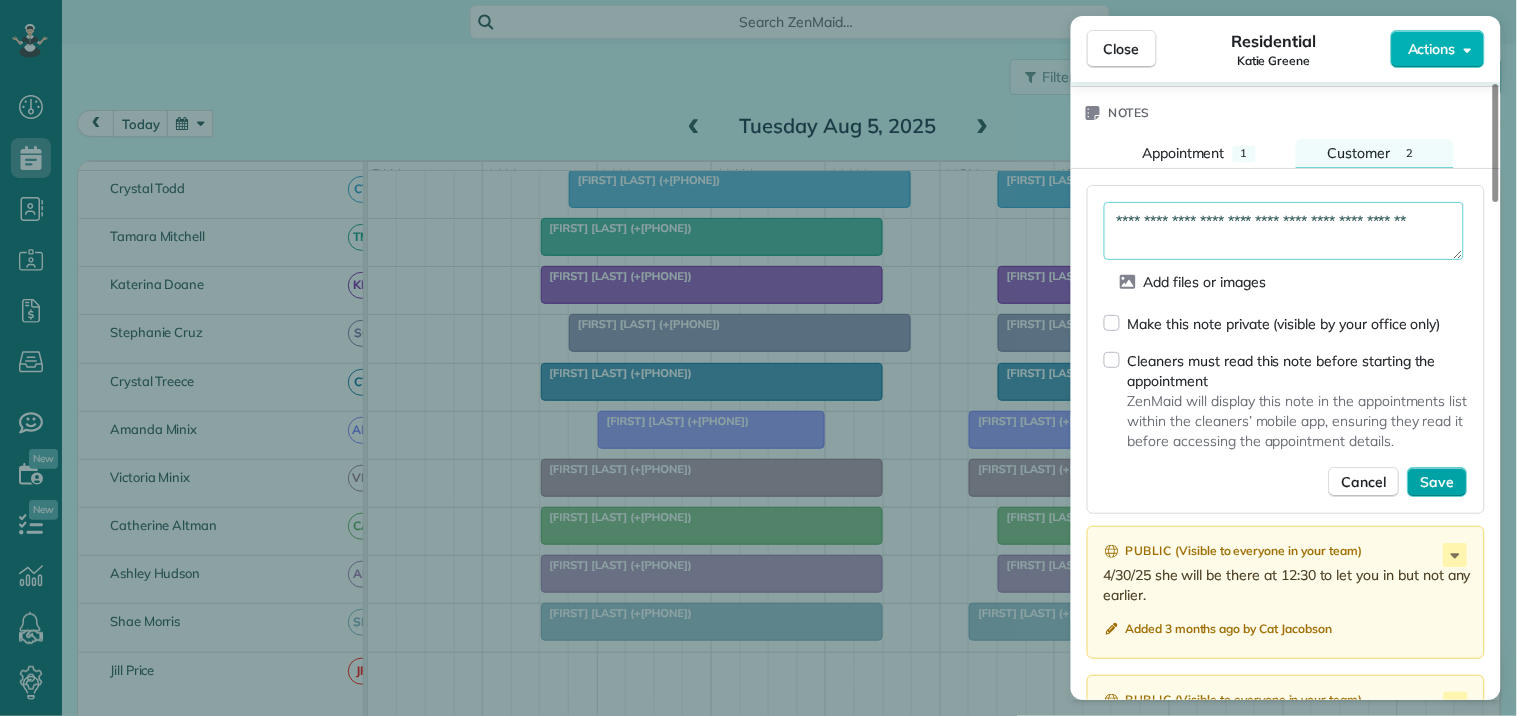 type on "**********" 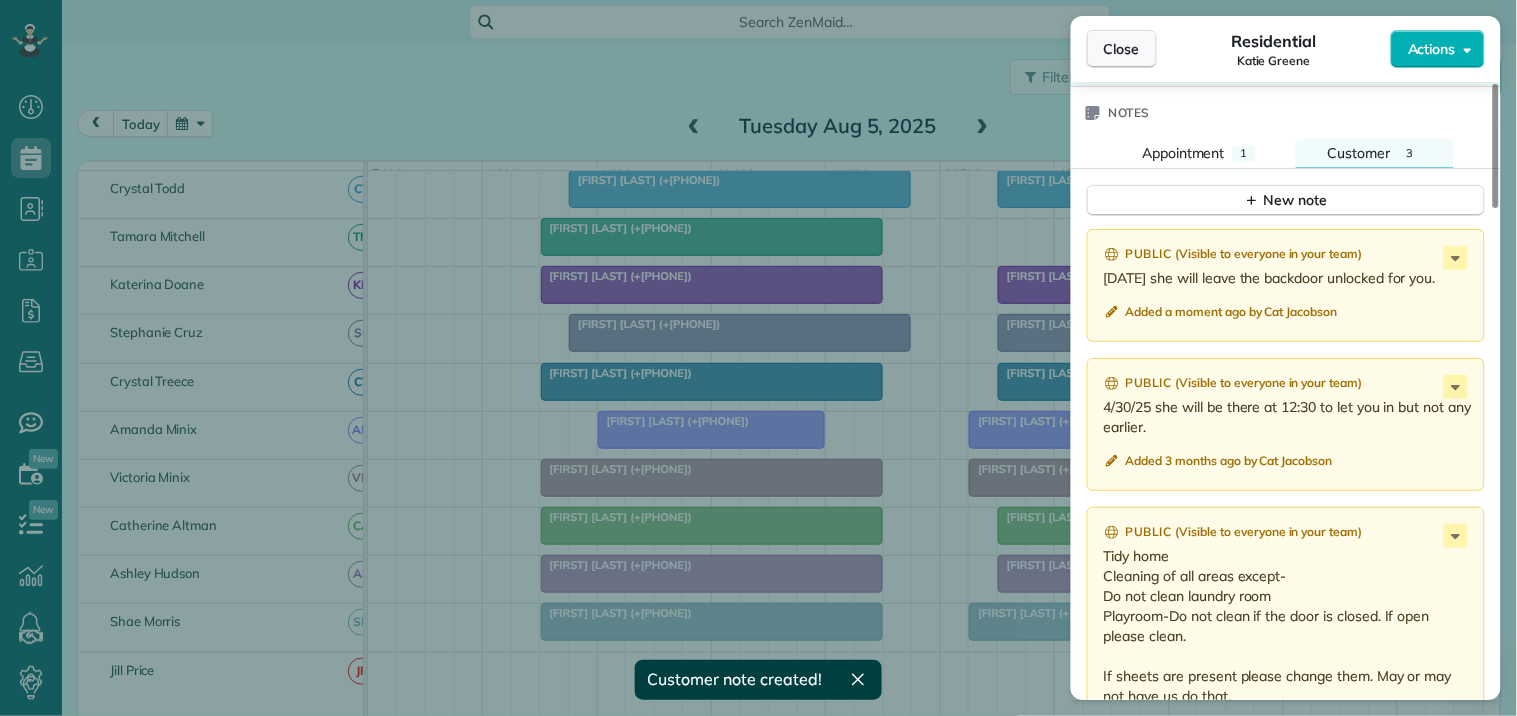 click on "Close" at bounding box center (1122, 49) 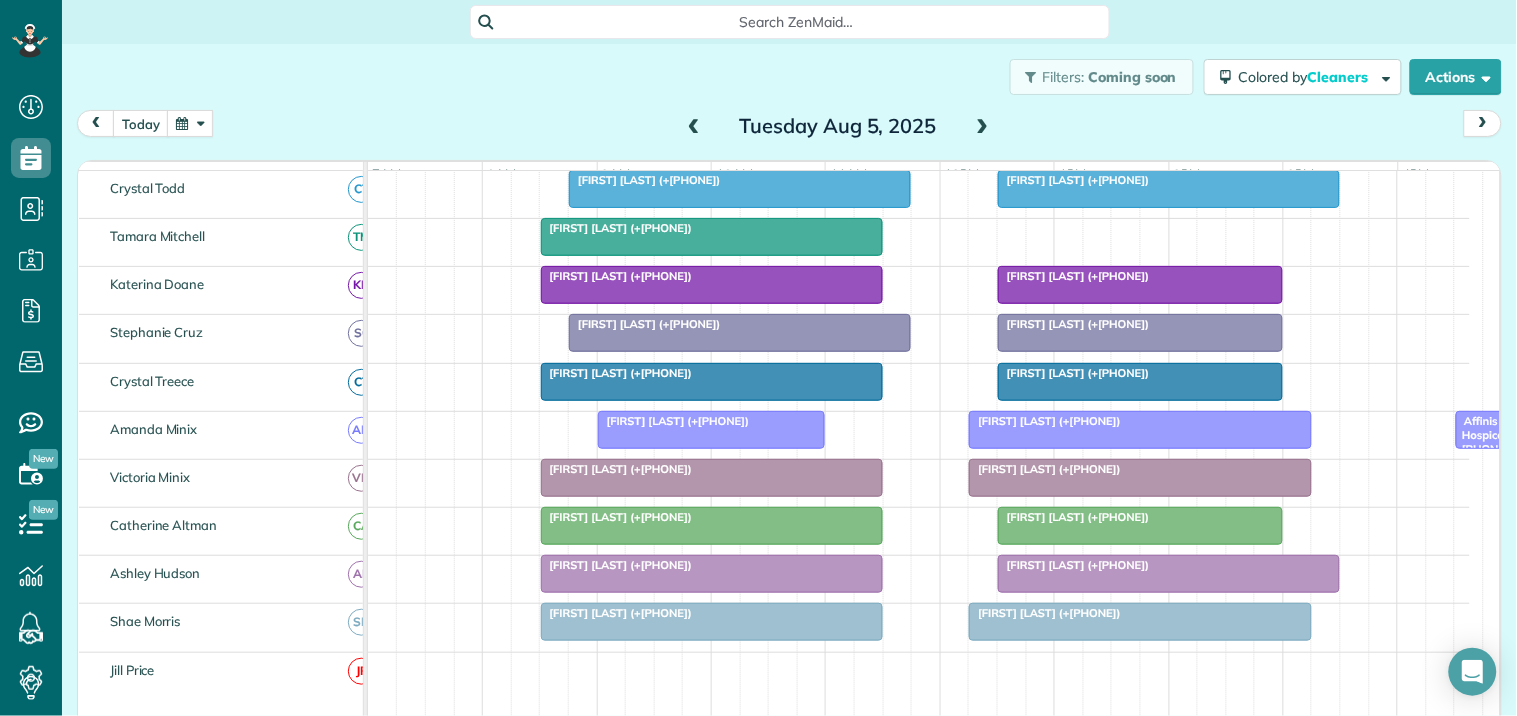 scroll, scrollTop: 362, scrollLeft: 0, axis: vertical 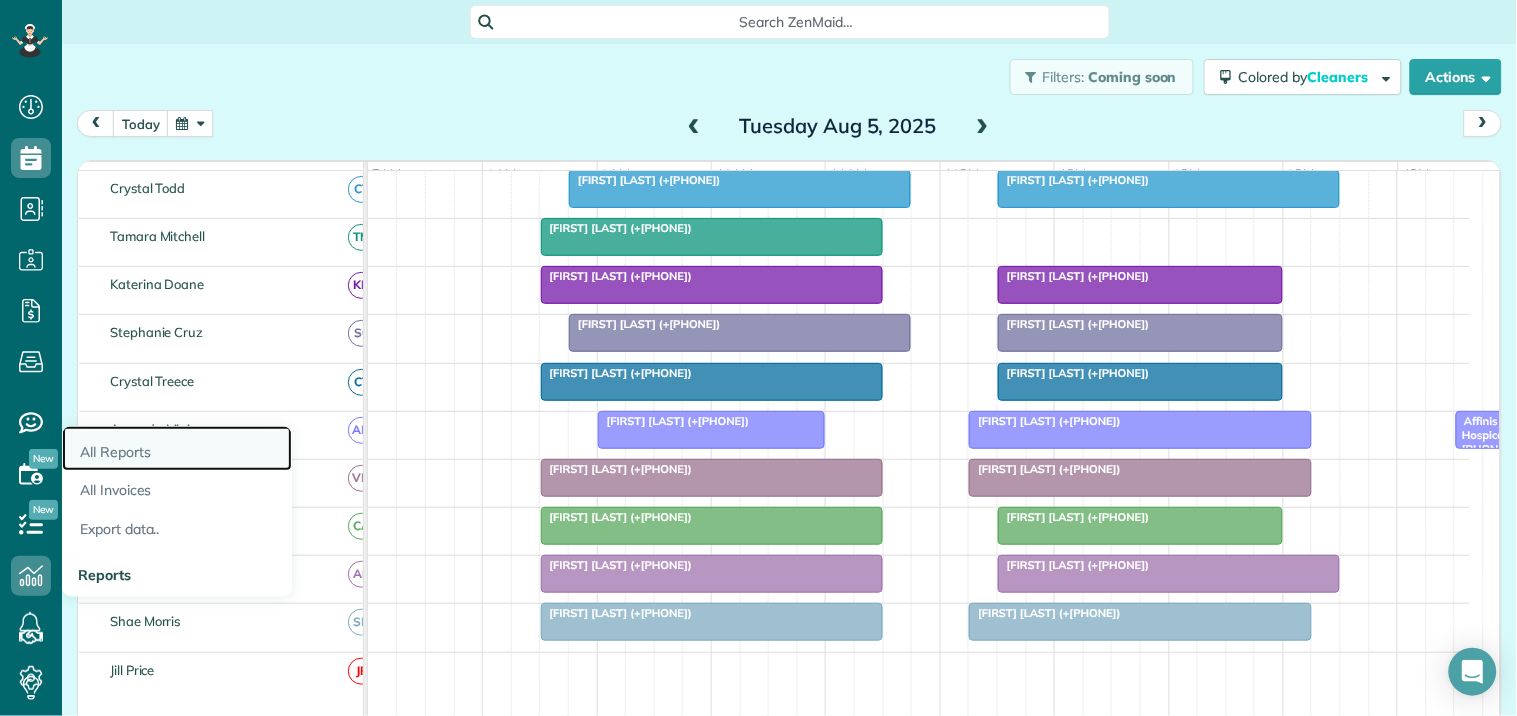 click on "All Reports" at bounding box center [177, 449] 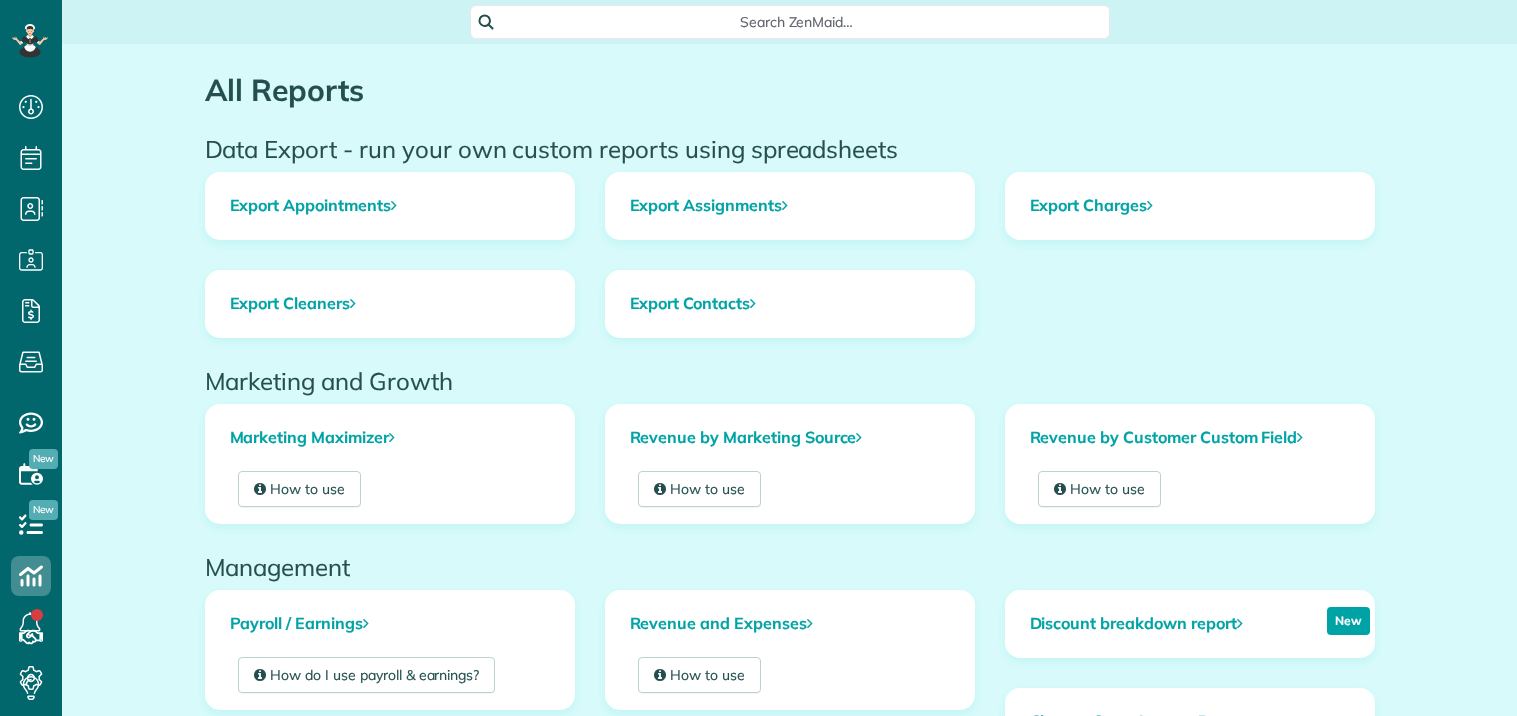 scroll, scrollTop: 0, scrollLeft: 0, axis: both 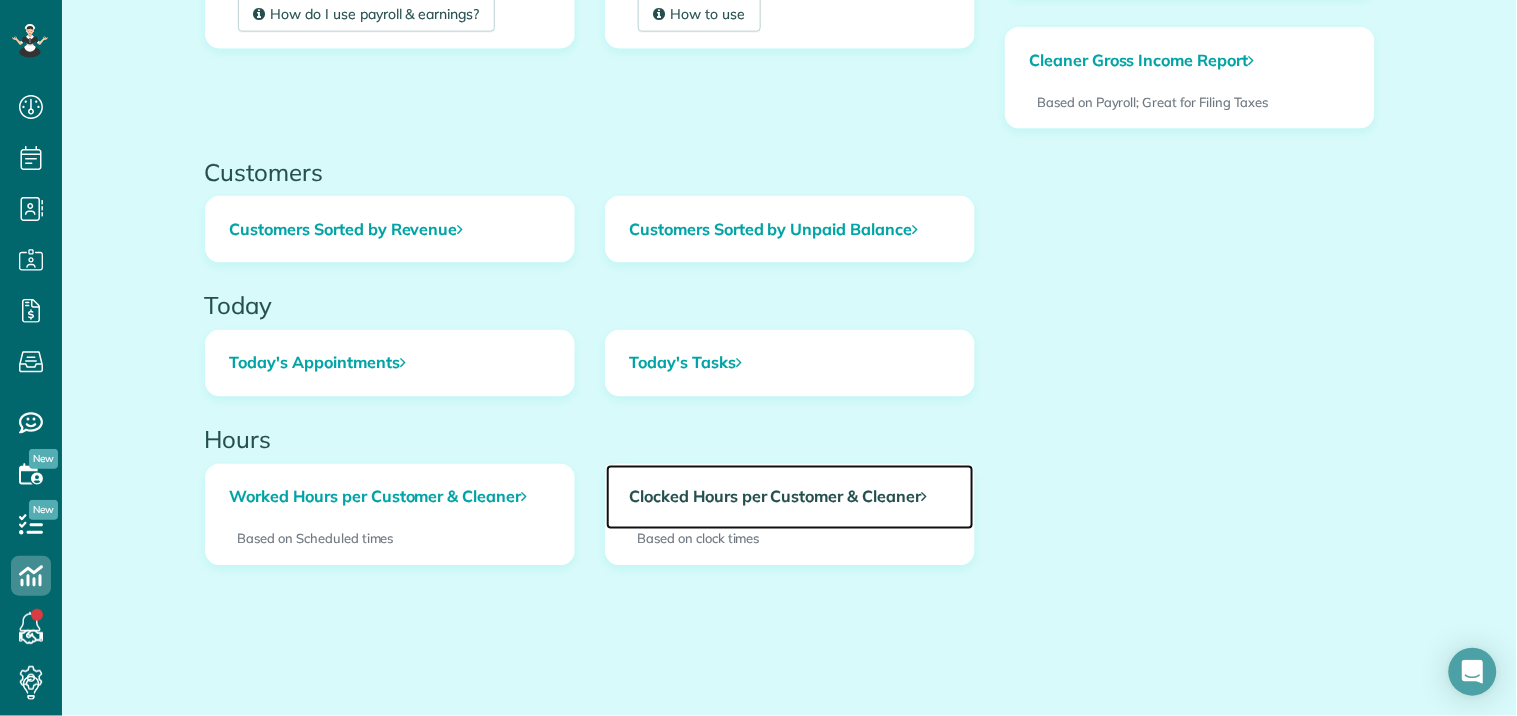 click on "Clocked Hours per Customer & Cleaner" at bounding box center (790, 498) 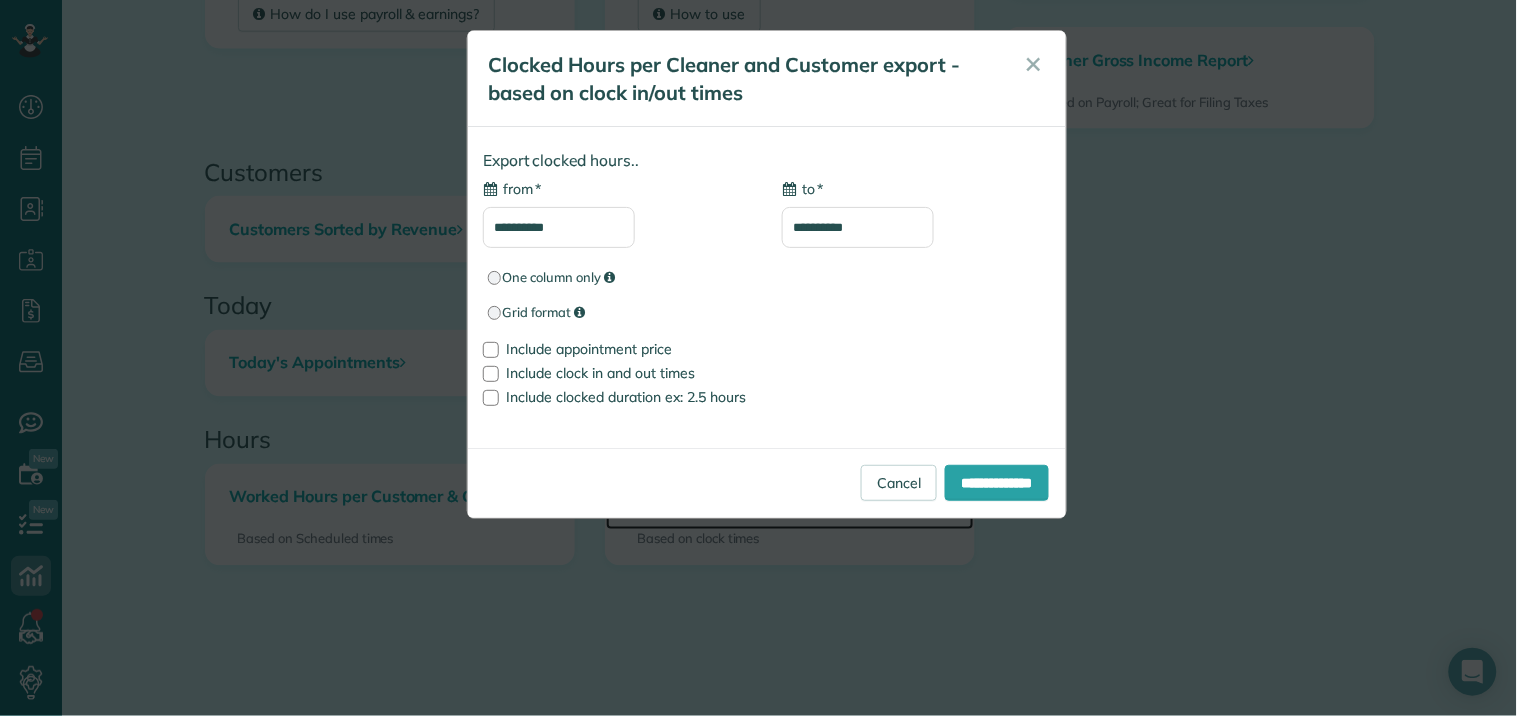type on "**********" 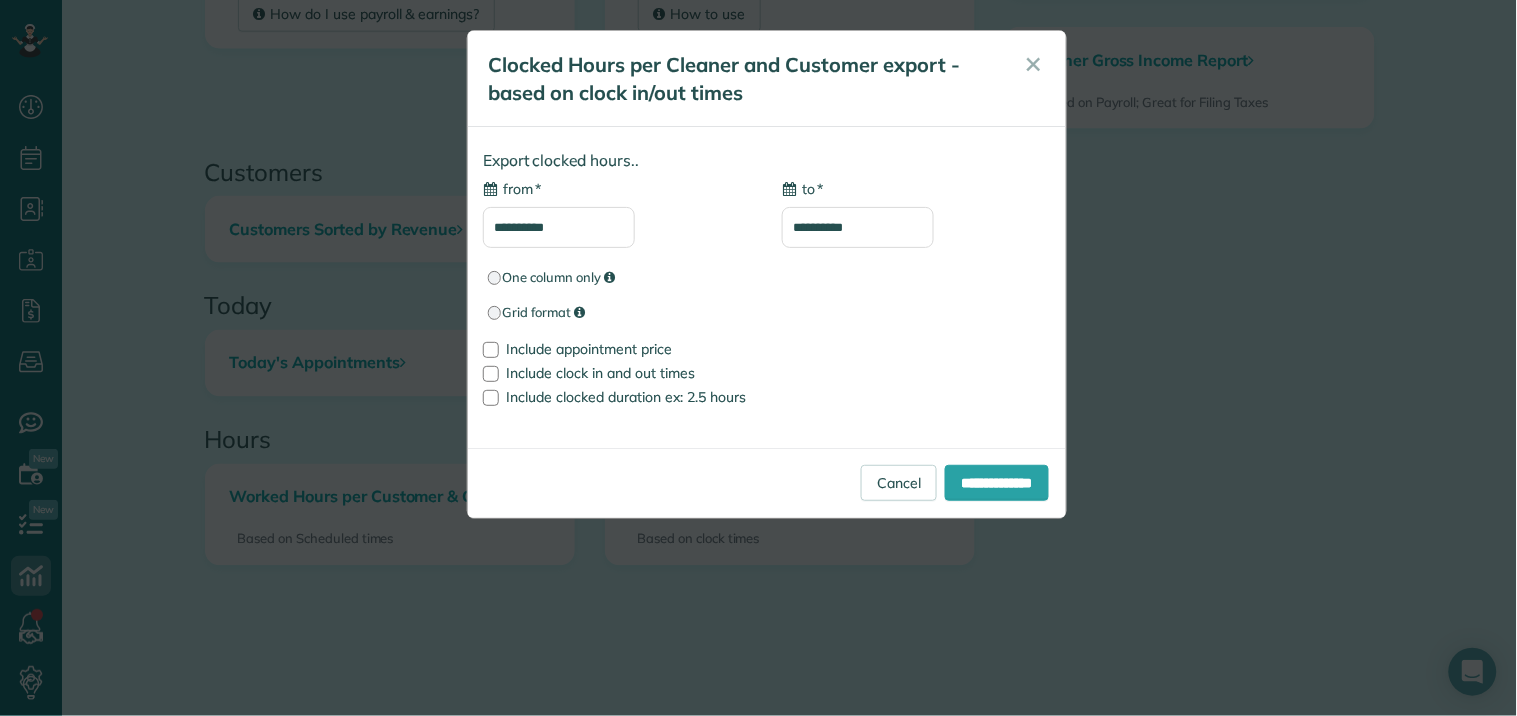 click on "**********" at bounding box center [559, 227] 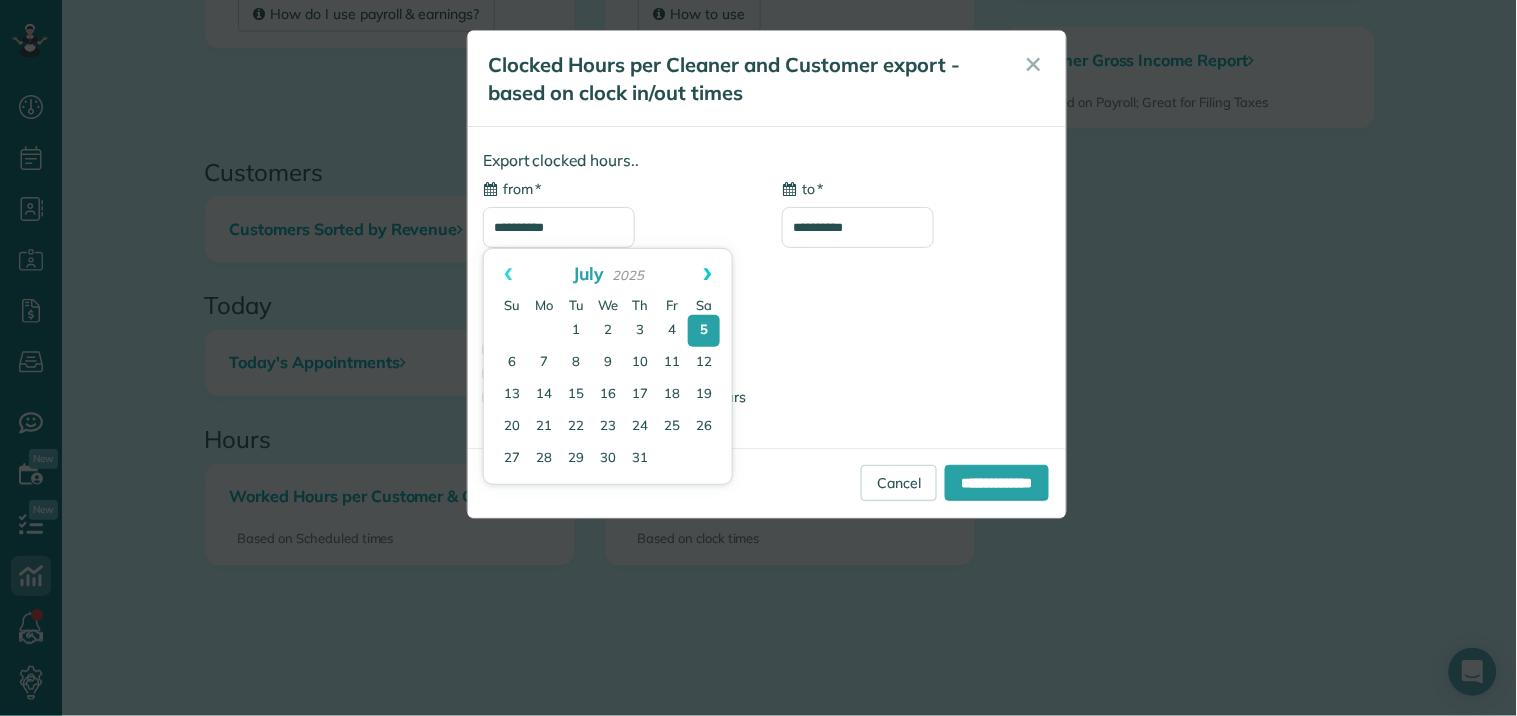 click on "Next" at bounding box center (708, 274) 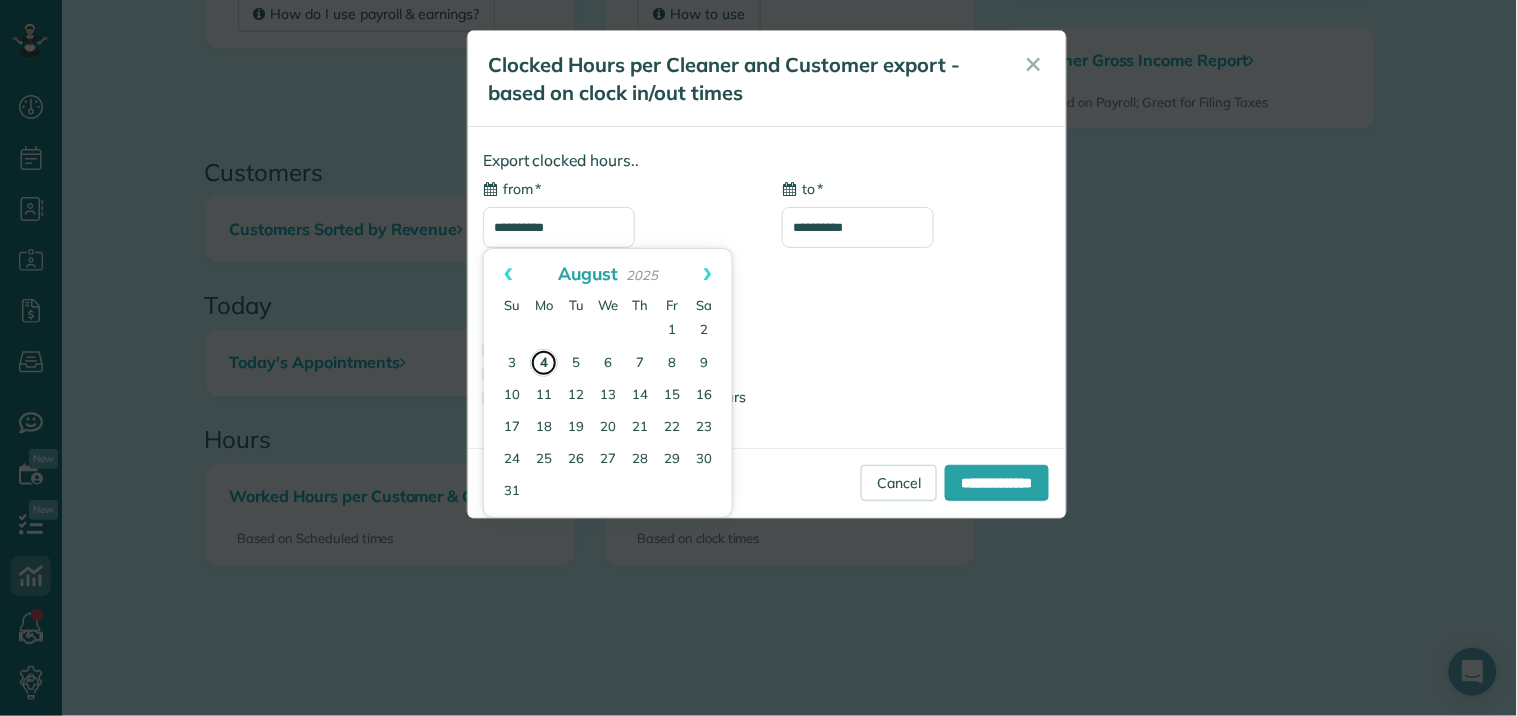click on "4" at bounding box center [544, 363] 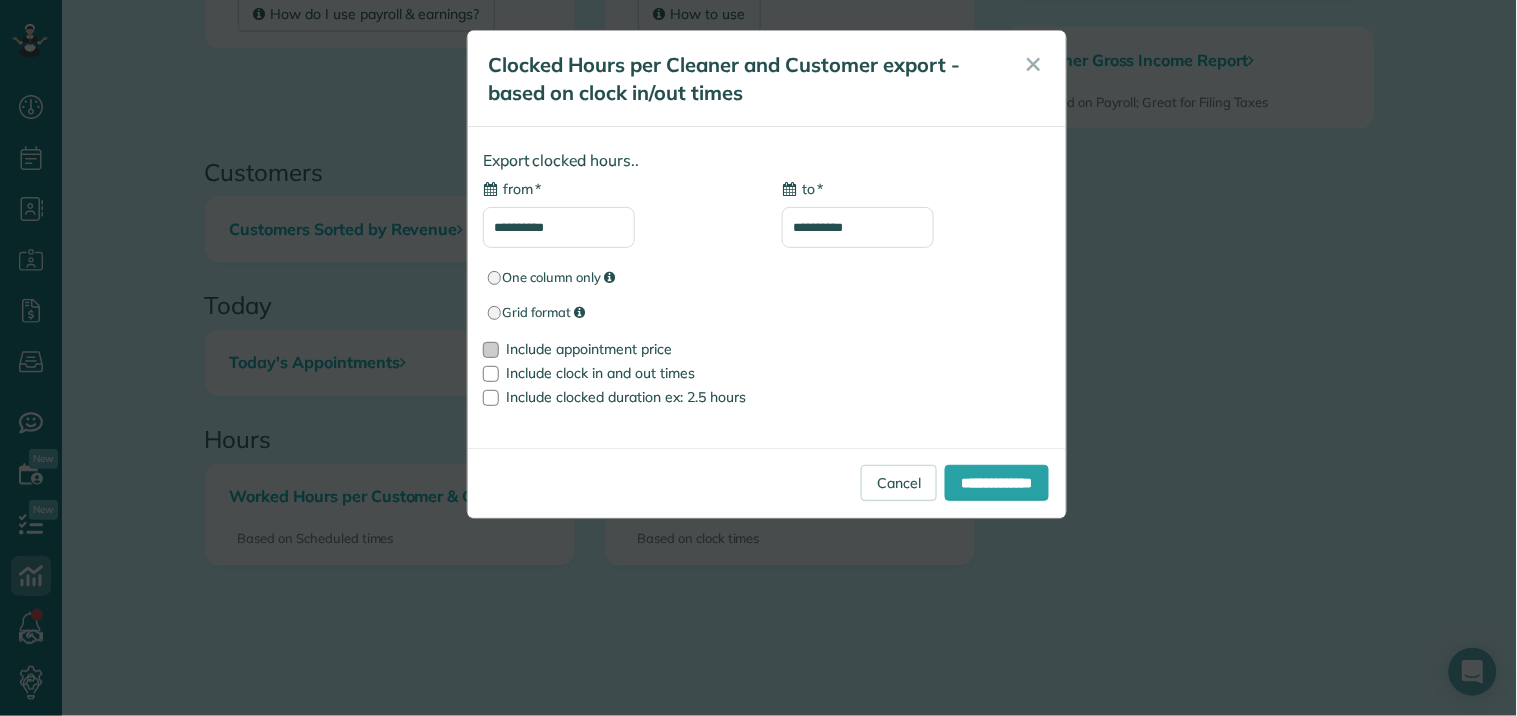 click at bounding box center (491, 350) 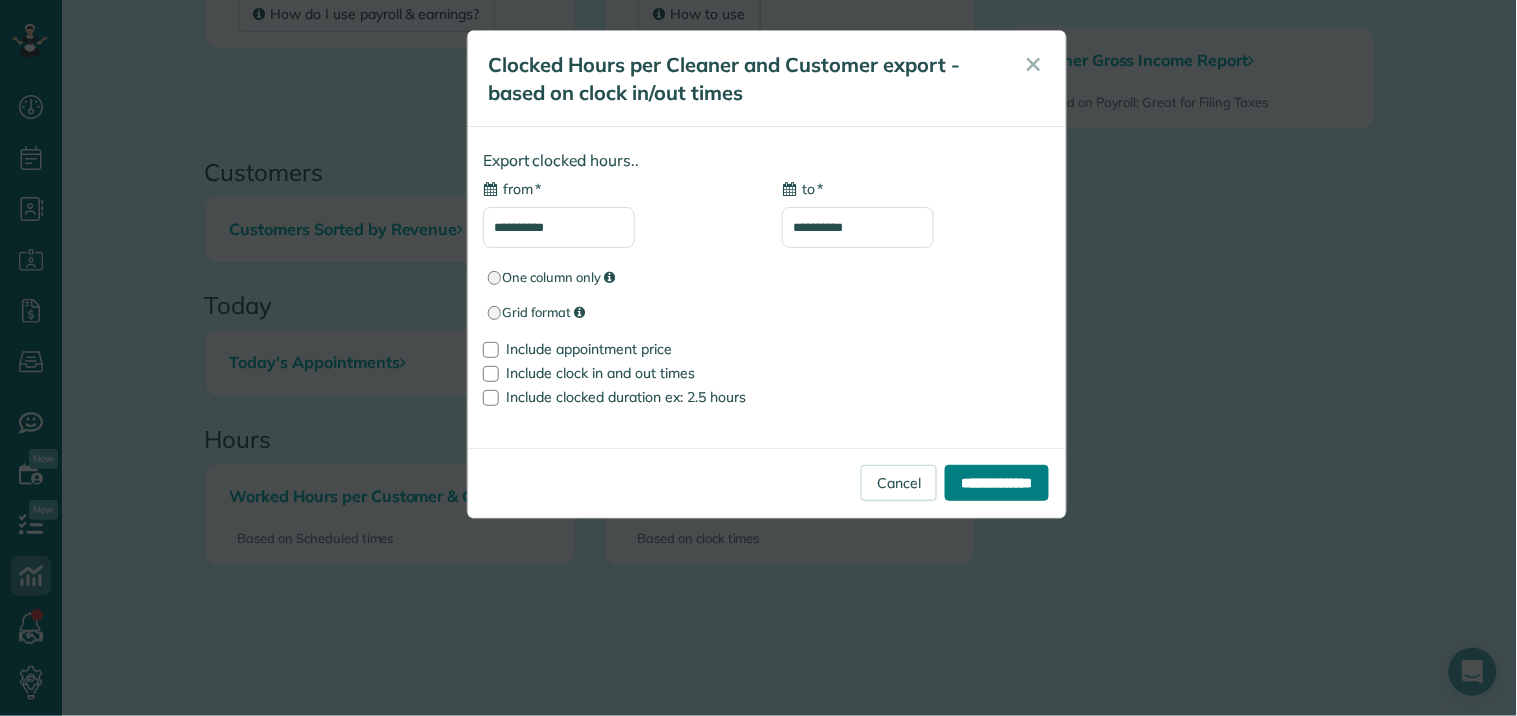 click on "**********" at bounding box center [997, 483] 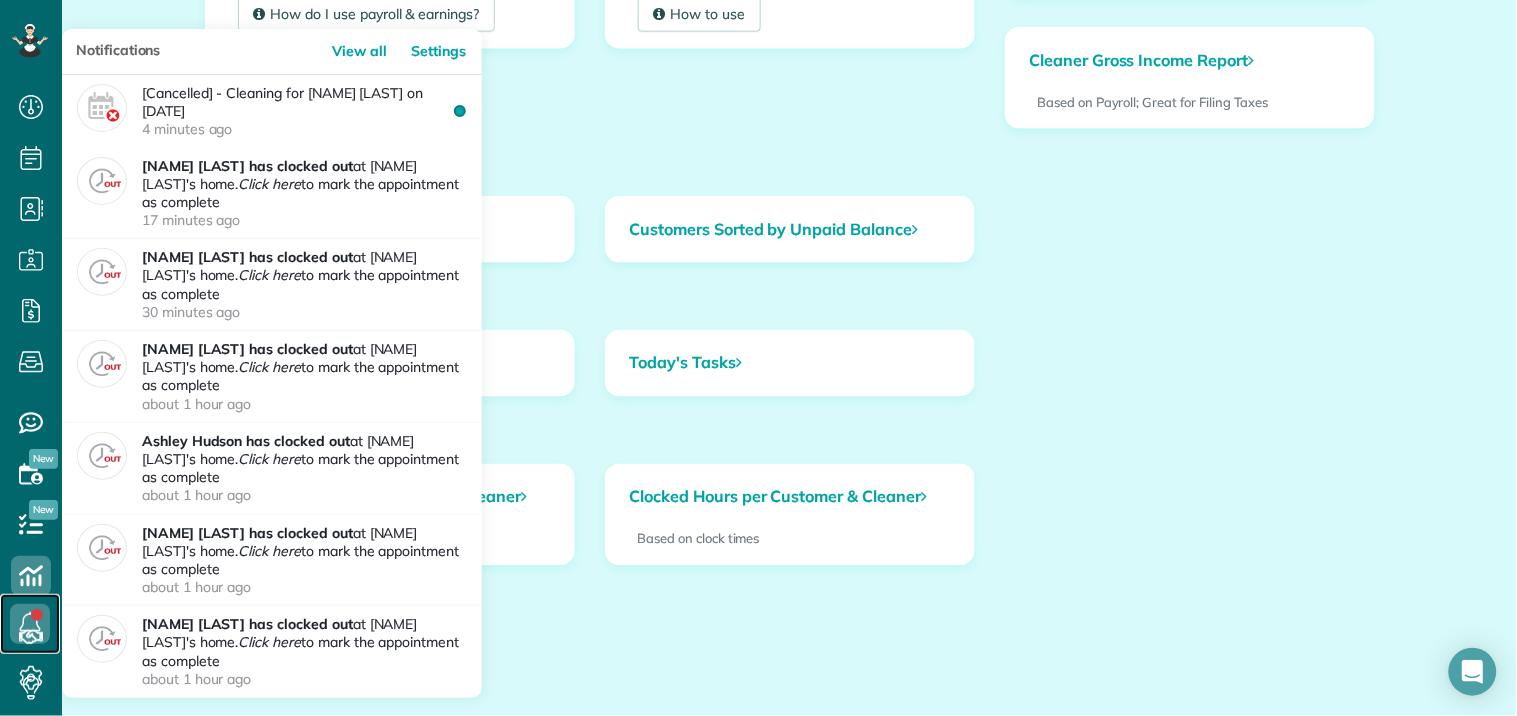 click 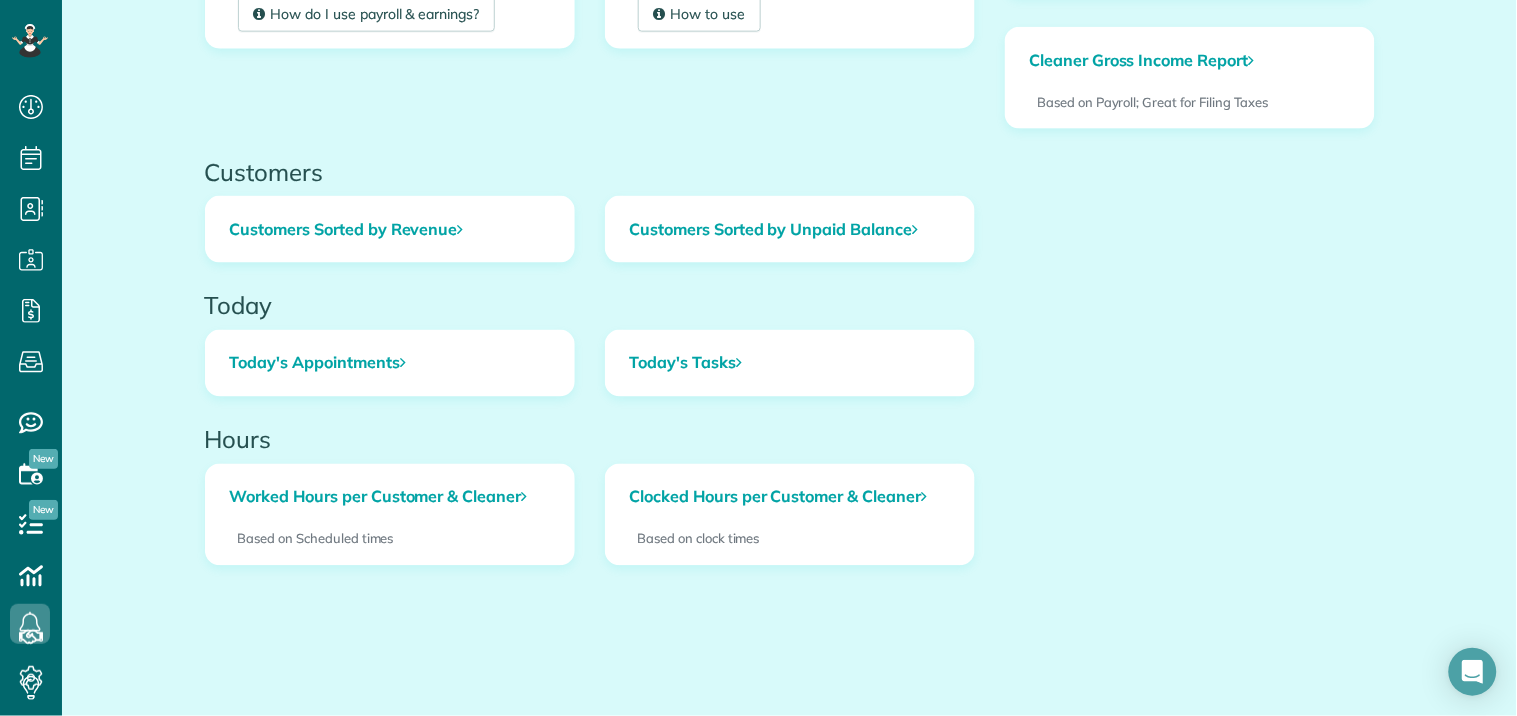 click on "Payroll / Earnings
How do I use payroll & earnings?
×
Payroll / Earnings
How do I use payroll & earnings?
You can calculate how much you owe your cleaners for any given 'payment period' using your existing calendar. Just set the pay rate for each cleaner (revenue share, hourly, or flat rate) and we'll calculate how much you owe them based on their assigned appointments.
Example
Close
Revenue and Expenses" at bounding box center [790, 44] 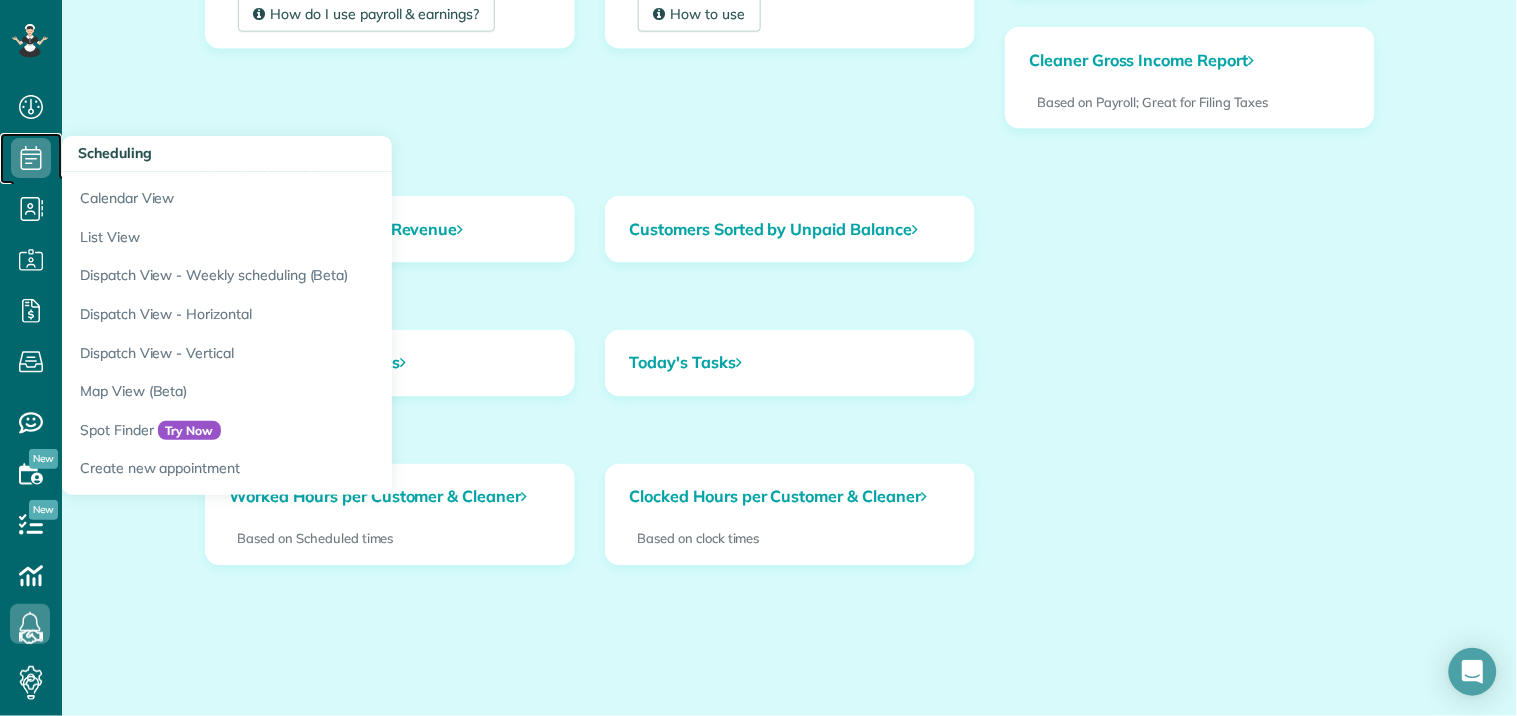 click 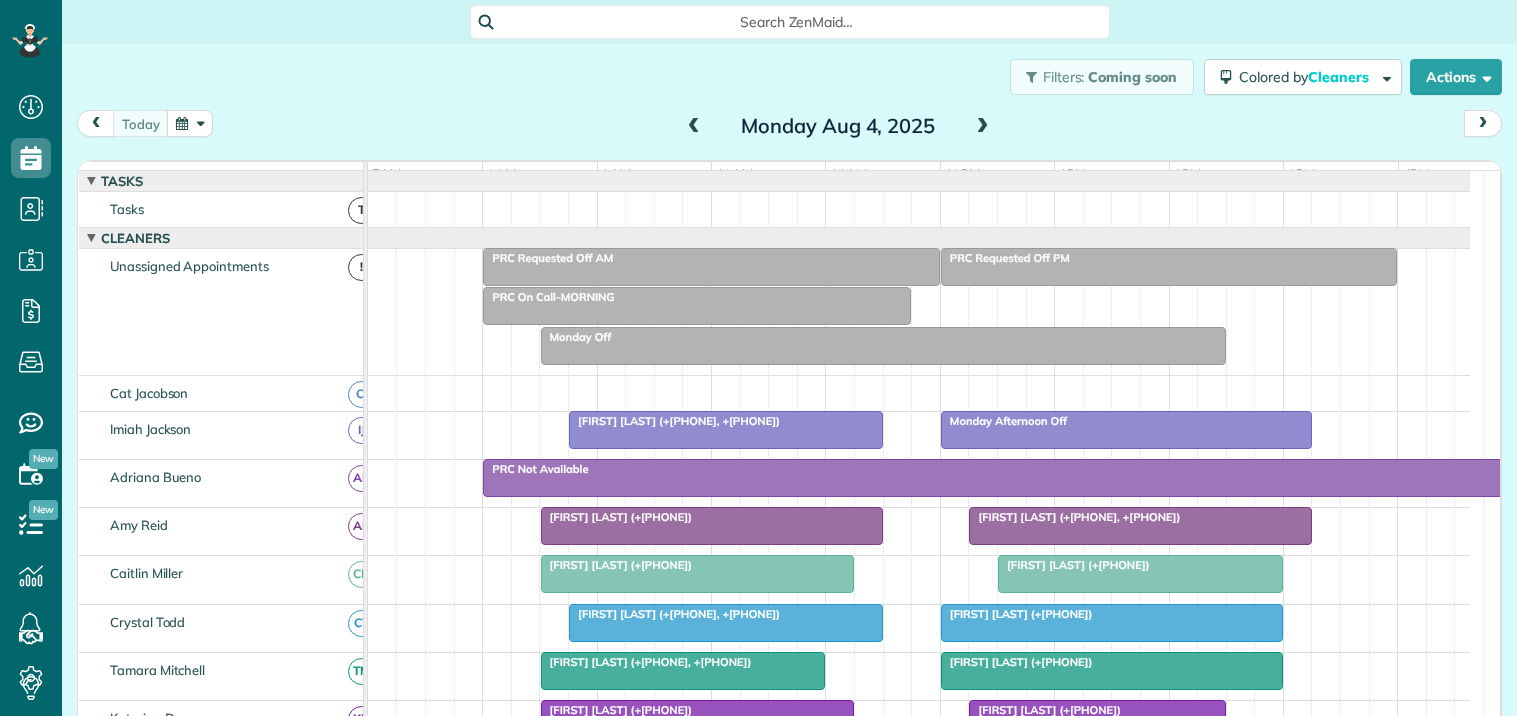 scroll, scrollTop: 0, scrollLeft: 0, axis: both 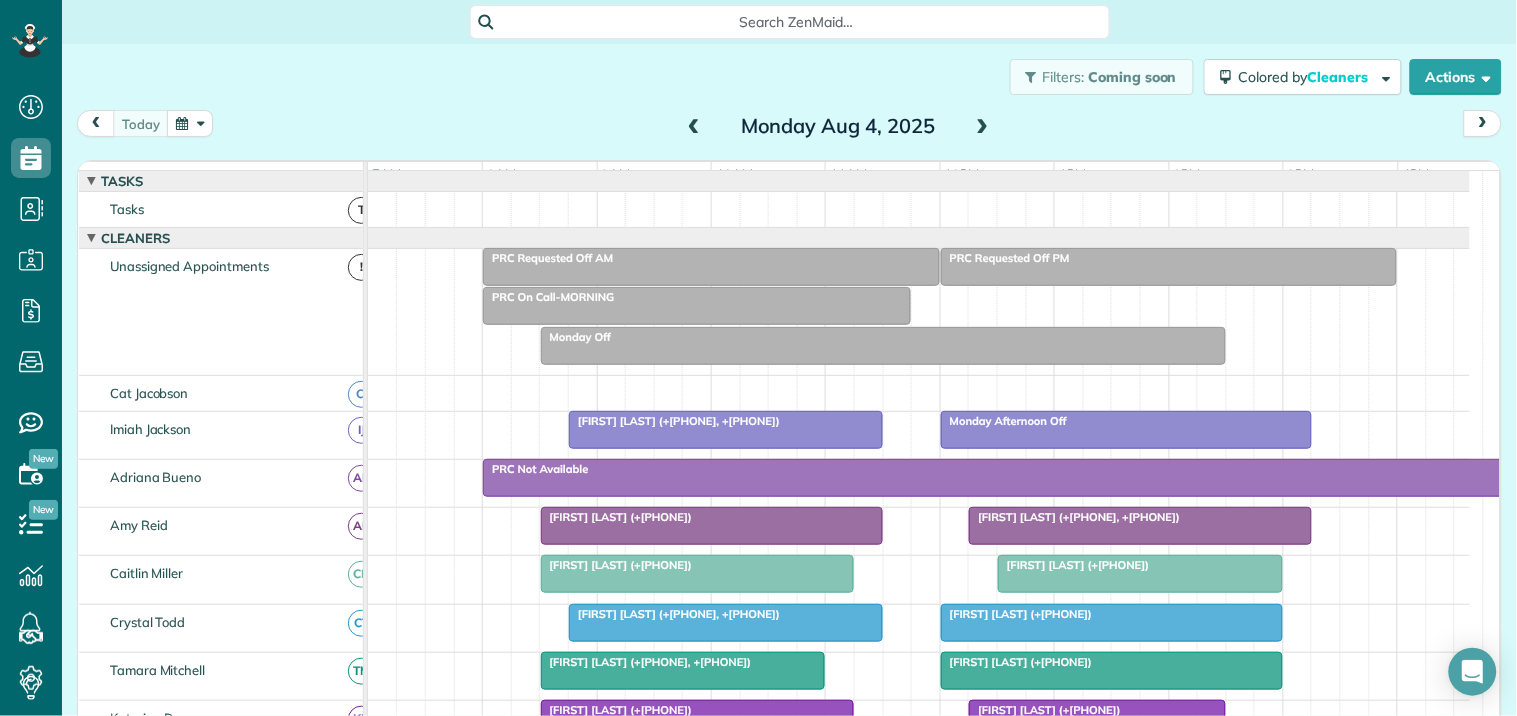 click at bounding box center [190, 123] 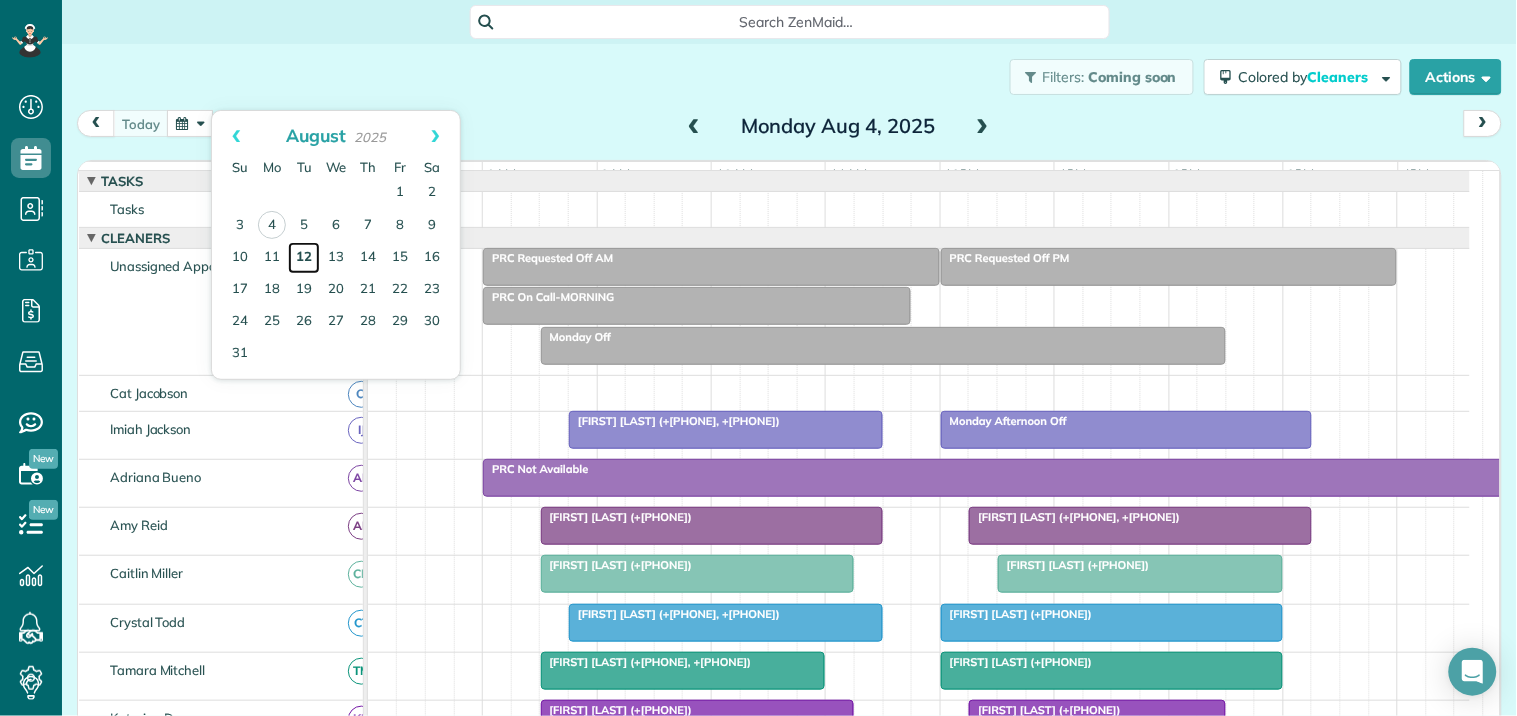 click on "12" at bounding box center [304, 258] 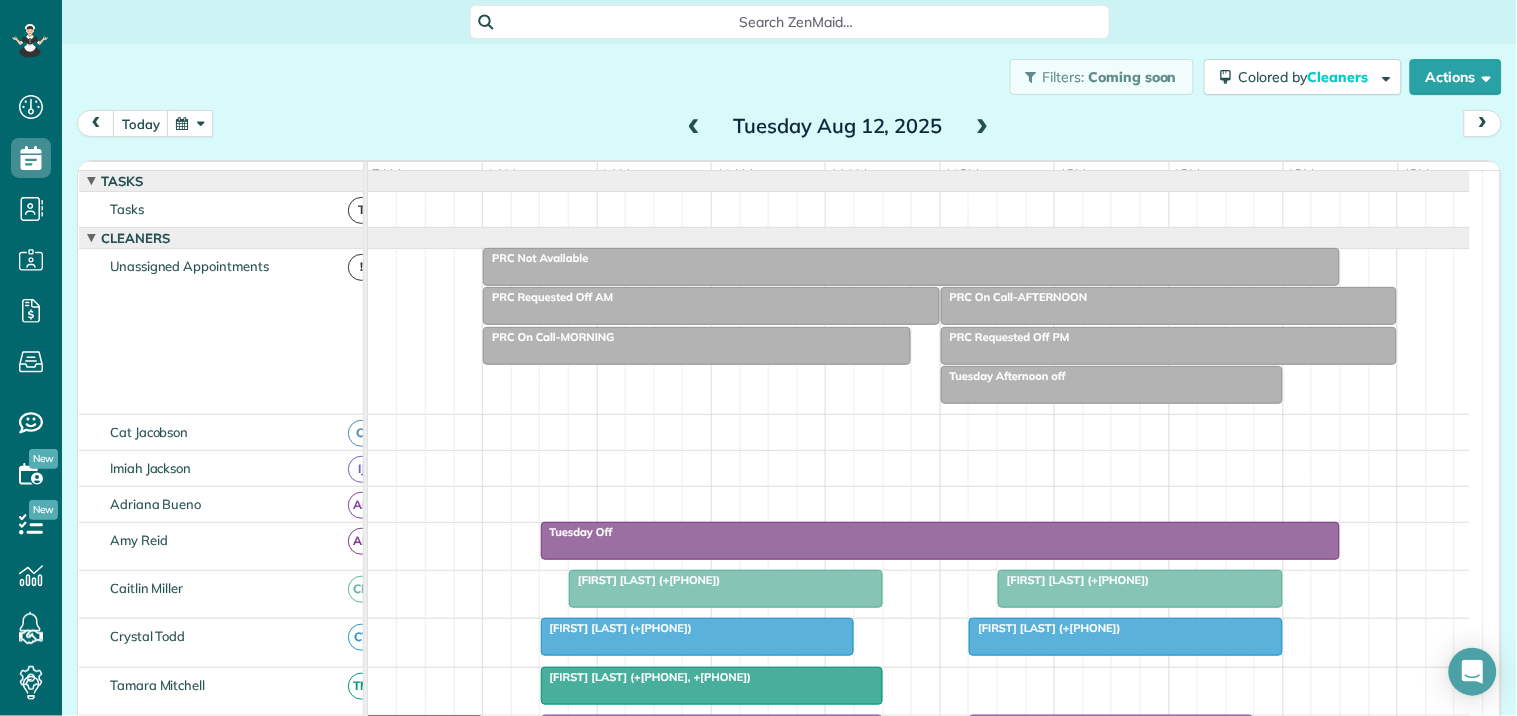 scroll, scrollTop: 444, scrollLeft: 0, axis: vertical 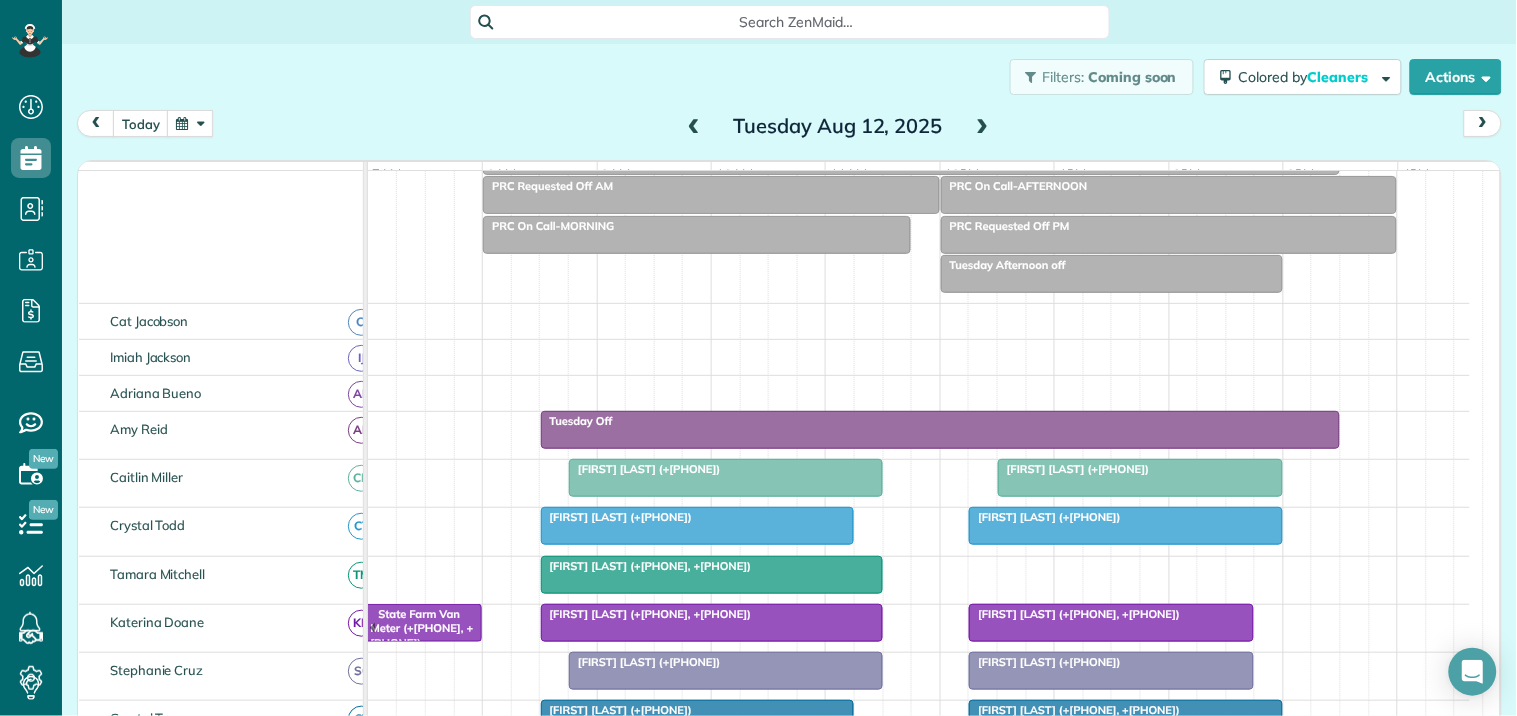 click on "PRC Requested Off PM" at bounding box center (1169, 226) 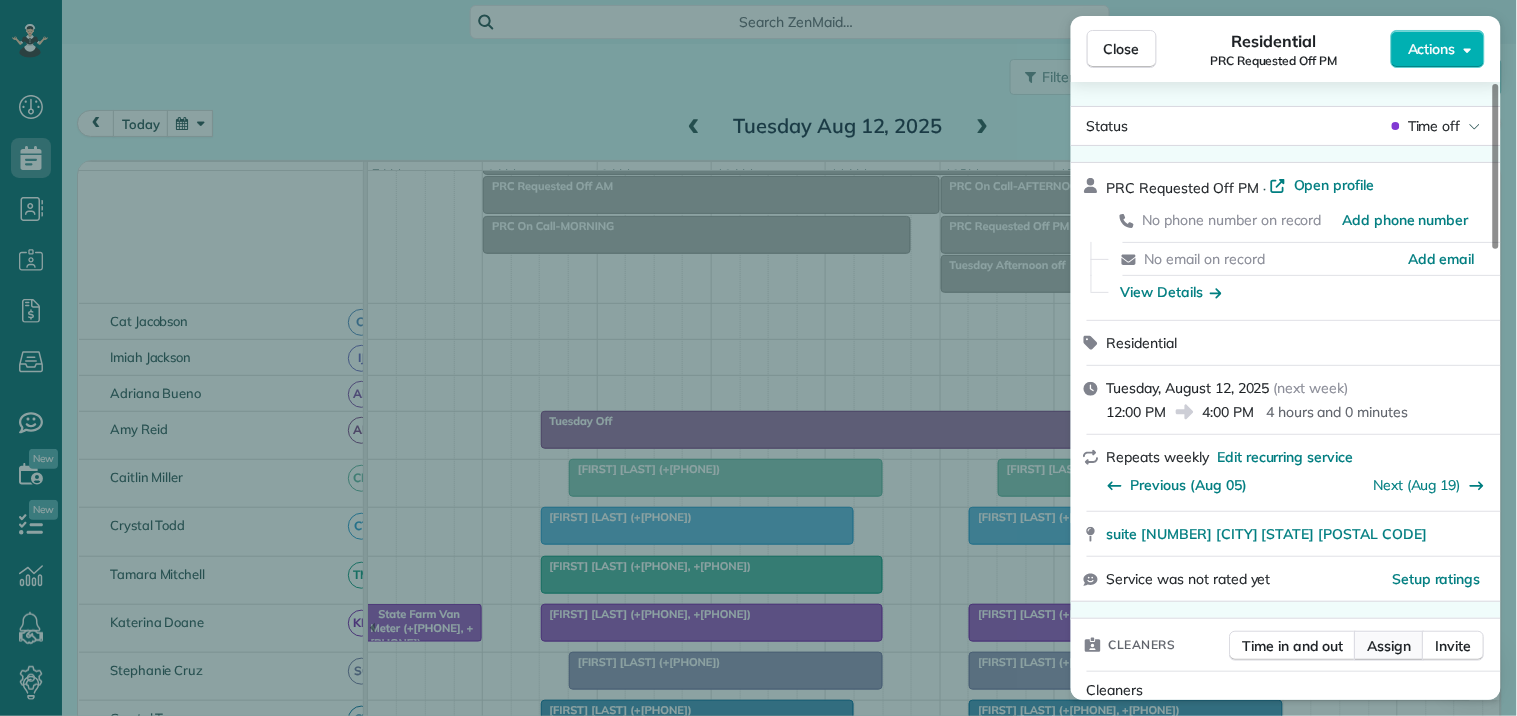 click on "Assign" at bounding box center (1390, 646) 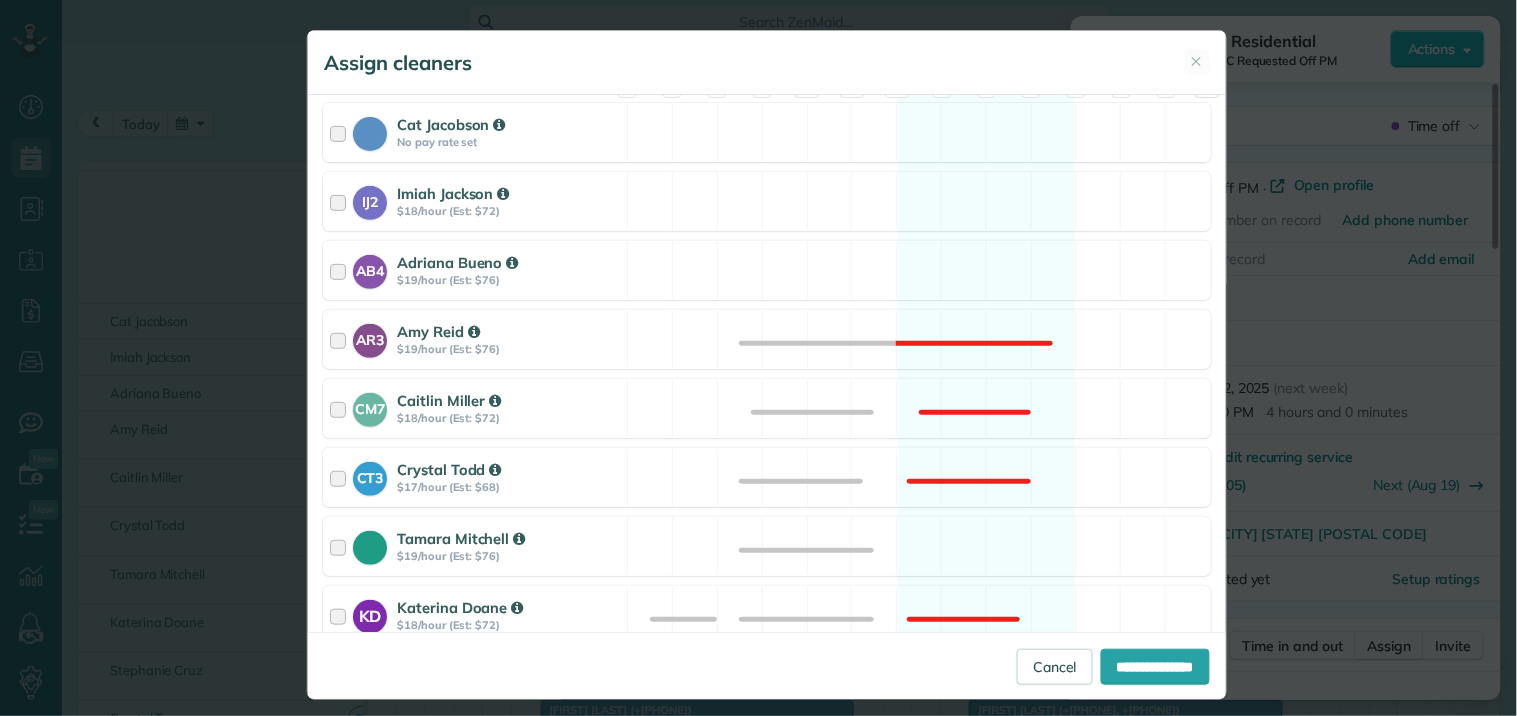 scroll, scrollTop: 444, scrollLeft: 0, axis: vertical 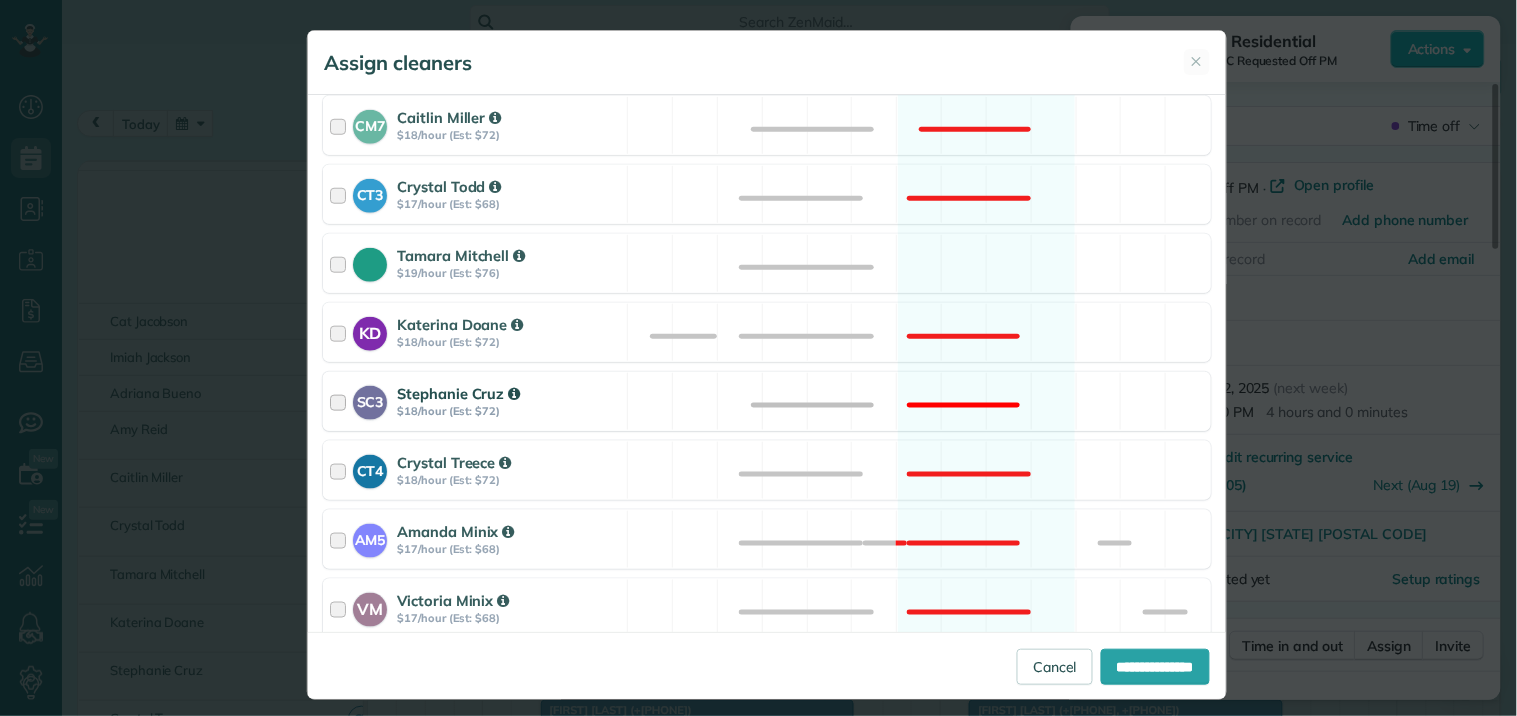 click on "SC3
Stephanie Cruz
$18/hour (Est: $72)
Not available" at bounding box center (767, 401) 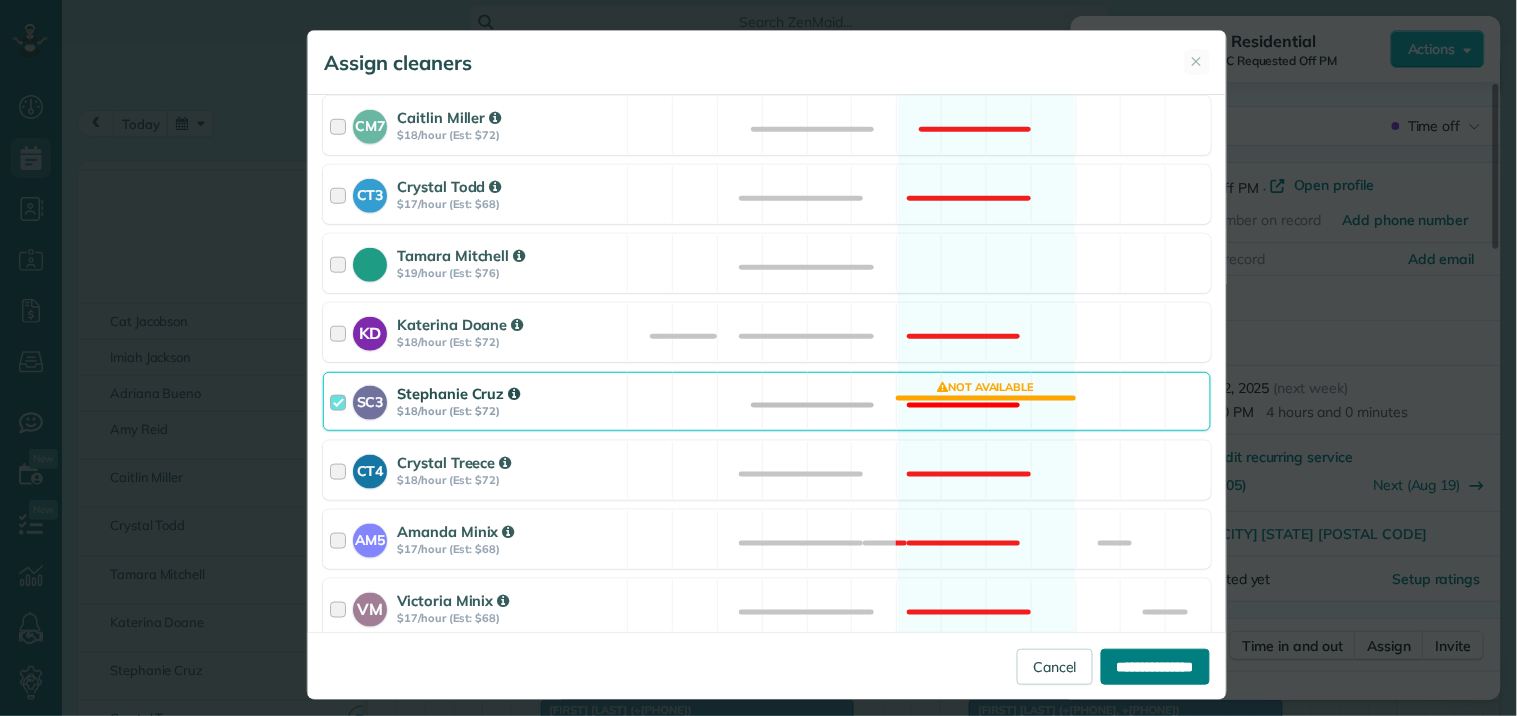 click on "**********" at bounding box center [1155, 667] 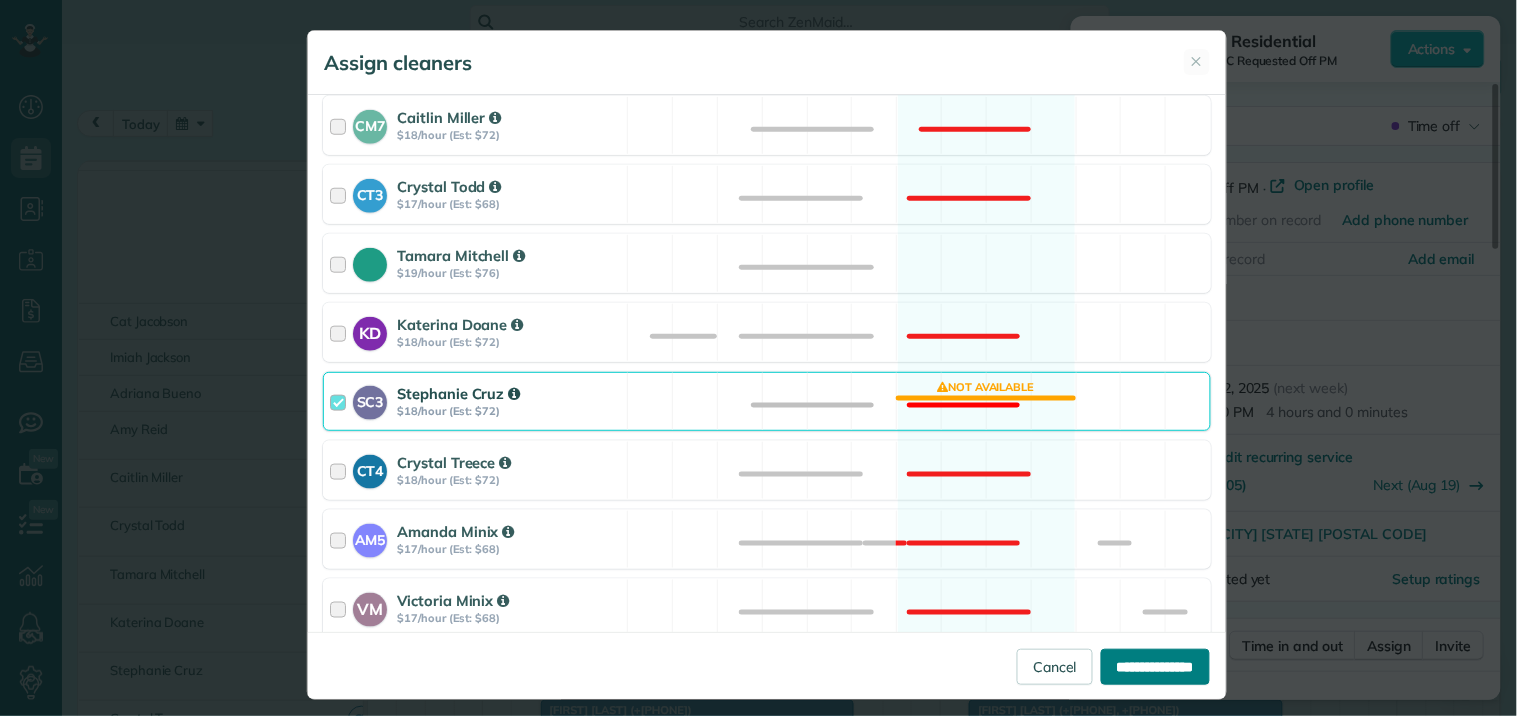 type on "**********" 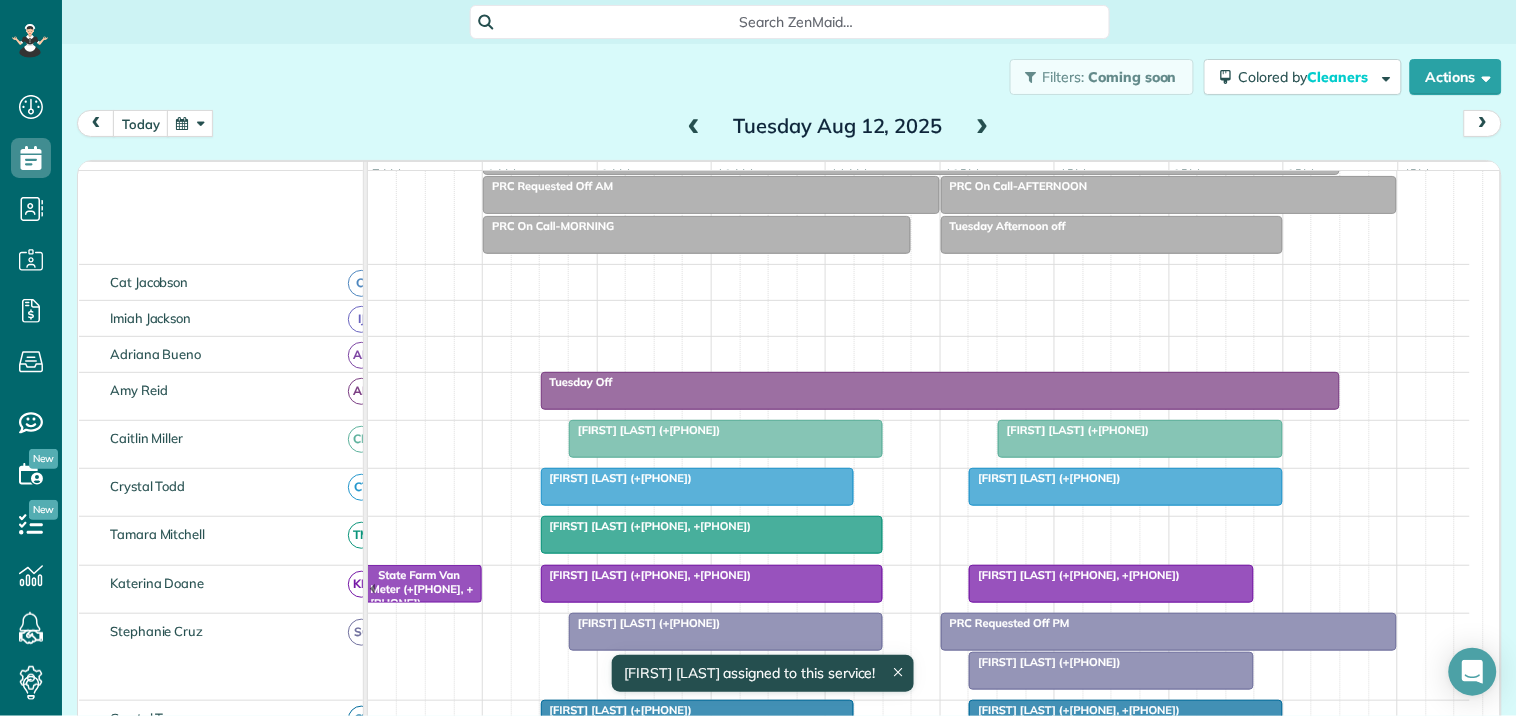 scroll, scrollTop: 72, scrollLeft: 0, axis: vertical 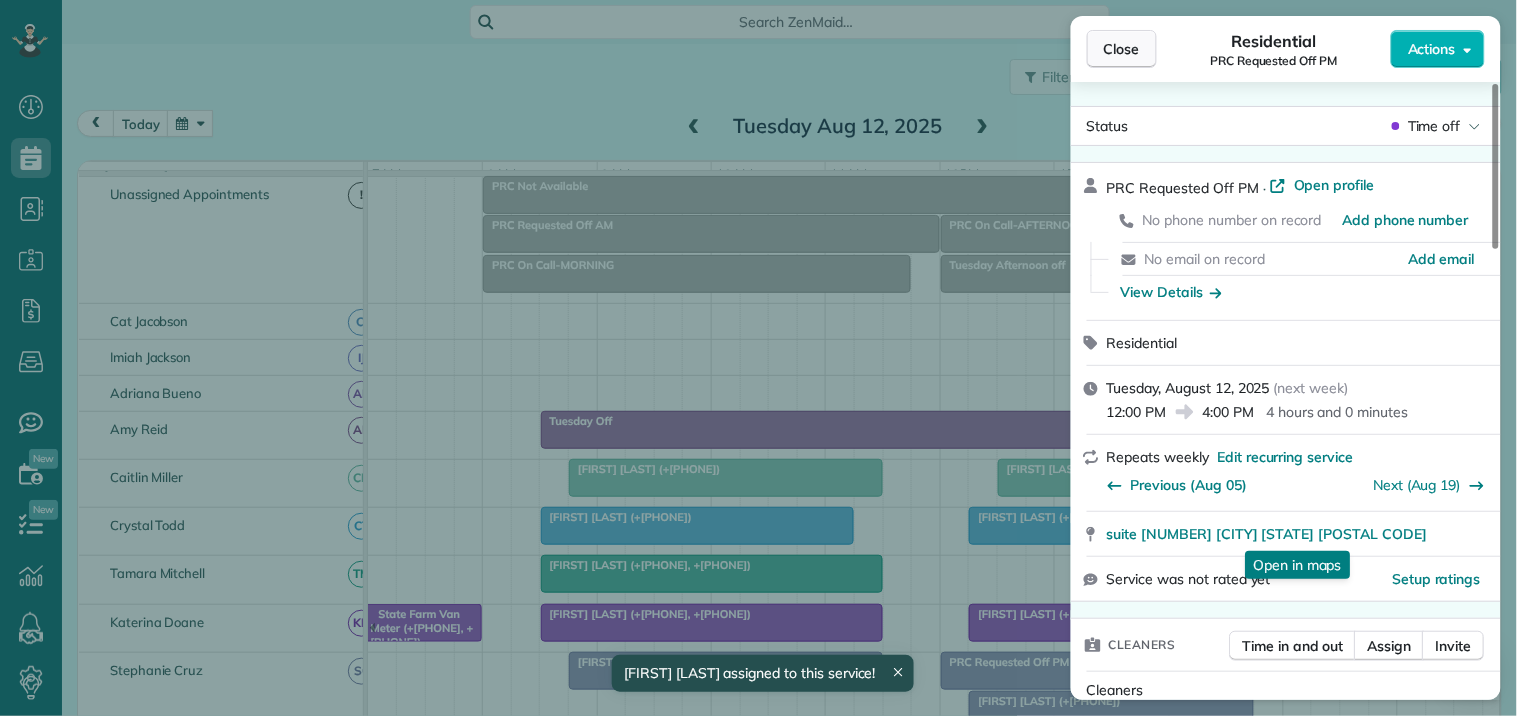 click on "Close" at bounding box center [1122, 49] 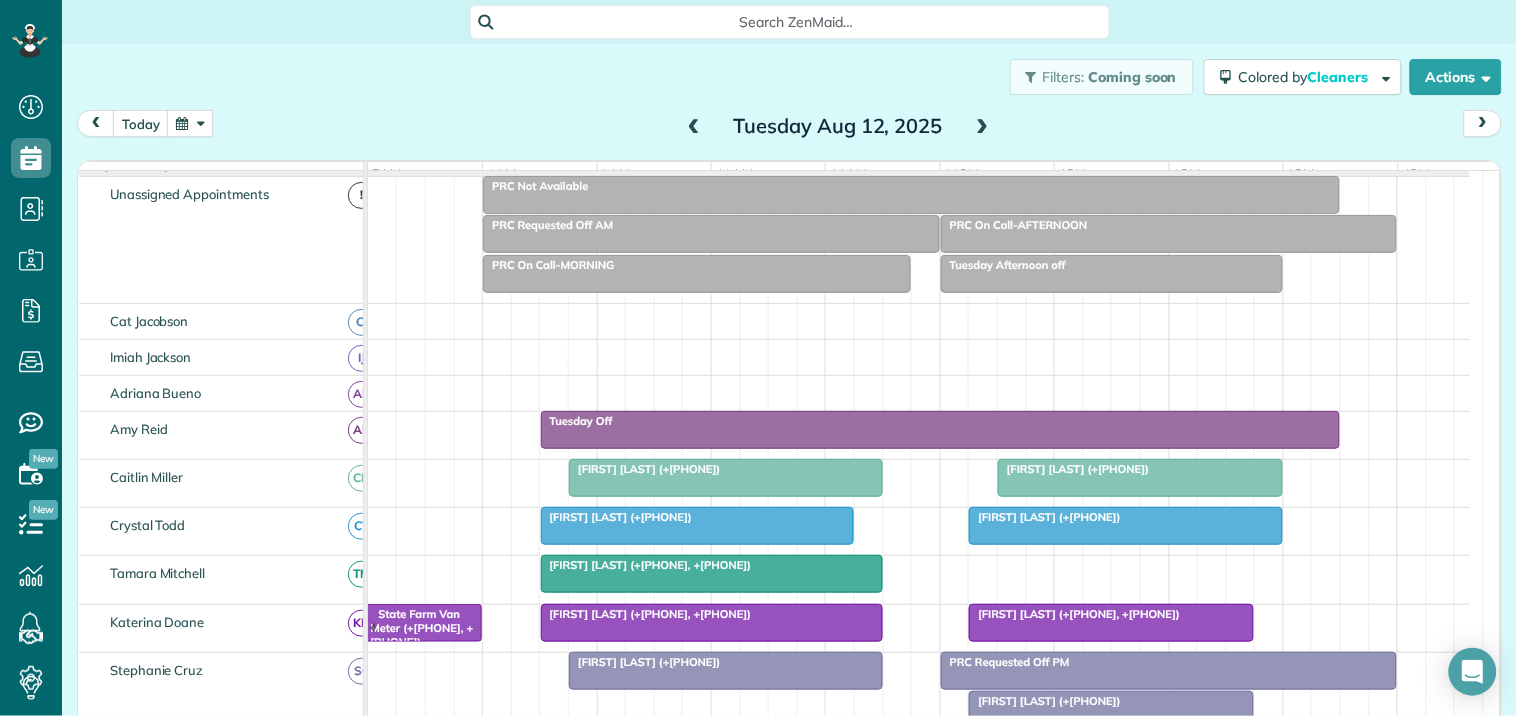 scroll, scrollTop: 405, scrollLeft: 0, axis: vertical 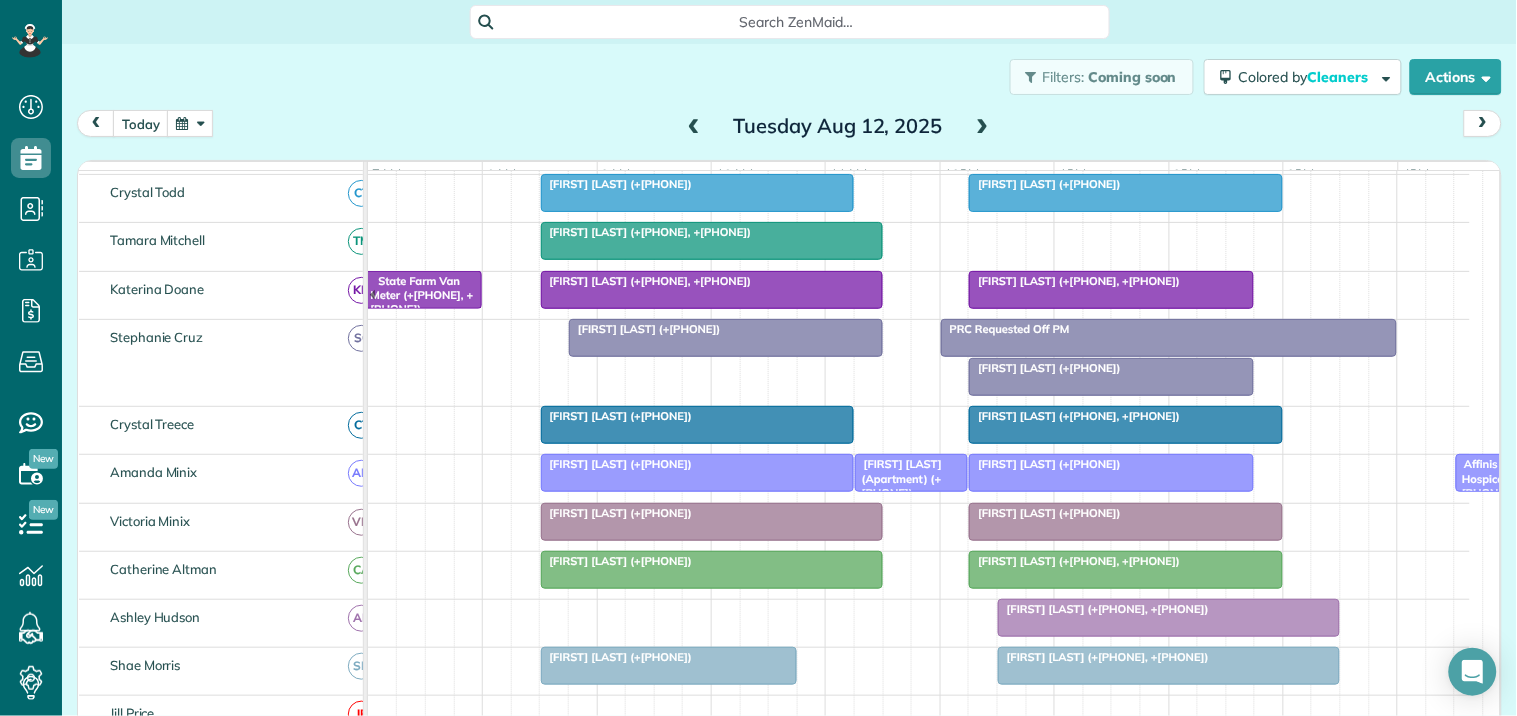 click at bounding box center [1111, 377] 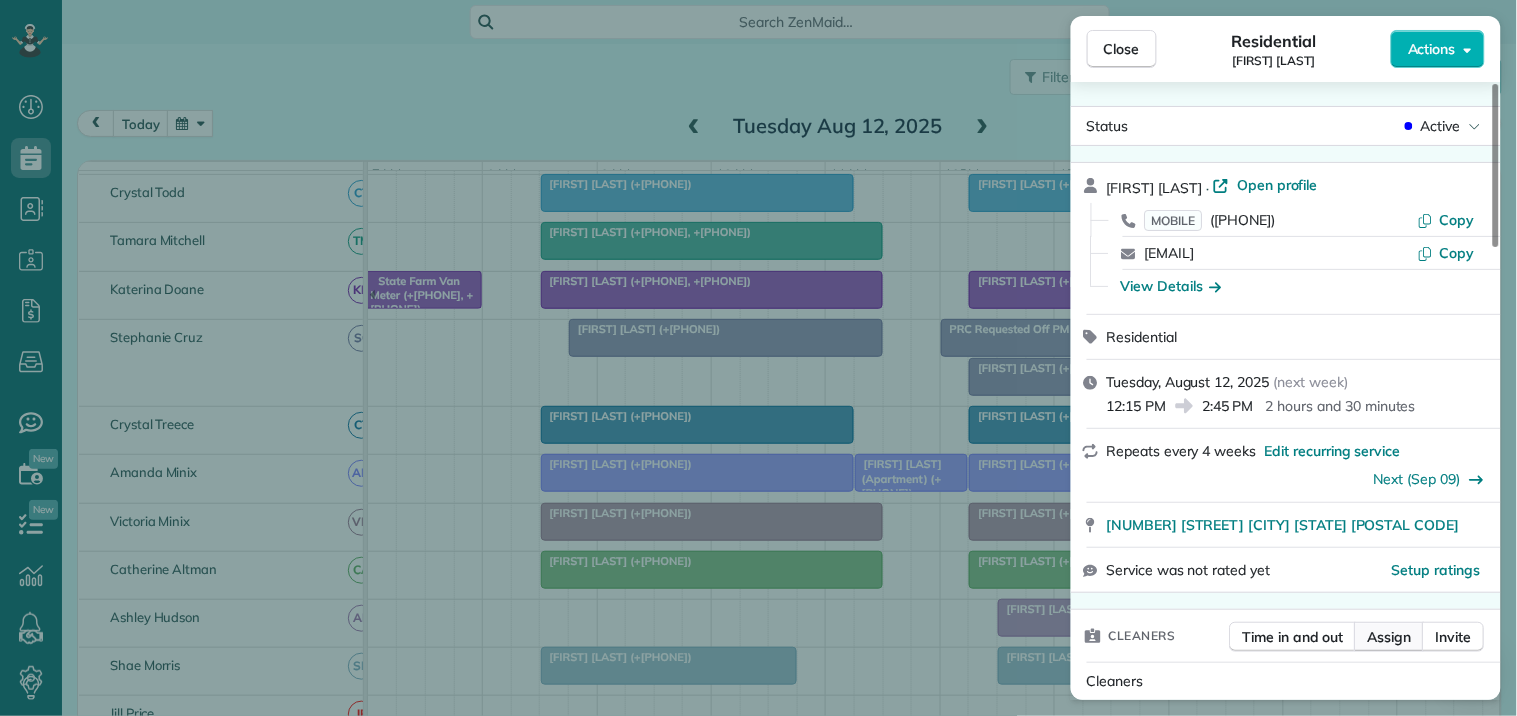 click on "Assign" at bounding box center (1390, 637) 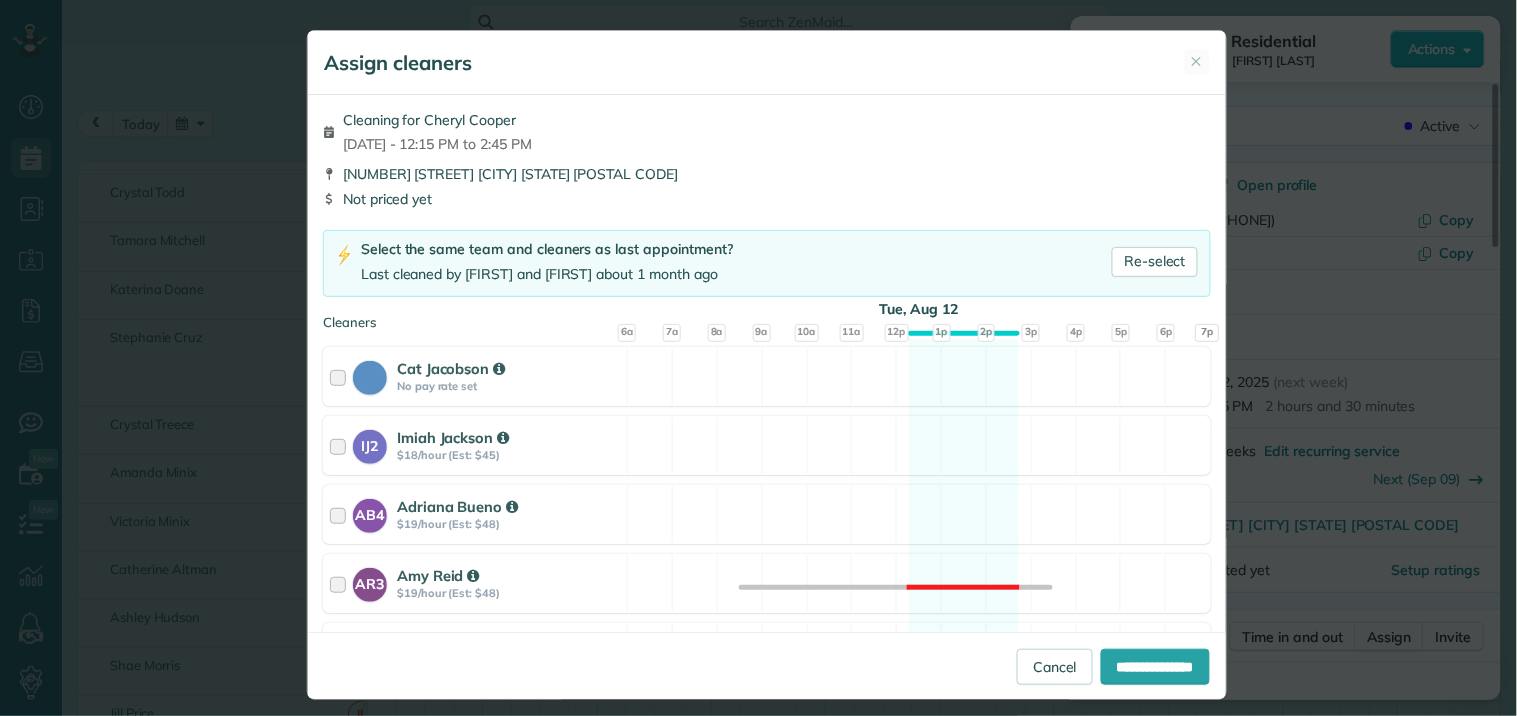 scroll, scrollTop: 333, scrollLeft: 0, axis: vertical 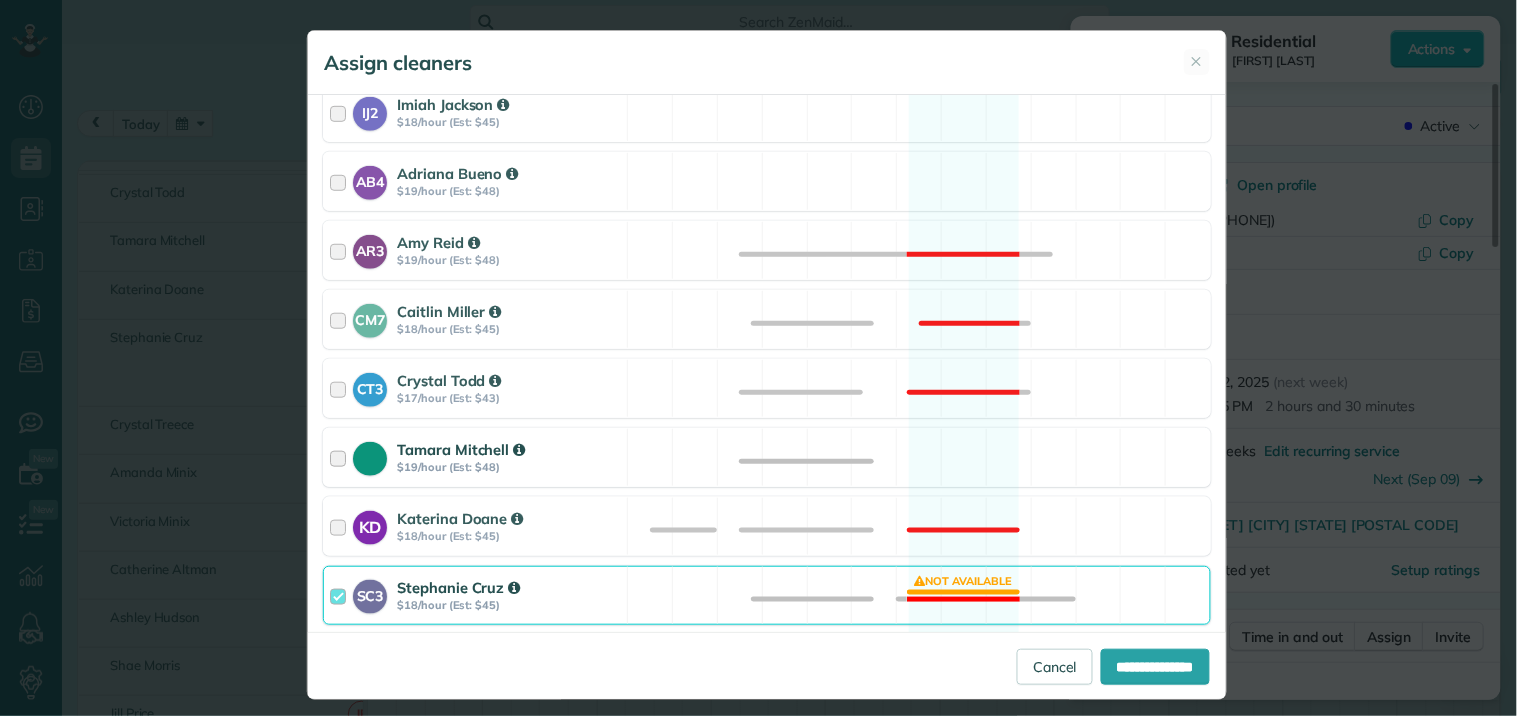 click on "Tamara Mitchell
$19/hour (Est: $48)
Available" at bounding box center (767, 457) 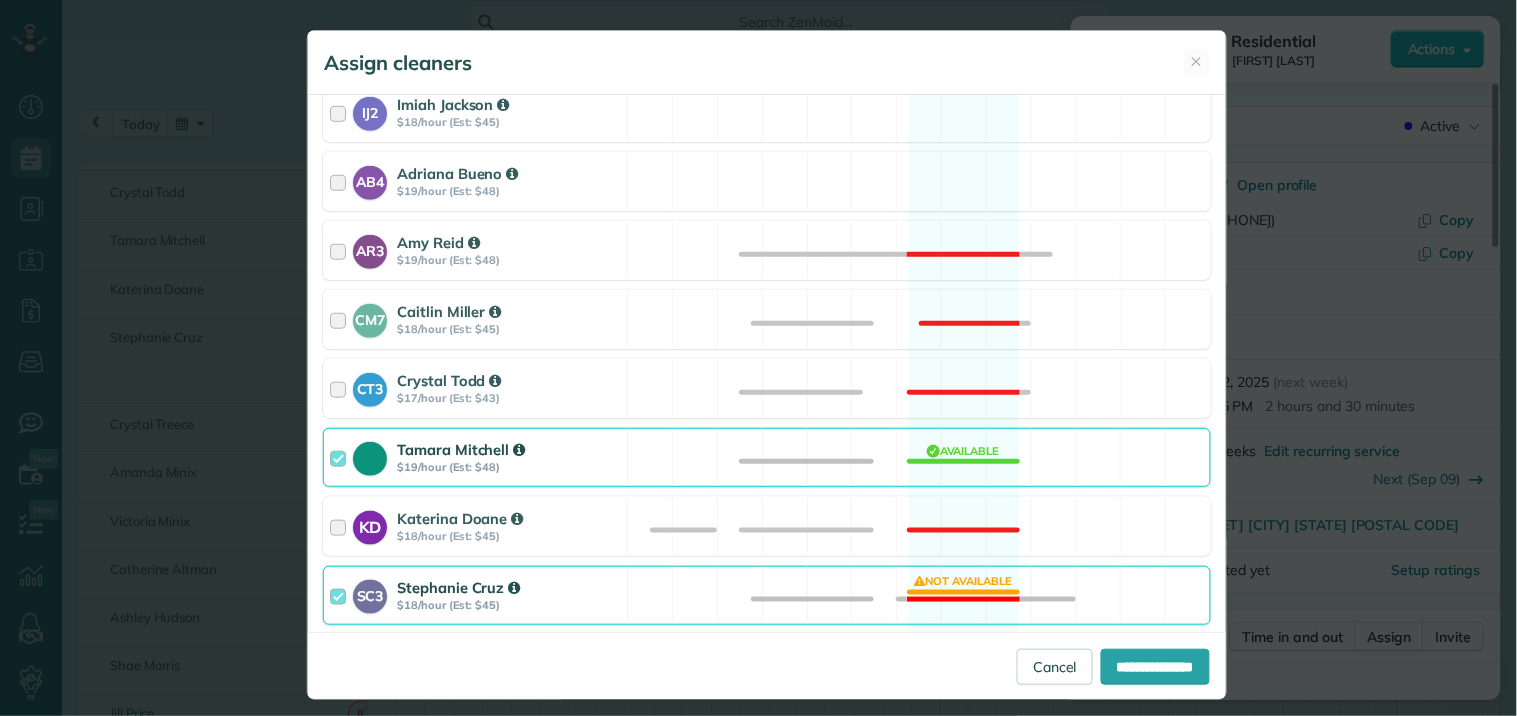 click on "SC3
Stephanie Cruz
$18/hour (Est: $45)
Not available" at bounding box center [767, 595] 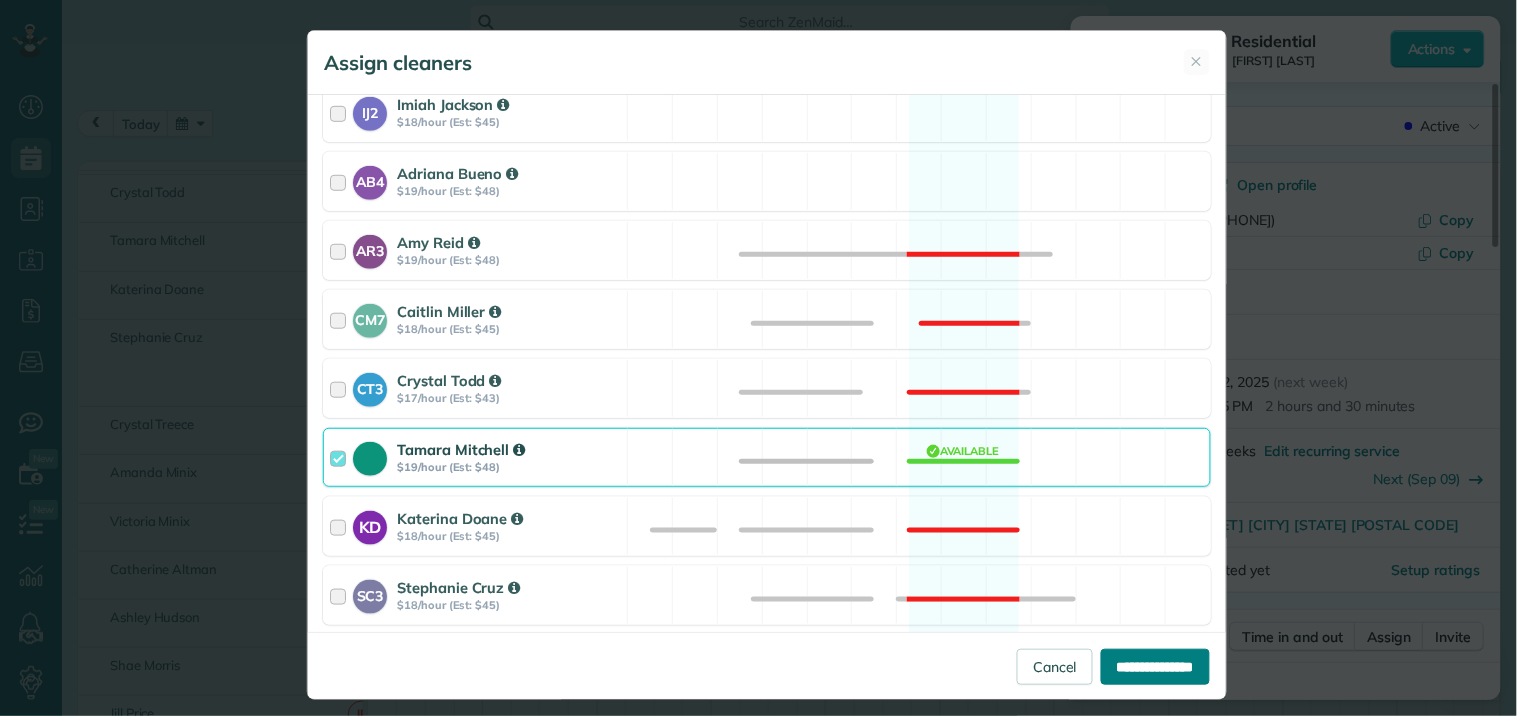 click on "**********" at bounding box center (1155, 667) 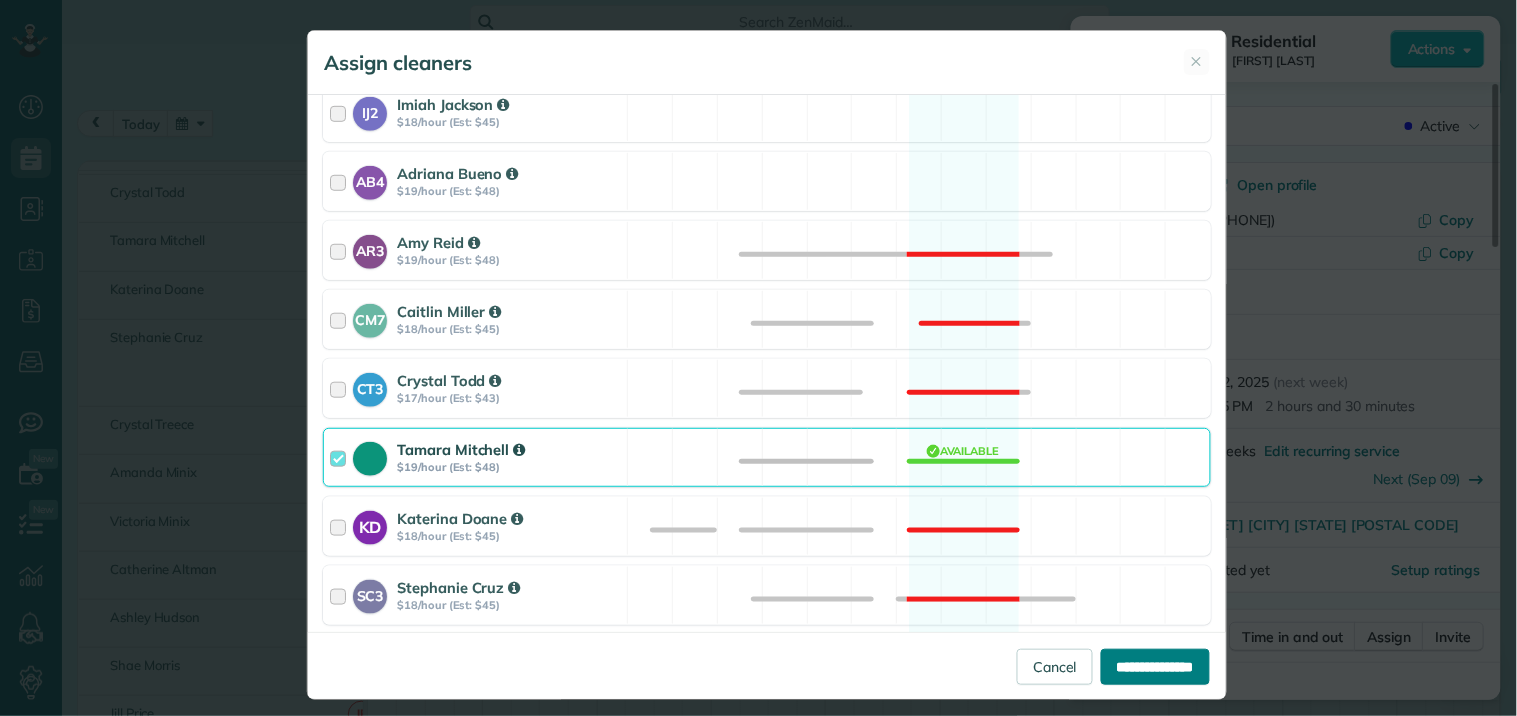 type on "**********" 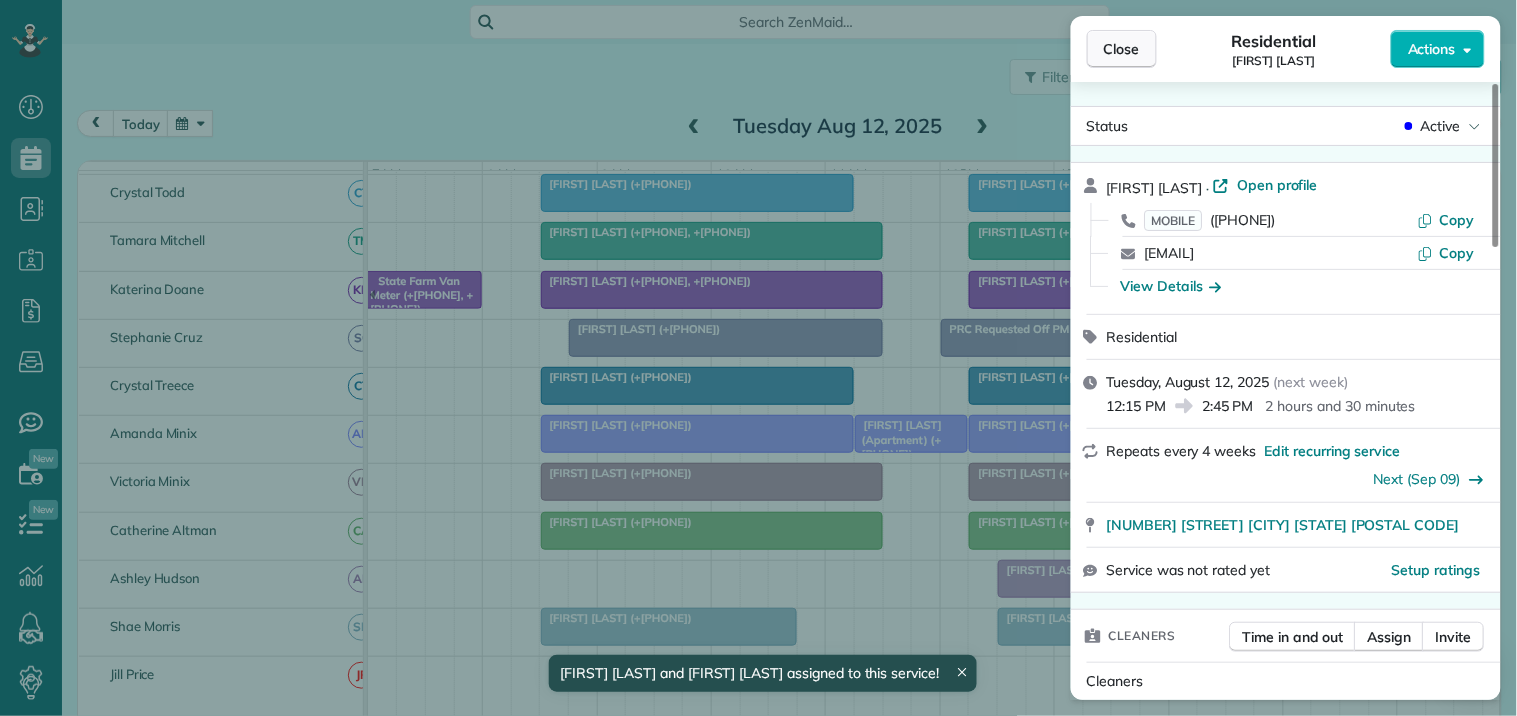 click on "Close" at bounding box center (1122, 49) 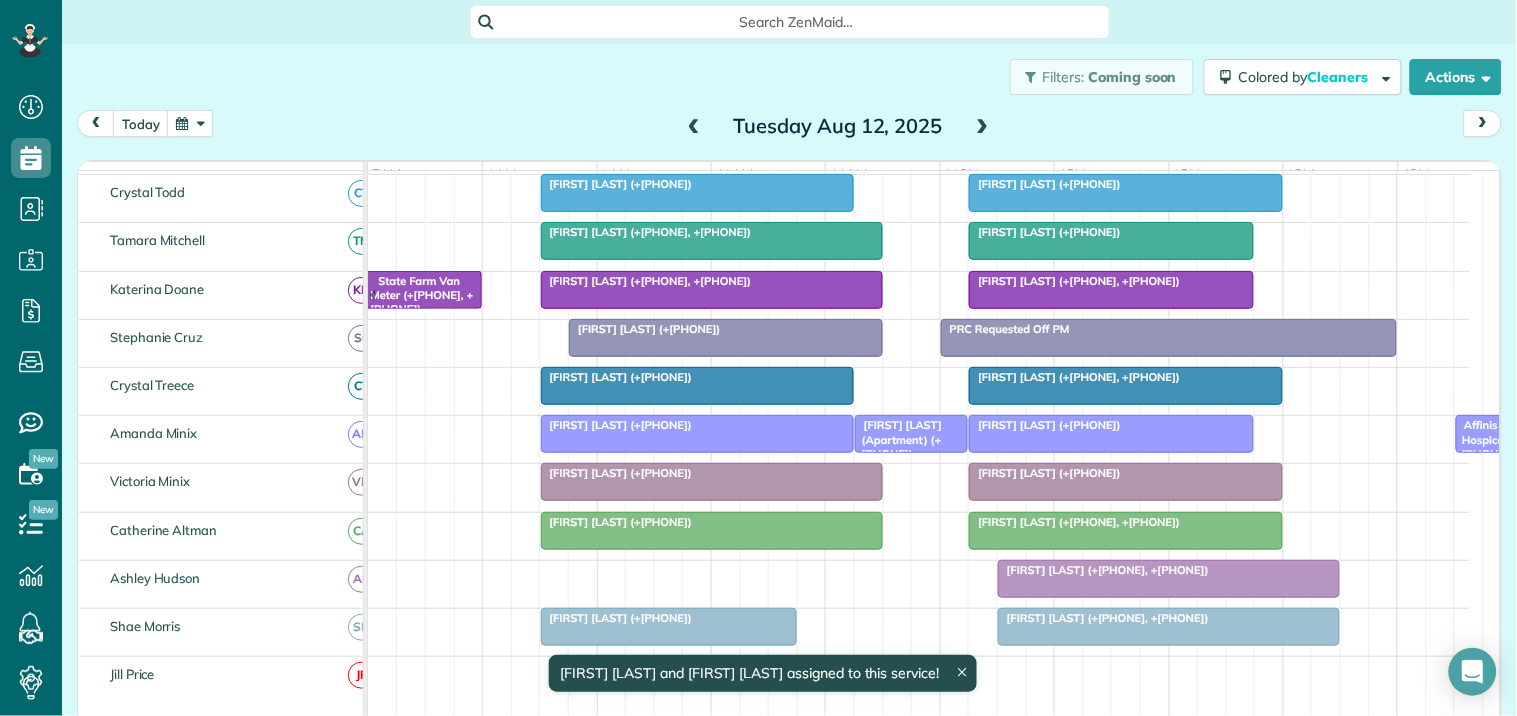 scroll, scrollTop: 675, scrollLeft: 0, axis: vertical 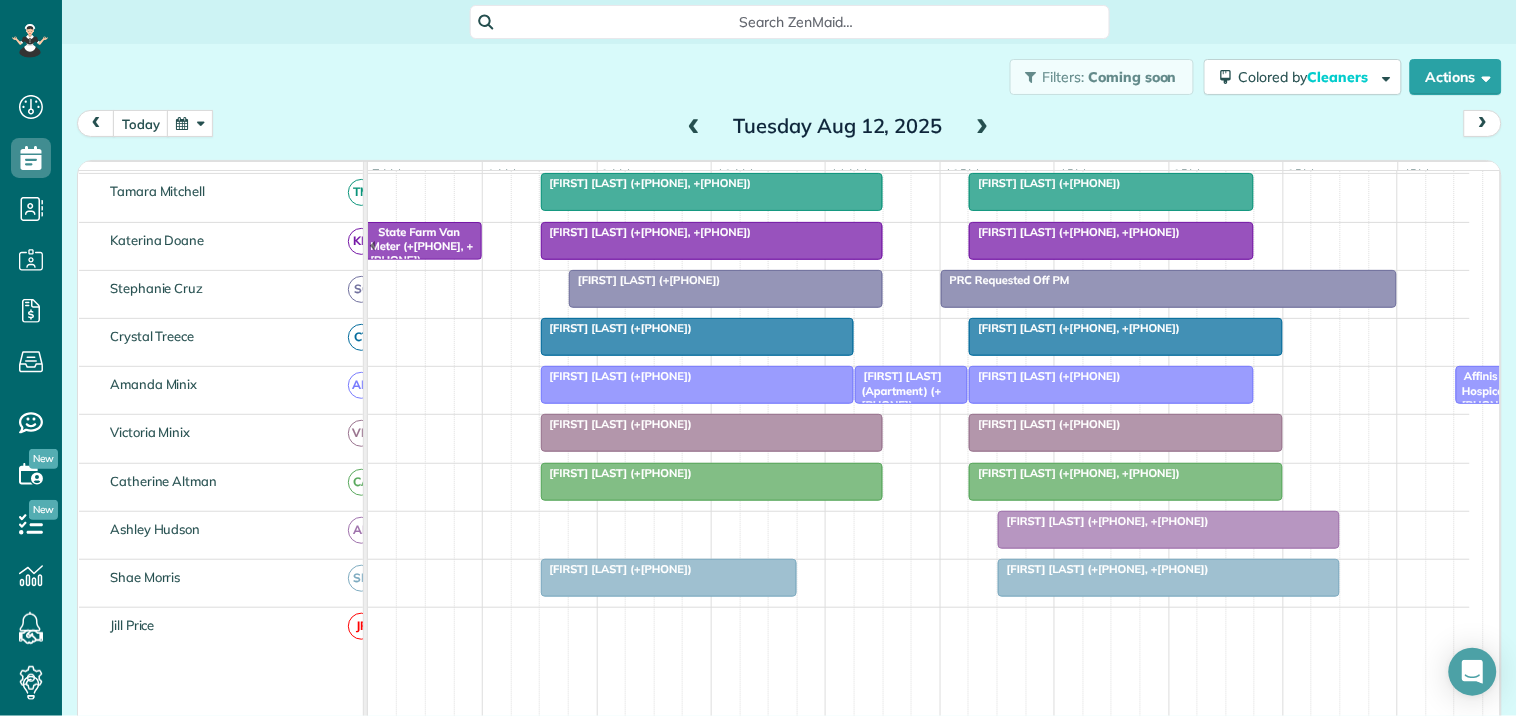 click on "Janet Bartlett (+17707310959, +13608080638)" at bounding box center [1103, 521] 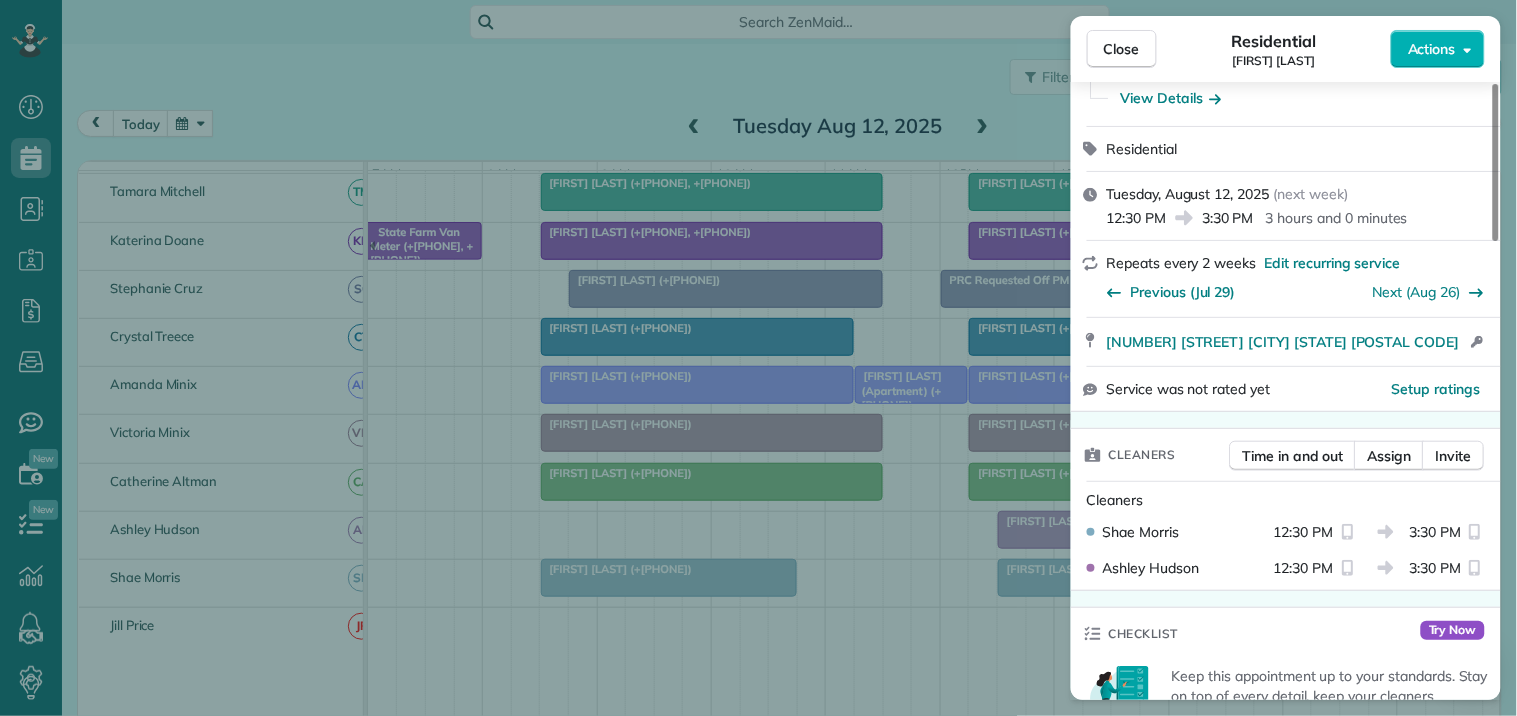 scroll, scrollTop: 222, scrollLeft: 0, axis: vertical 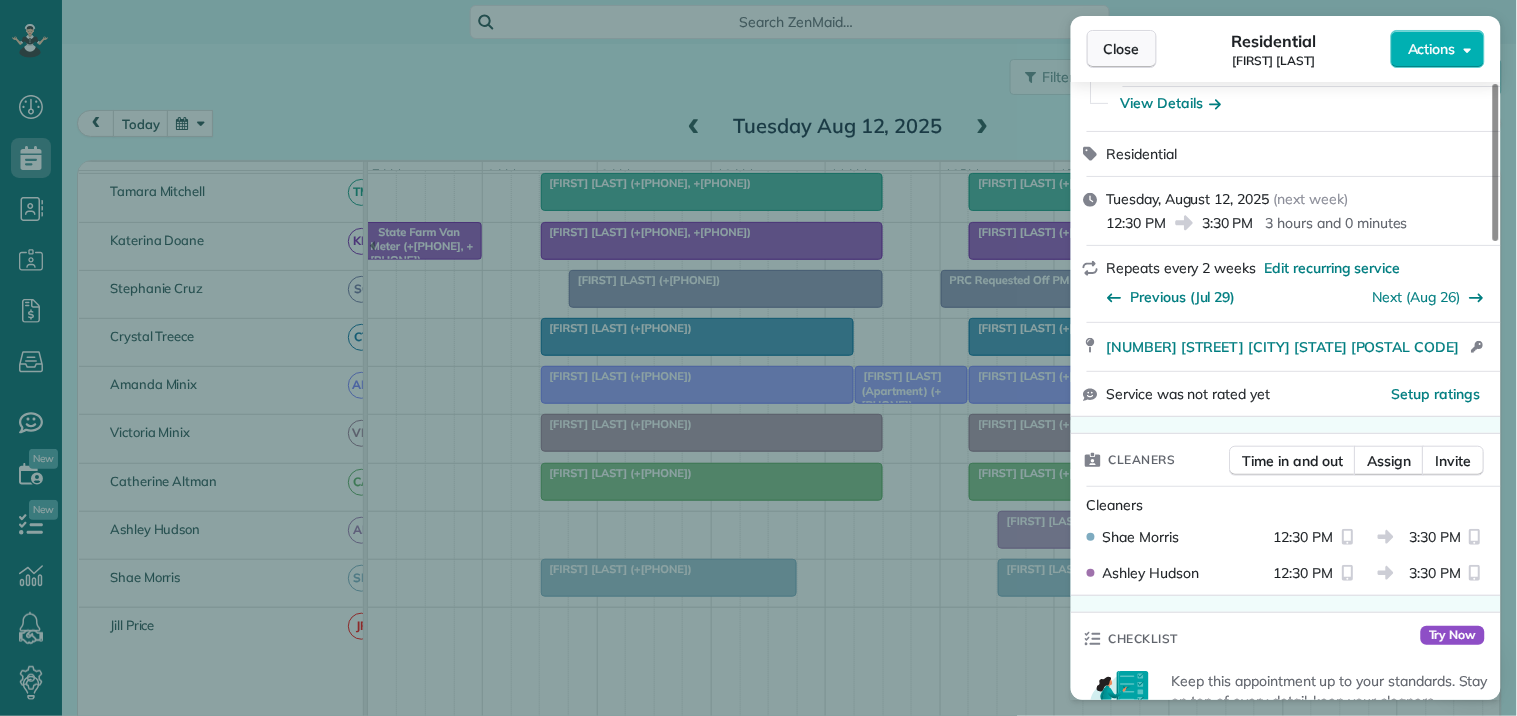 click on "Close" at bounding box center (1122, 49) 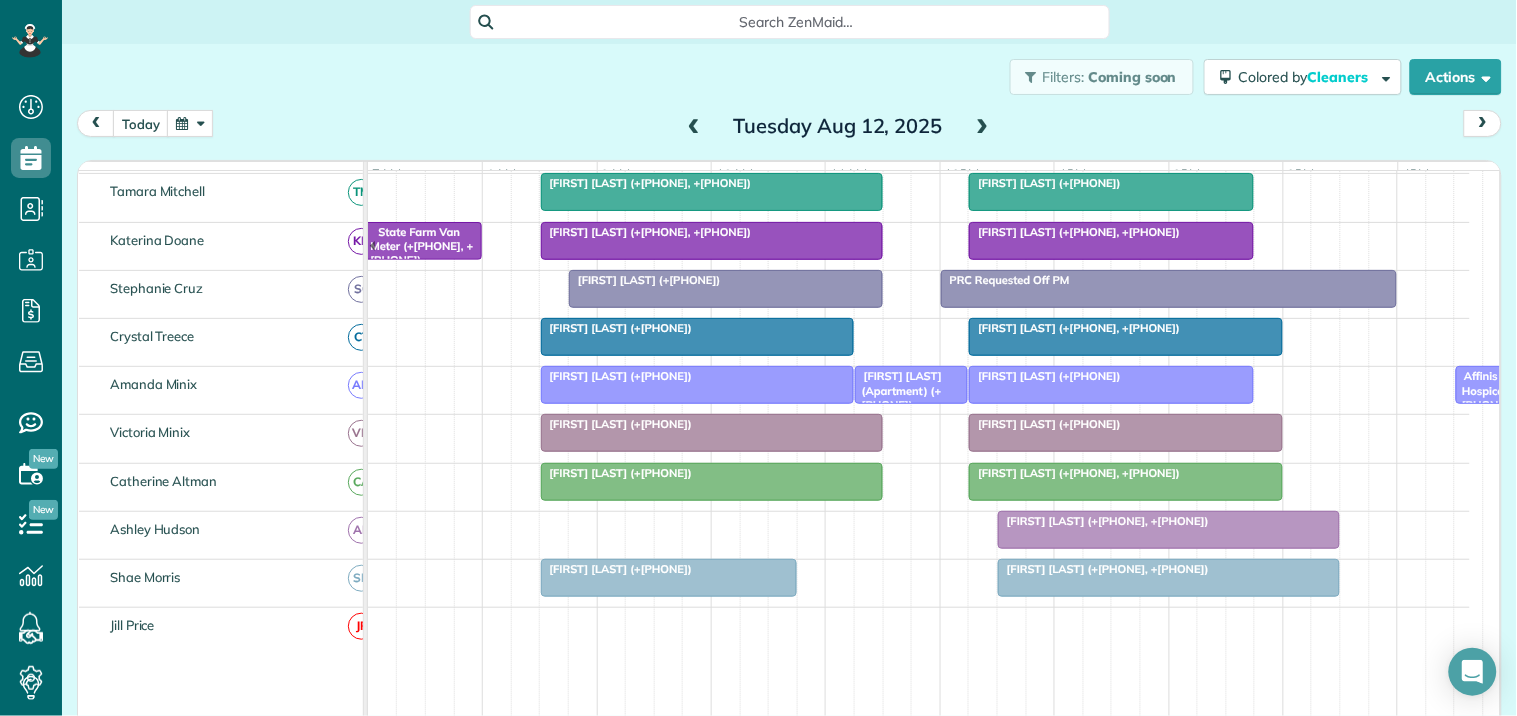 scroll 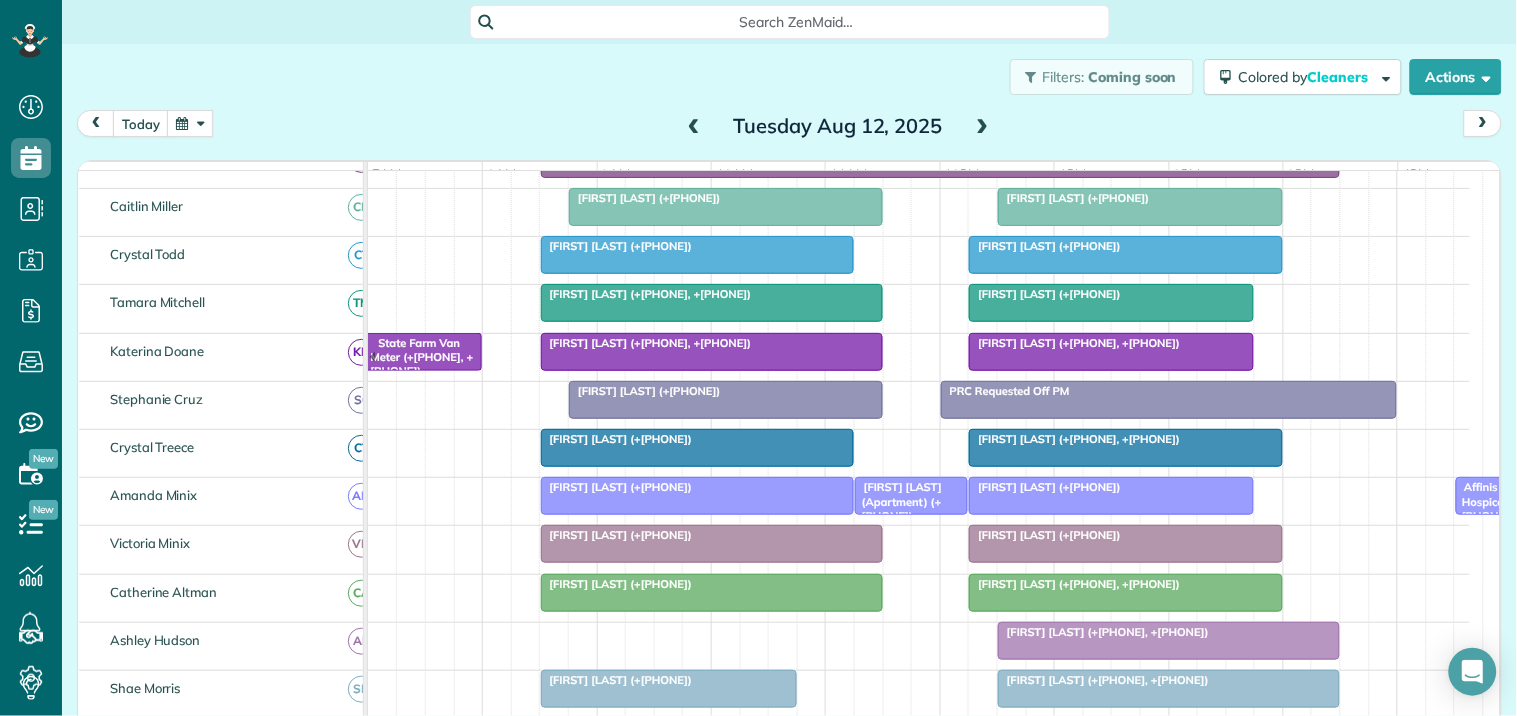 click on "Cheryl Cooper (+17707578097)" at bounding box center (1045, 487) 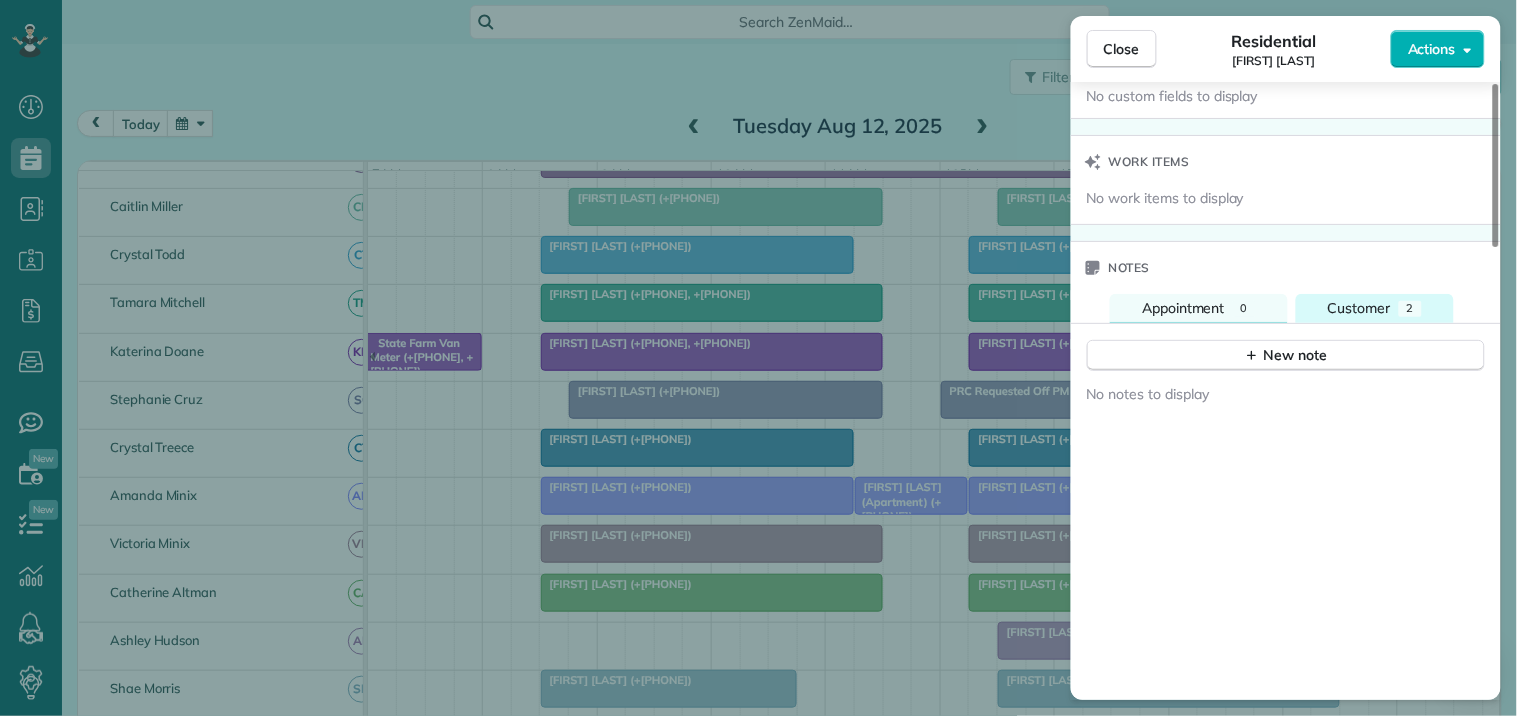 click on "Customer" at bounding box center (1359, 308) 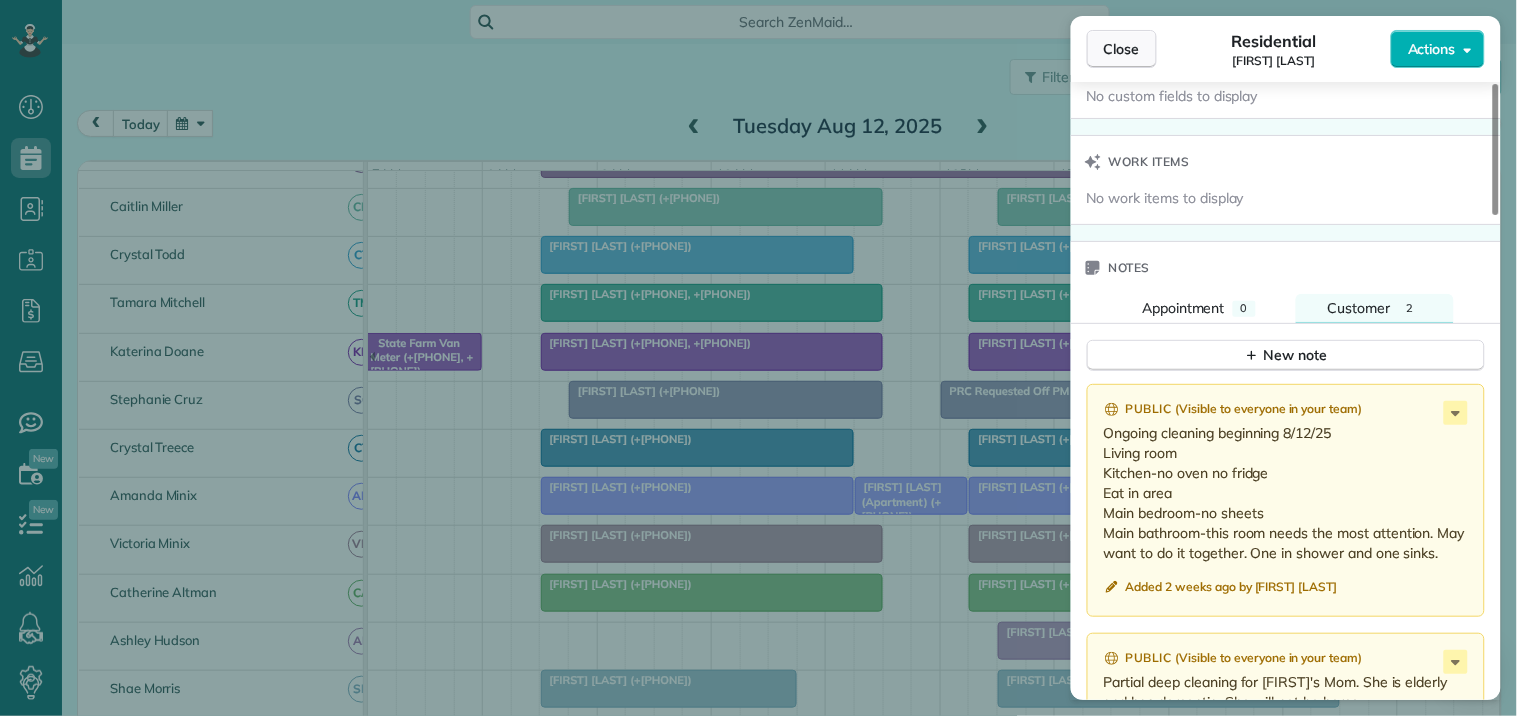 click on "Close" at bounding box center [1122, 49] 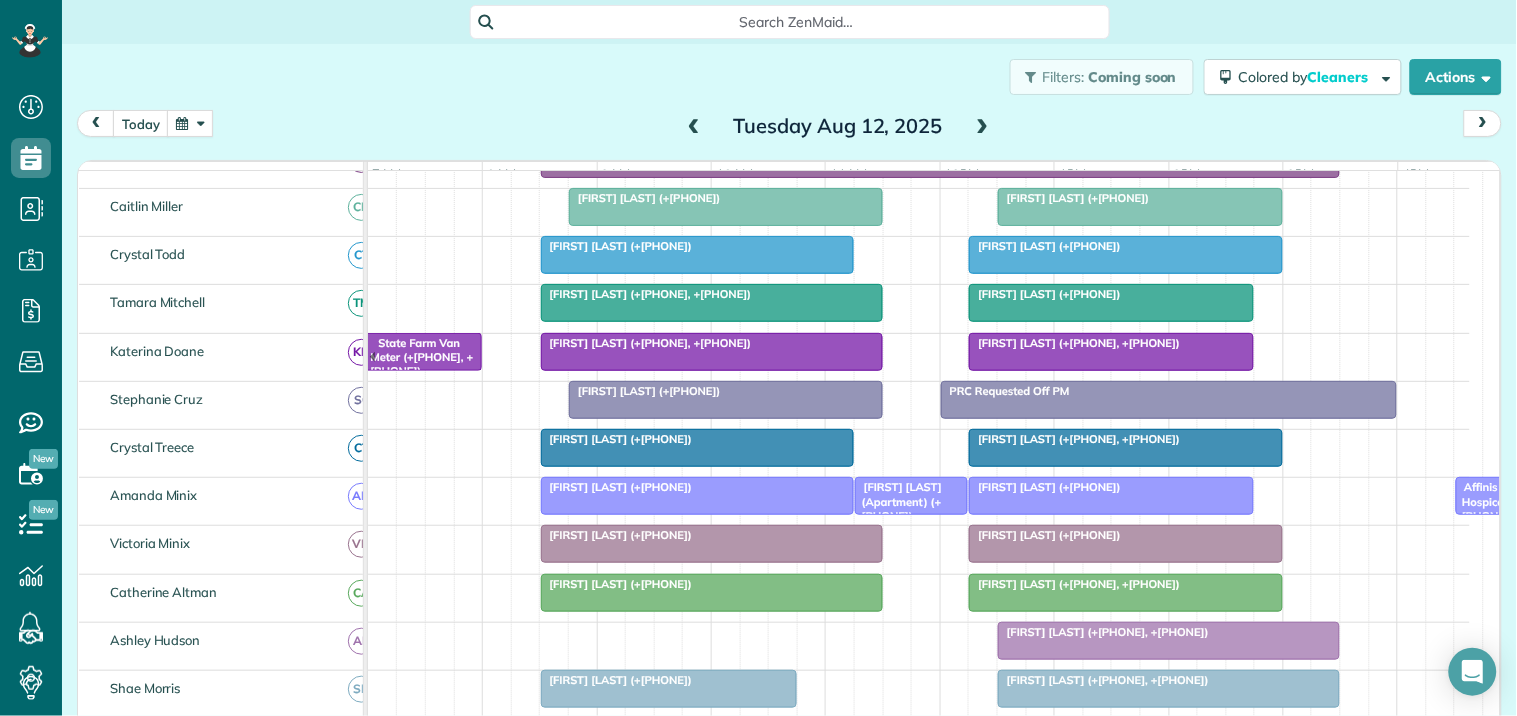 scroll, scrollTop: 122, scrollLeft: 0, axis: vertical 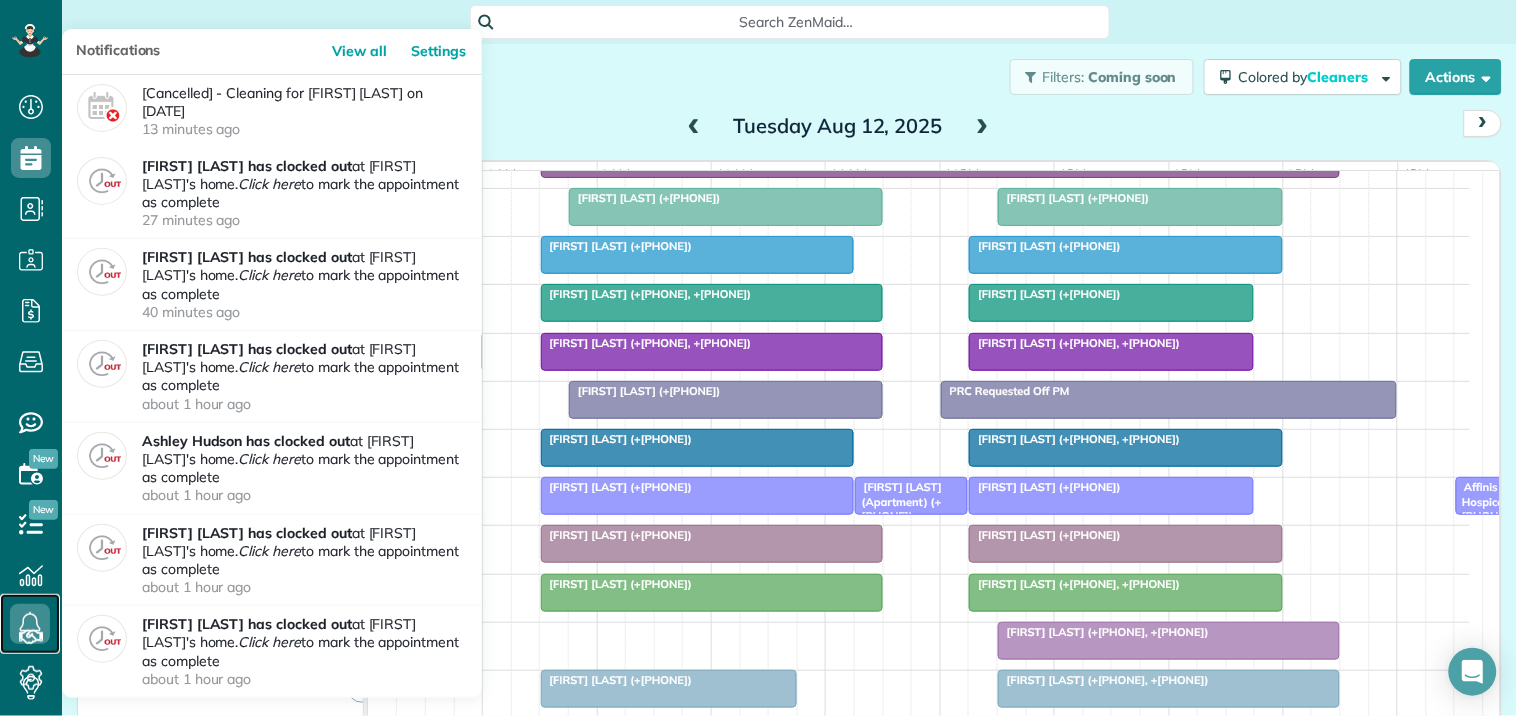 click 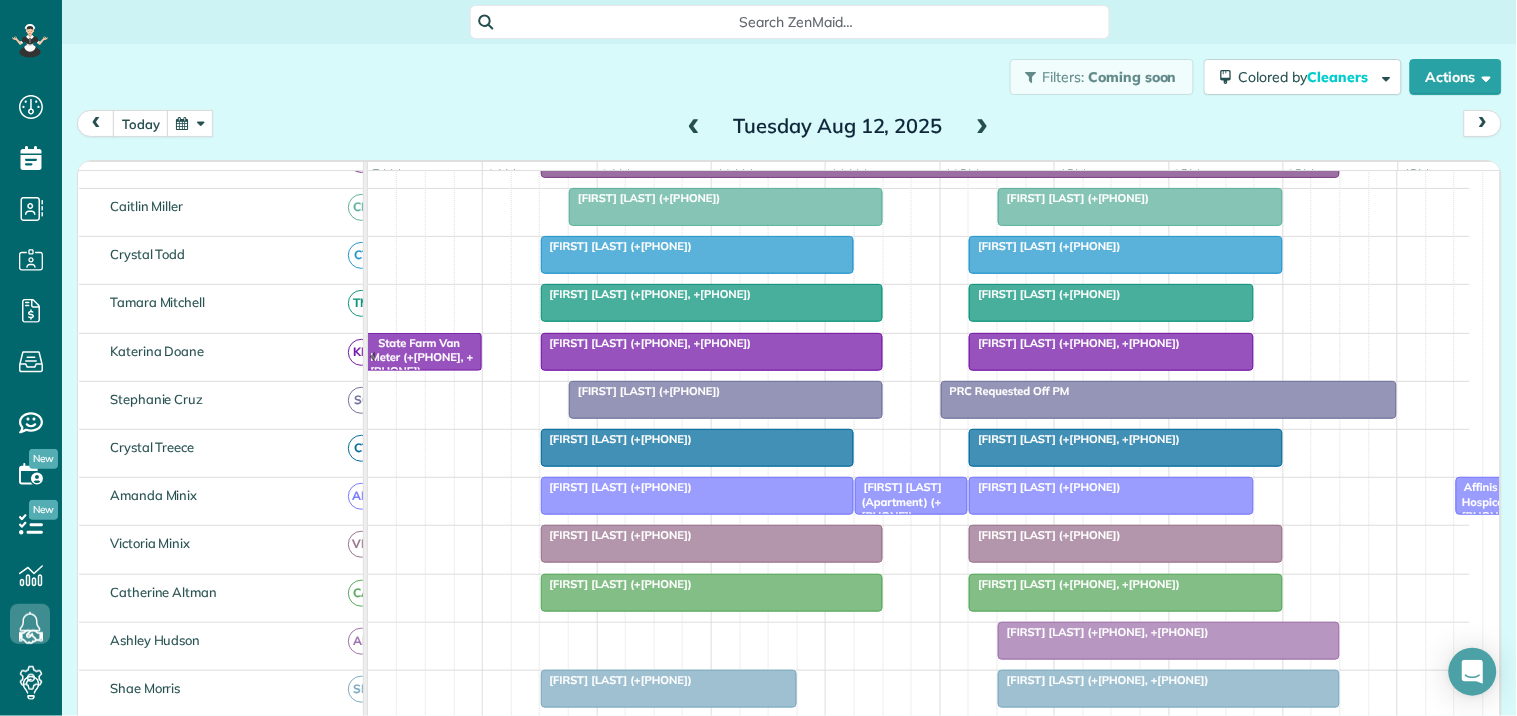 click on "Filters:   Coming soon
Colored by  Cleaners
Color by Cleaner
Color by Team
Color by Status
Color by Recurrence
Color by Paid/Unpaid
Filters  Default
Schedule Changes
Actions
Create Appointment
Create Task
Clock In/Out
Send Work Orders
Print Route Sheets
Today's Emails/Texts
Export data.." at bounding box center (789, 77) 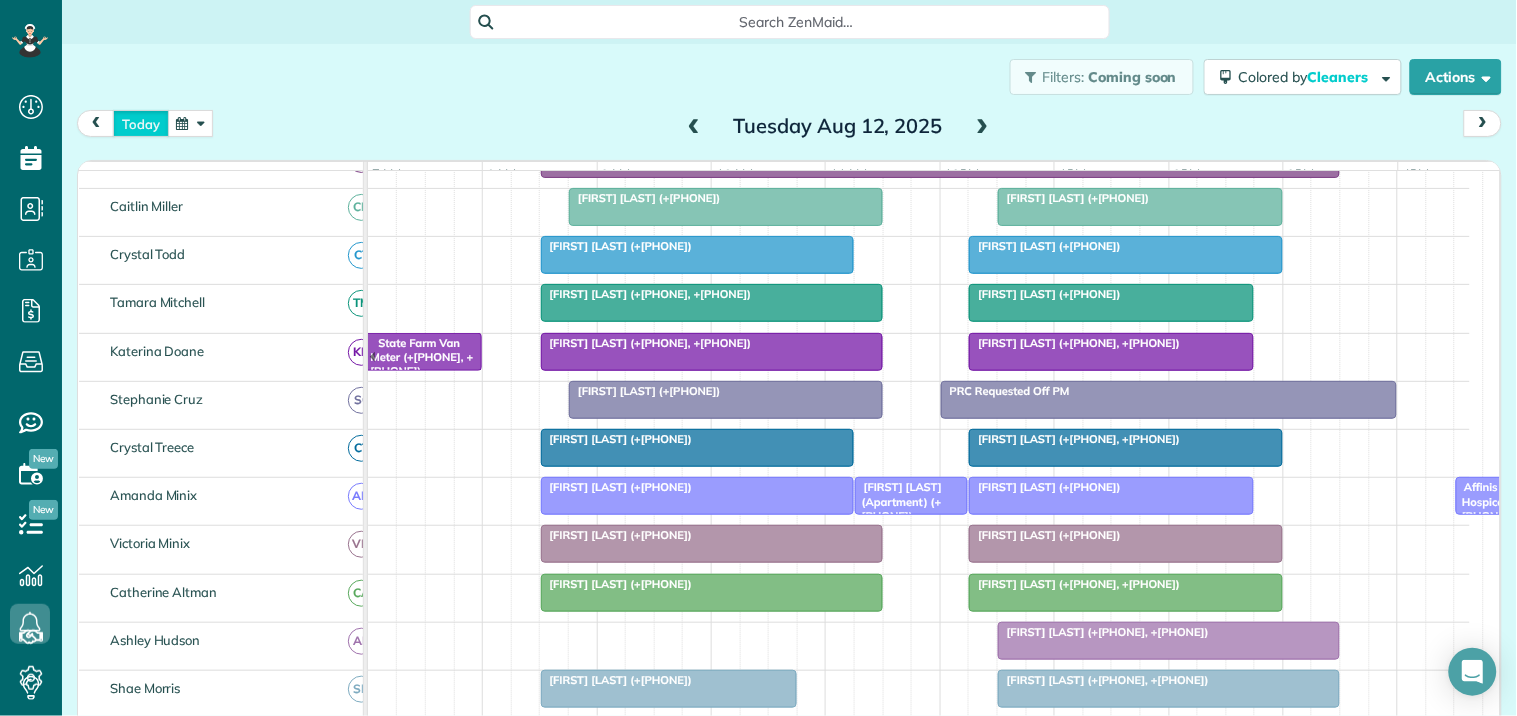 click on "today" at bounding box center (141, 123) 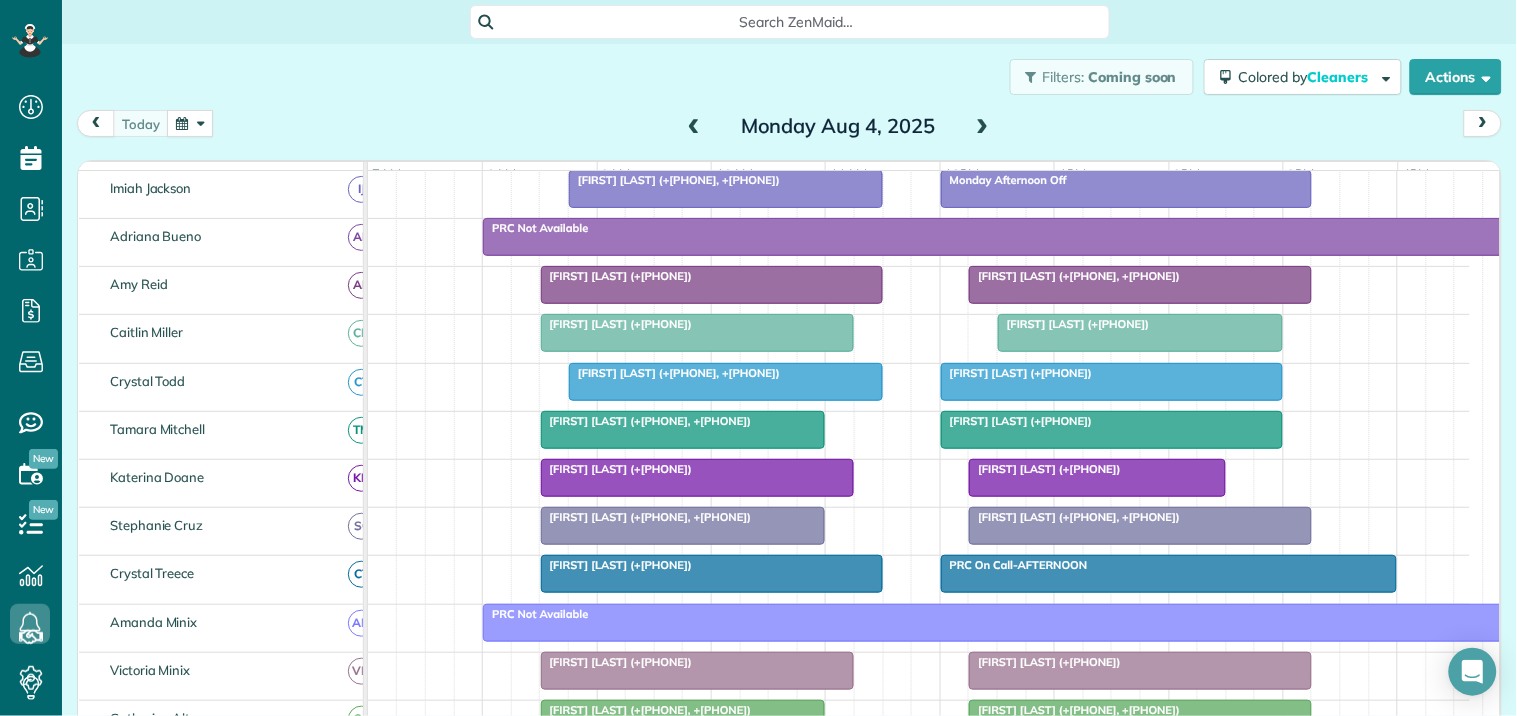 scroll, scrollTop: 367, scrollLeft: 0, axis: vertical 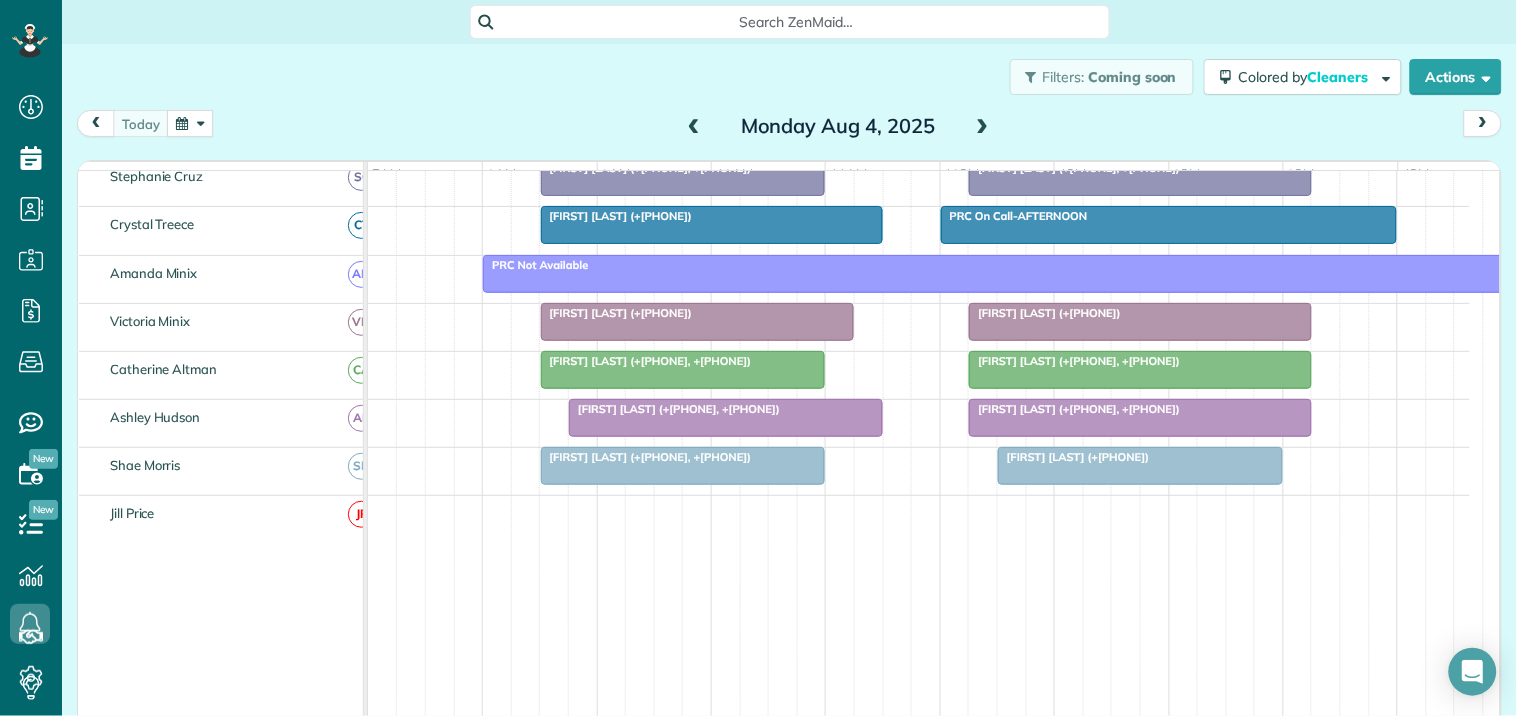 click at bounding box center (1140, 466) 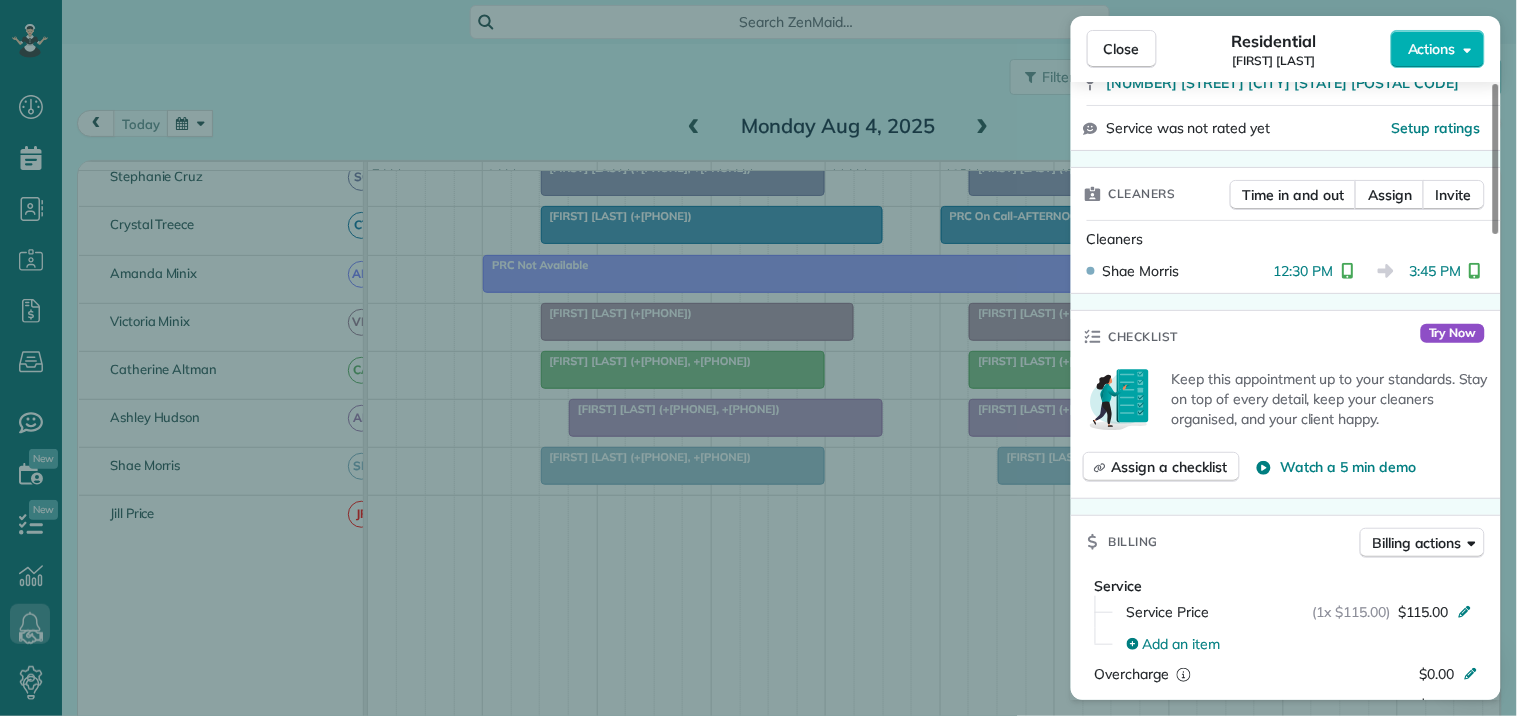 scroll, scrollTop: 444, scrollLeft: 0, axis: vertical 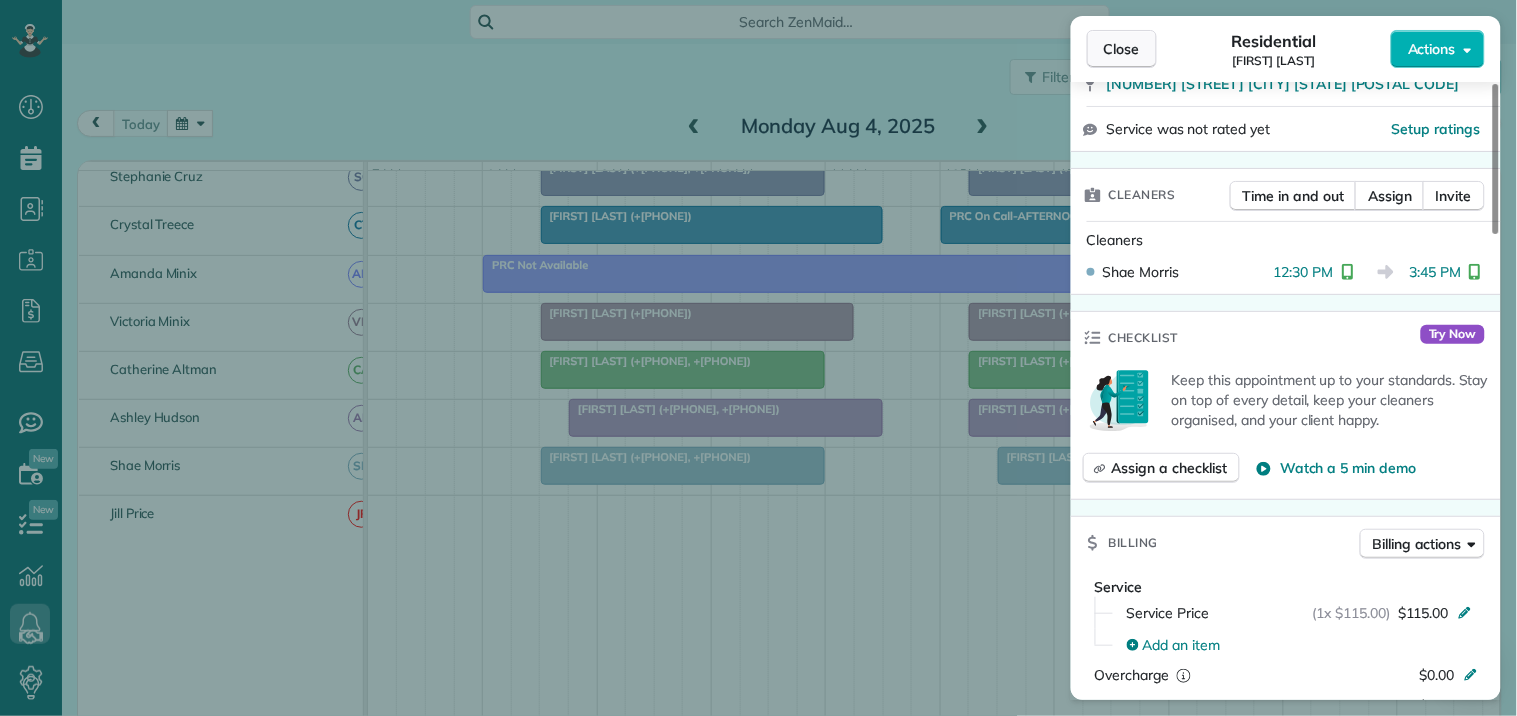 click on "Close" at bounding box center (1122, 49) 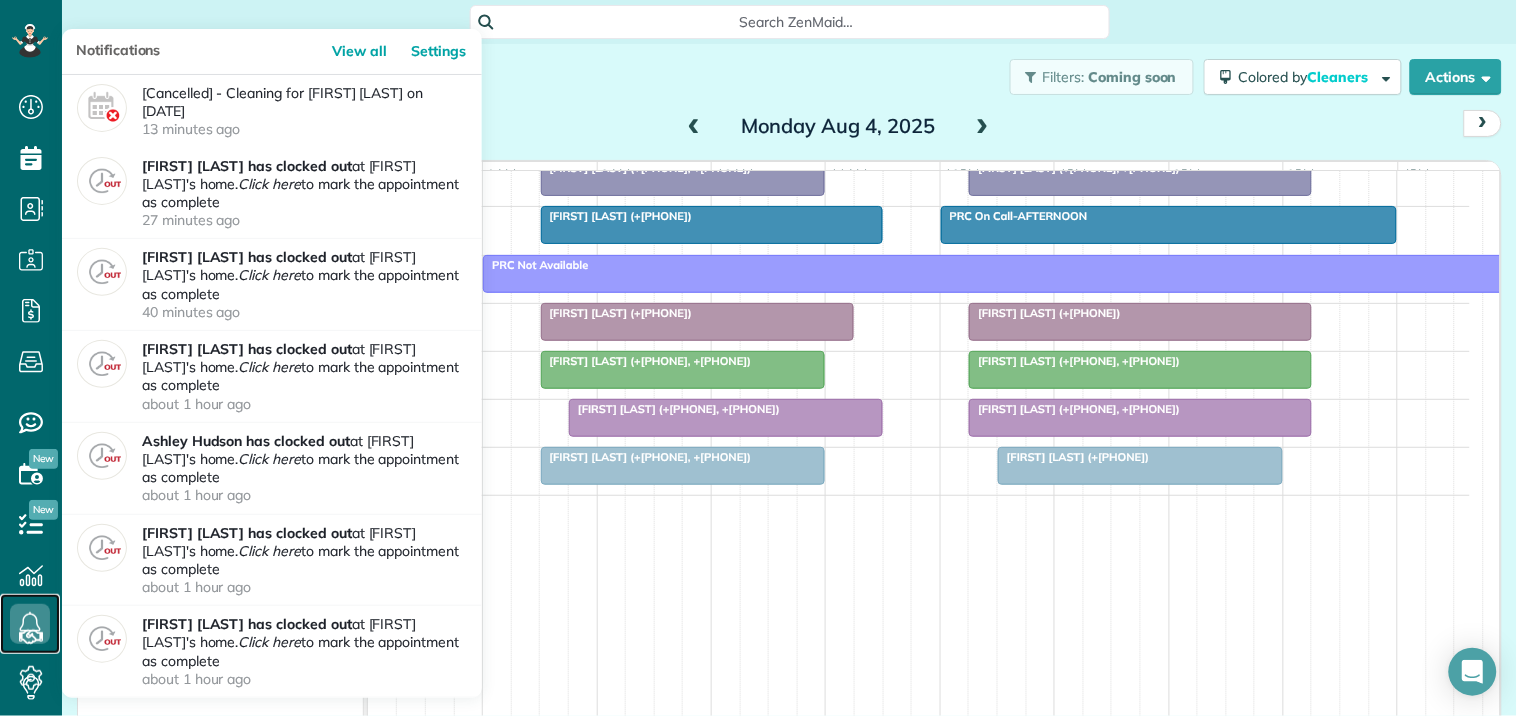 click 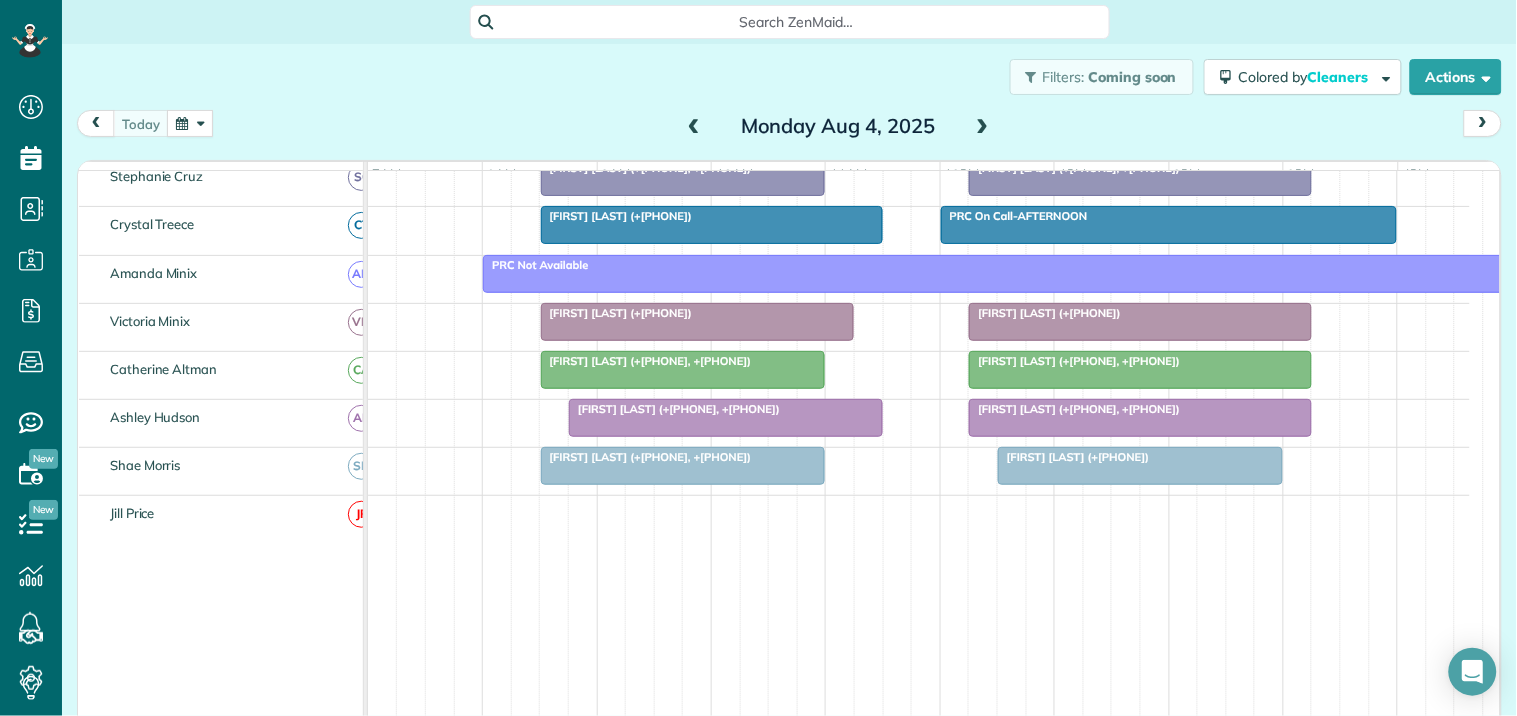 click on "Filters:   Coming soon
Colored by  Cleaners
Color by Cleaner
Color by Team
Color by Status
Color by Recurrence
Color by Paid/Unpaid
Filters  Default
Schedule Changes
Actions
Create Appointment
Create Task
Clock In/Out
Send Work Orders
Print Route Sheets
Today's Emails/Texts
Export data.." at bounding box center [789, 77] 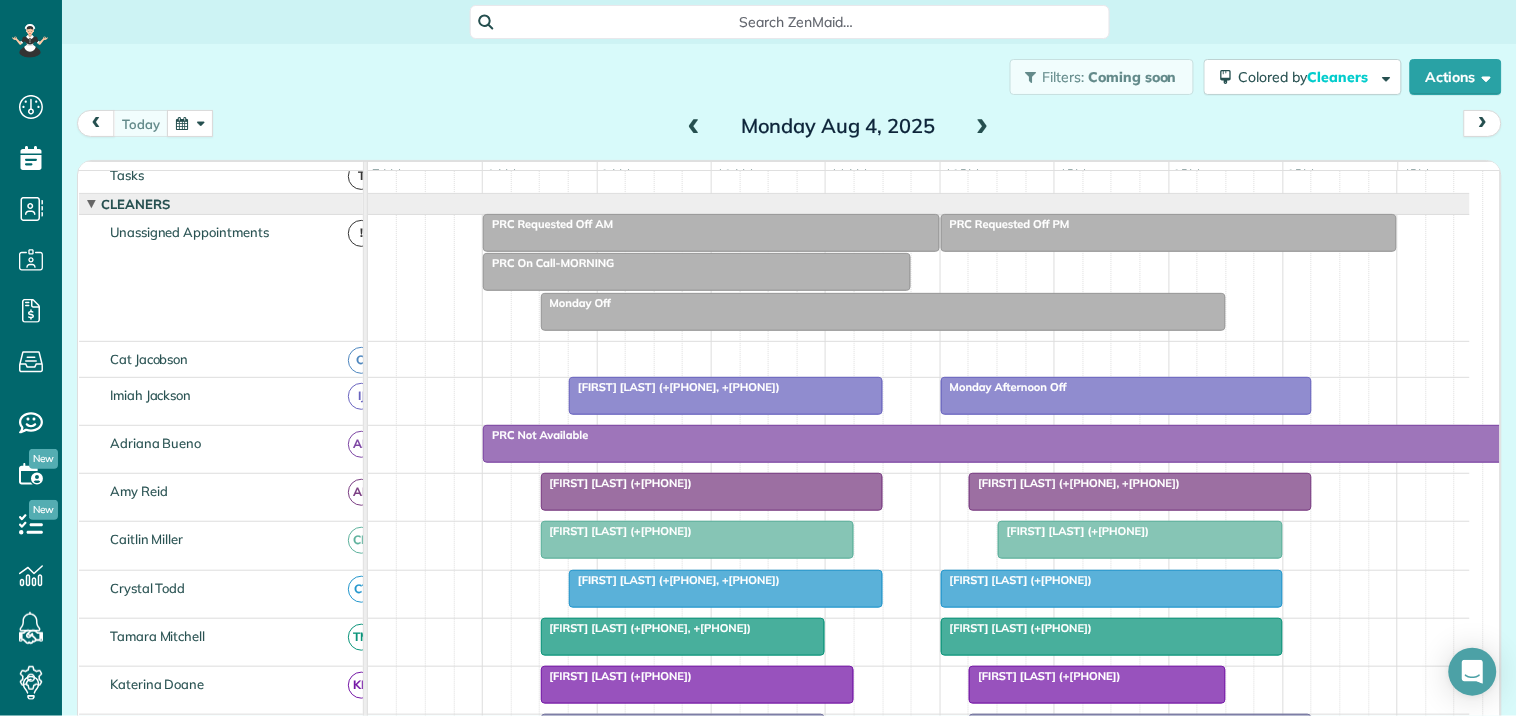 click on "[FIRST] [LAST] (+[PHONE])" at bounding box center (1074, 531) 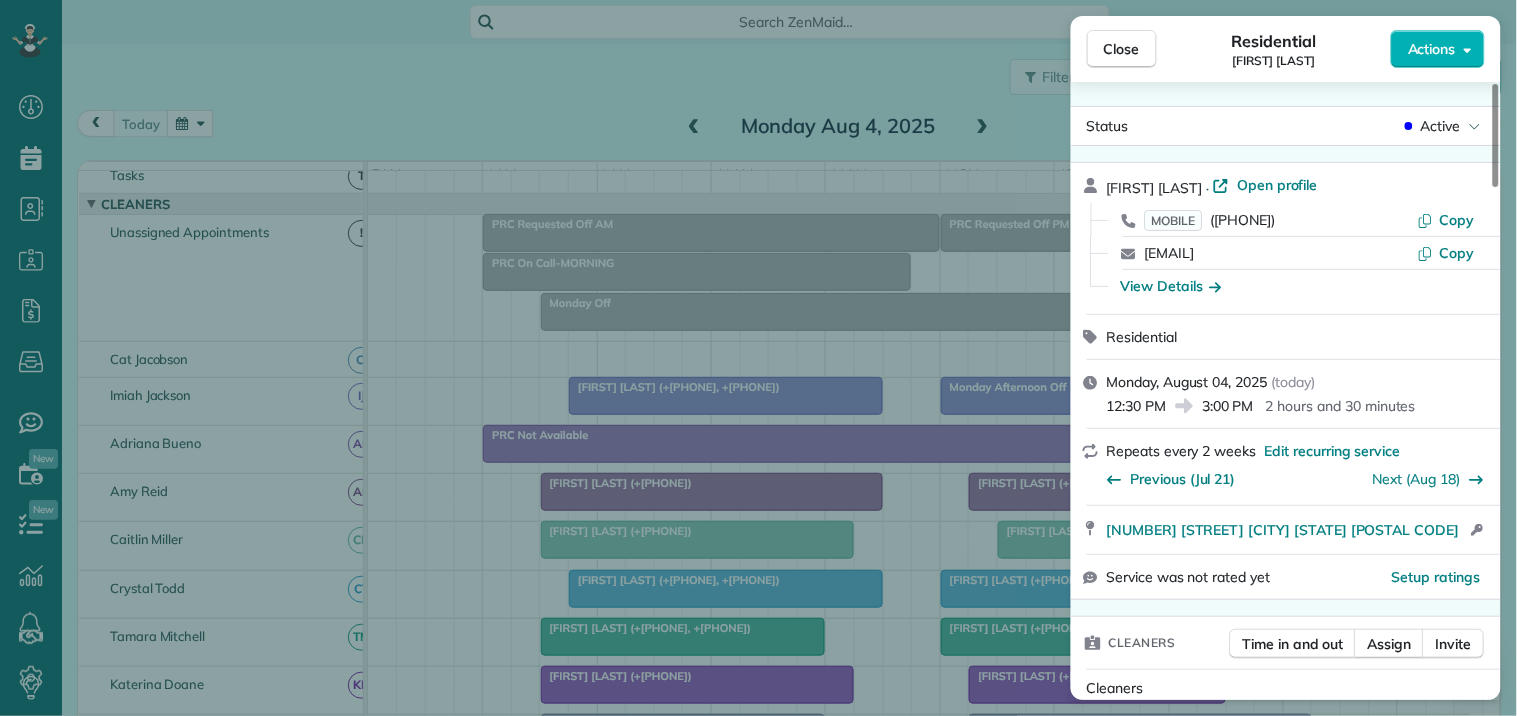 scroll, scrollTop: 555, scrollLeft: 0, axis: vertical 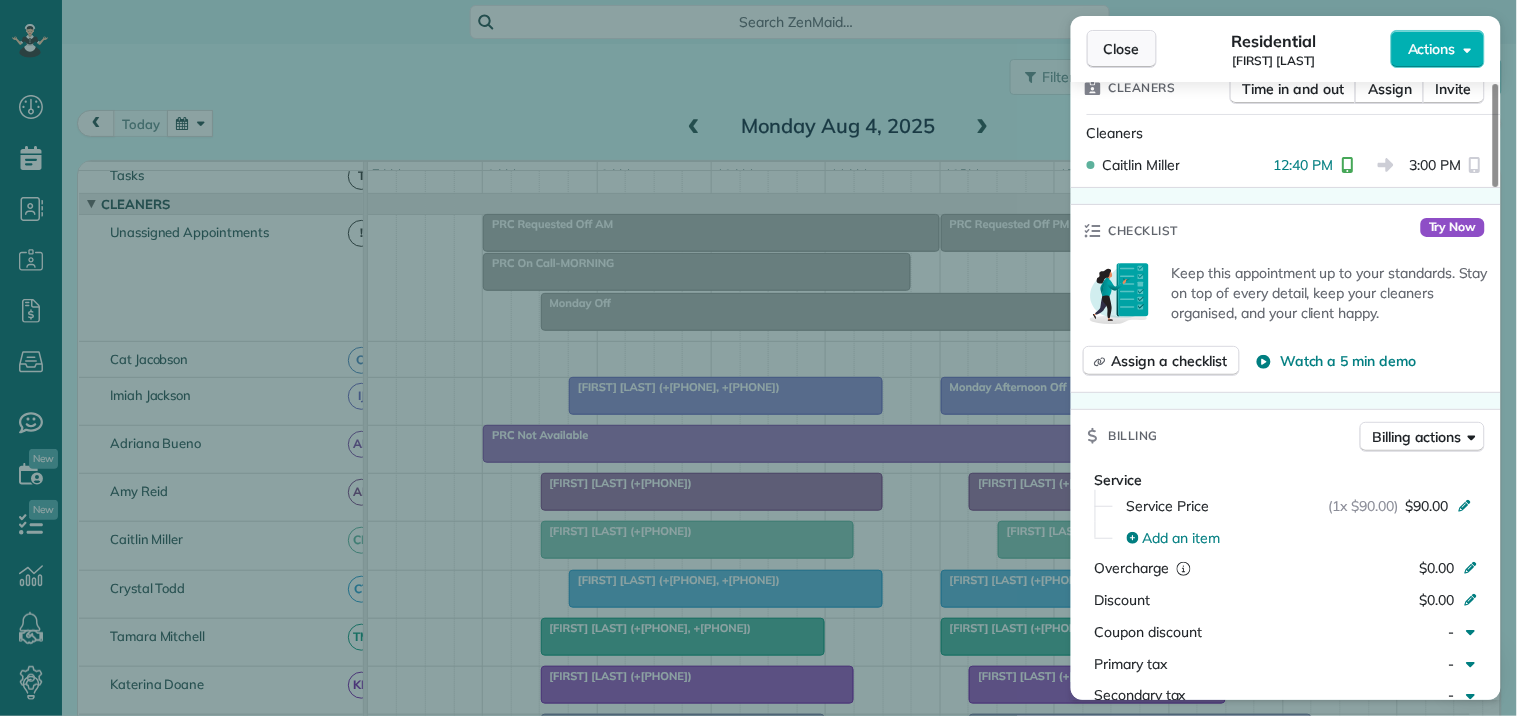 click on "Close" at bounding box center [1122, 49] 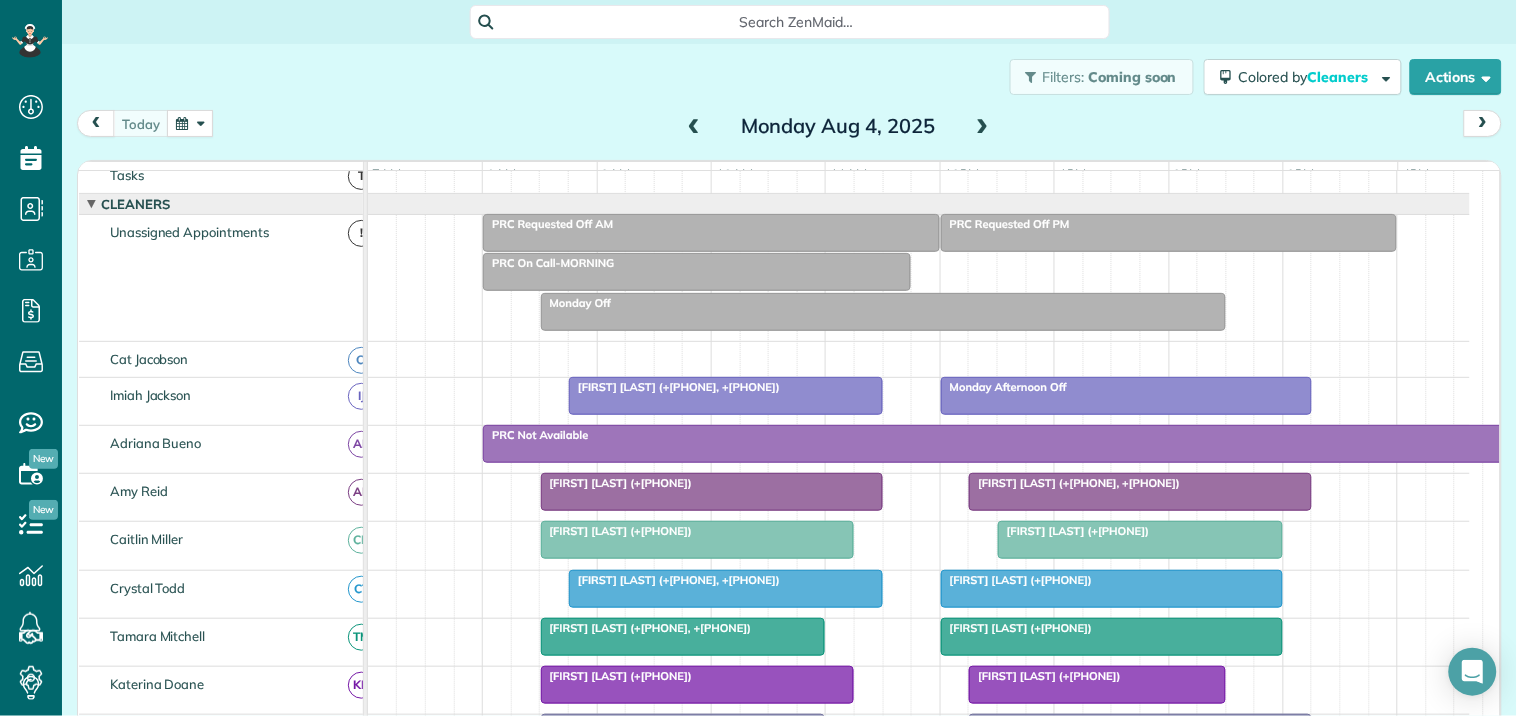 scroll, scrollTop: 590, scrollLeft: 0, axis: vertical 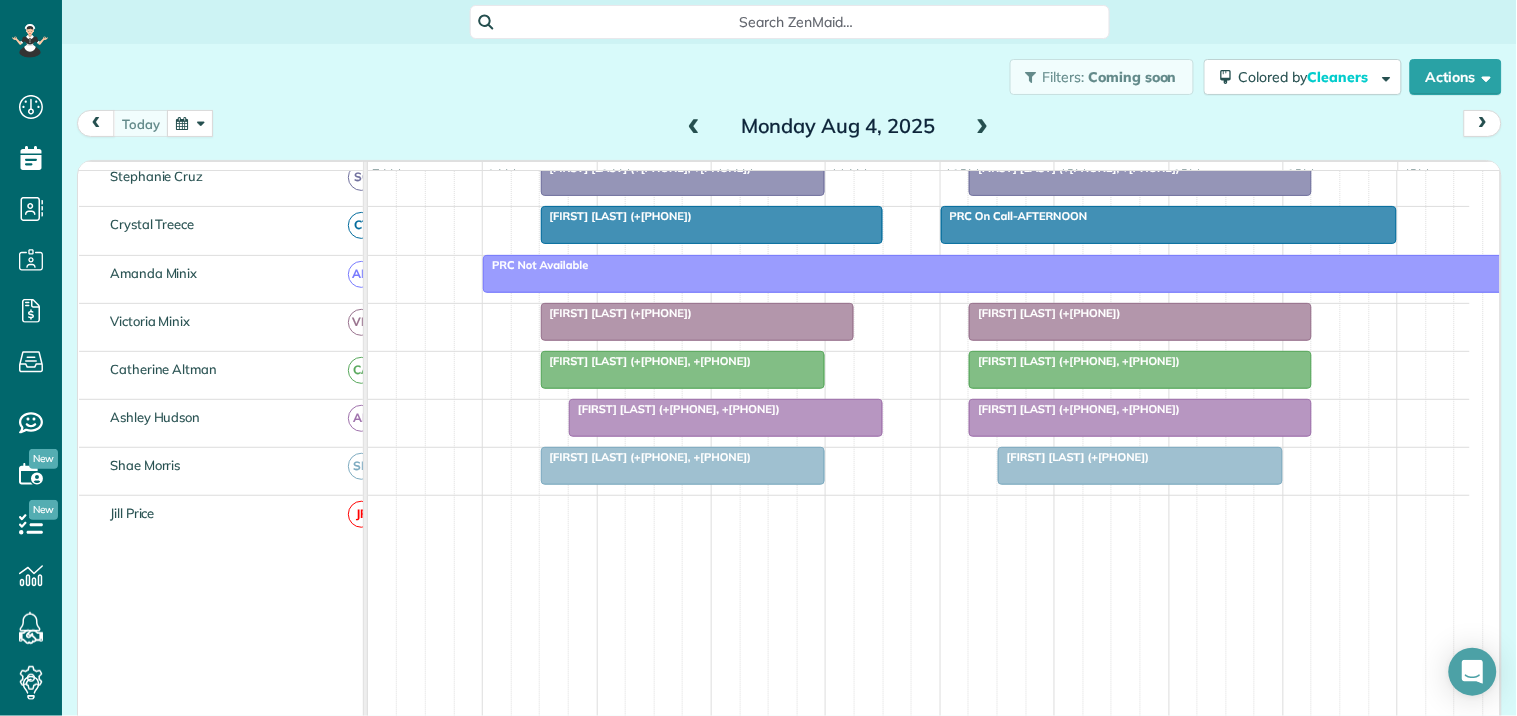 click on "[FIRST] [LAST] (+[PHONE])" at bounding box center [1074, 457] 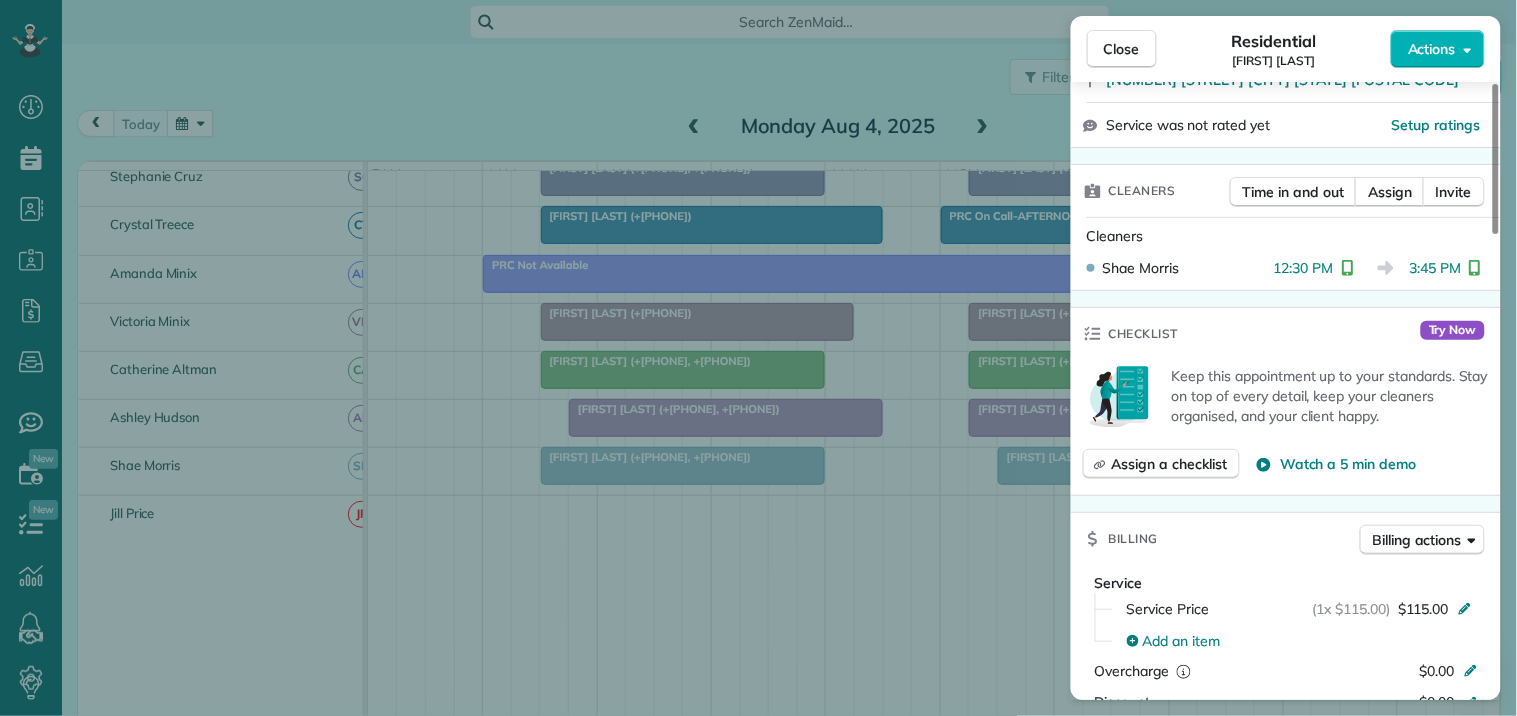 scroll, scrollTop: 444, scrollLeft: 0, axis: vertical 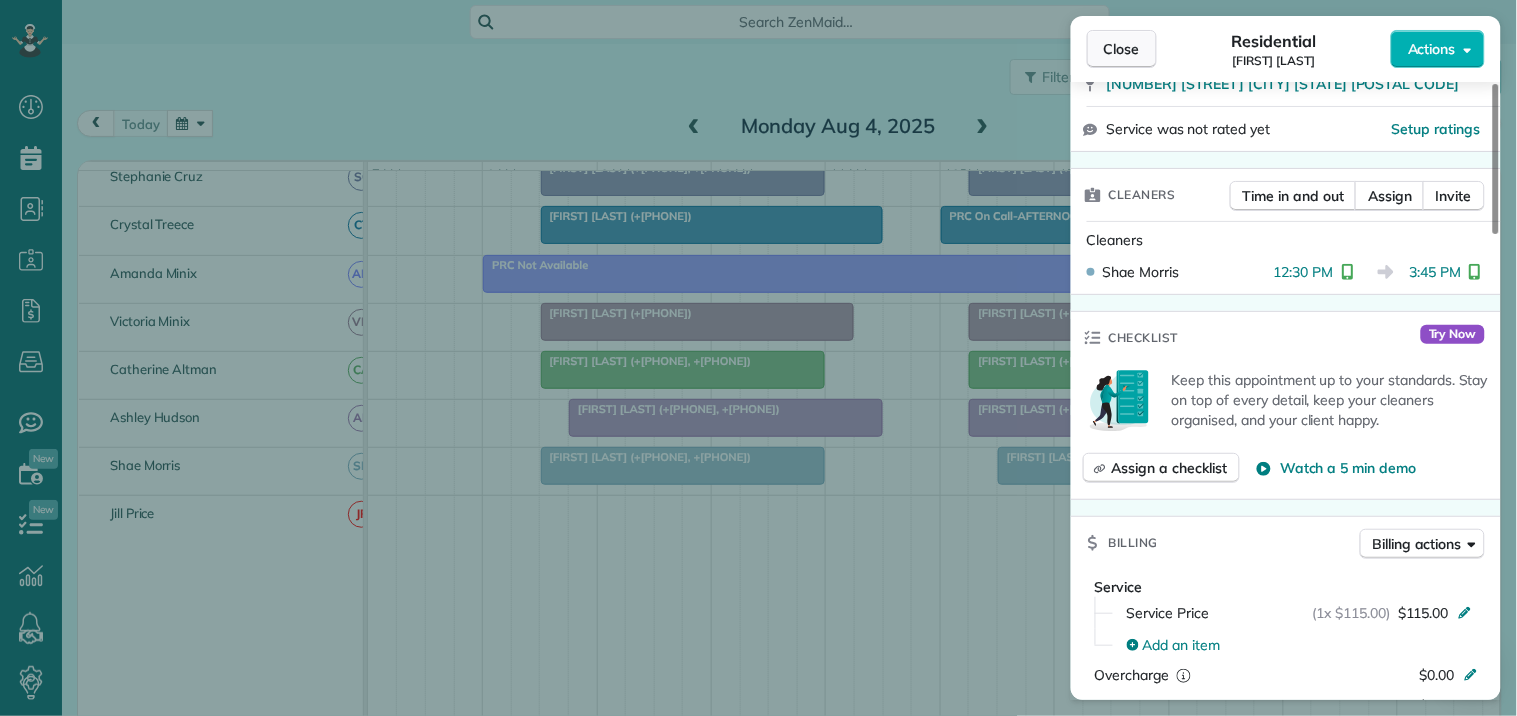 click on "Close" at bounding box center [1122, 49] 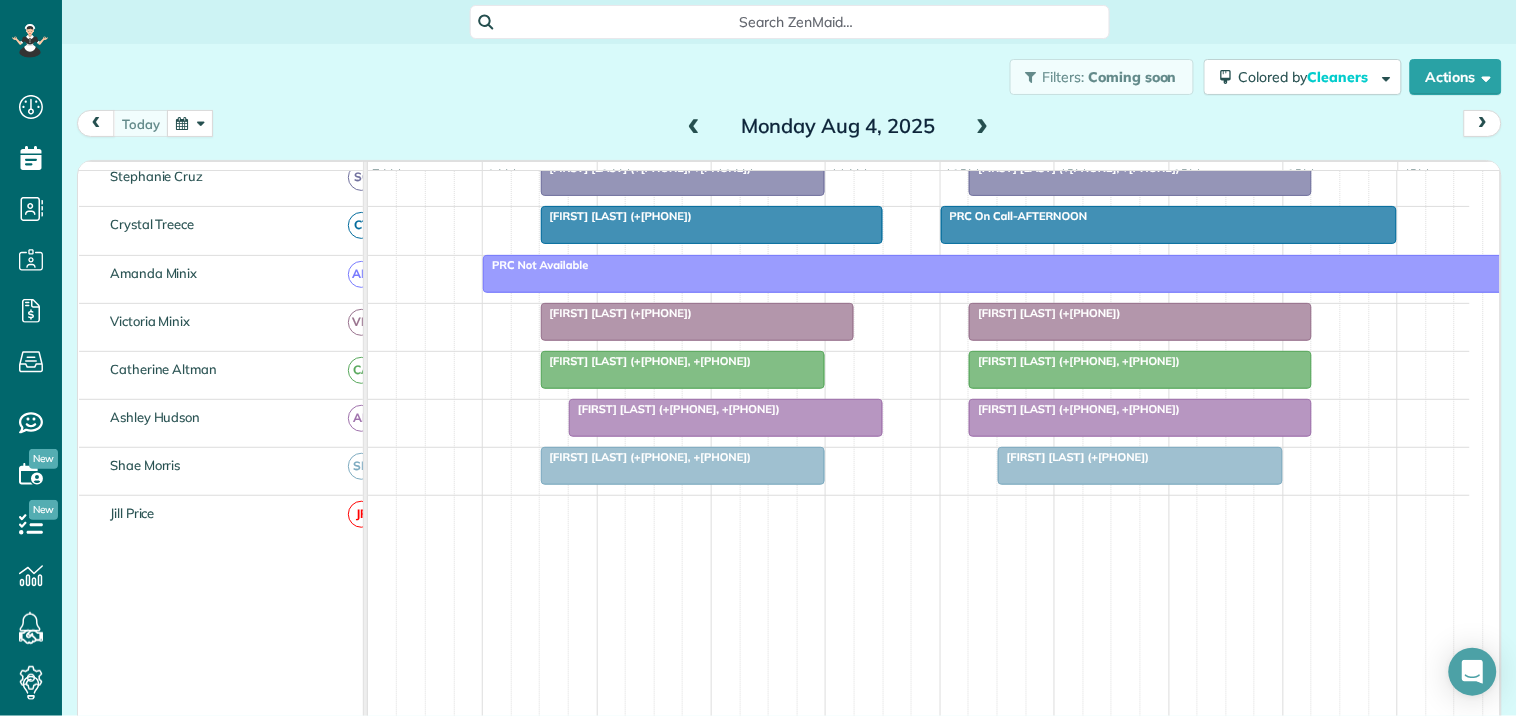 scroll, scrollTop: 0, scrollLeft: 0, axis: both 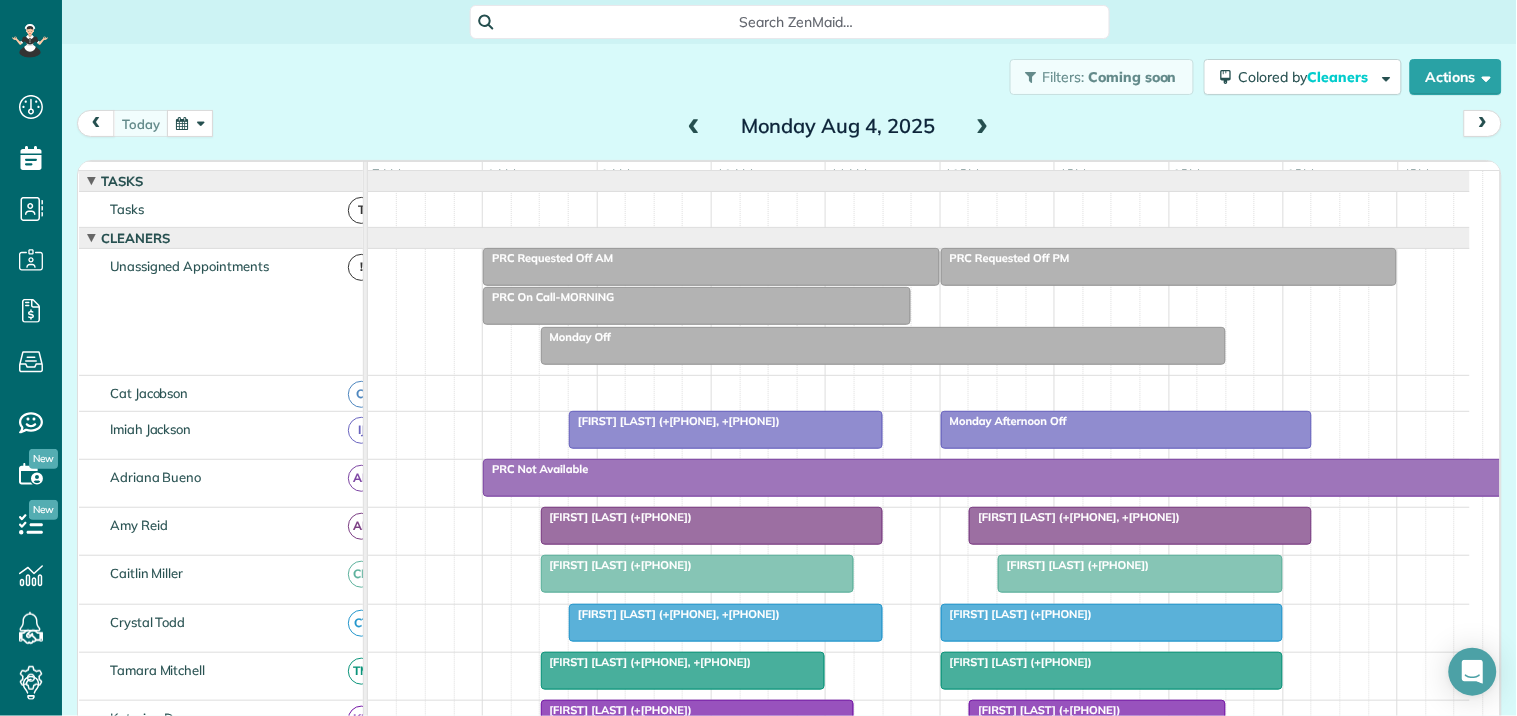 click at bounding box center [726, 430] 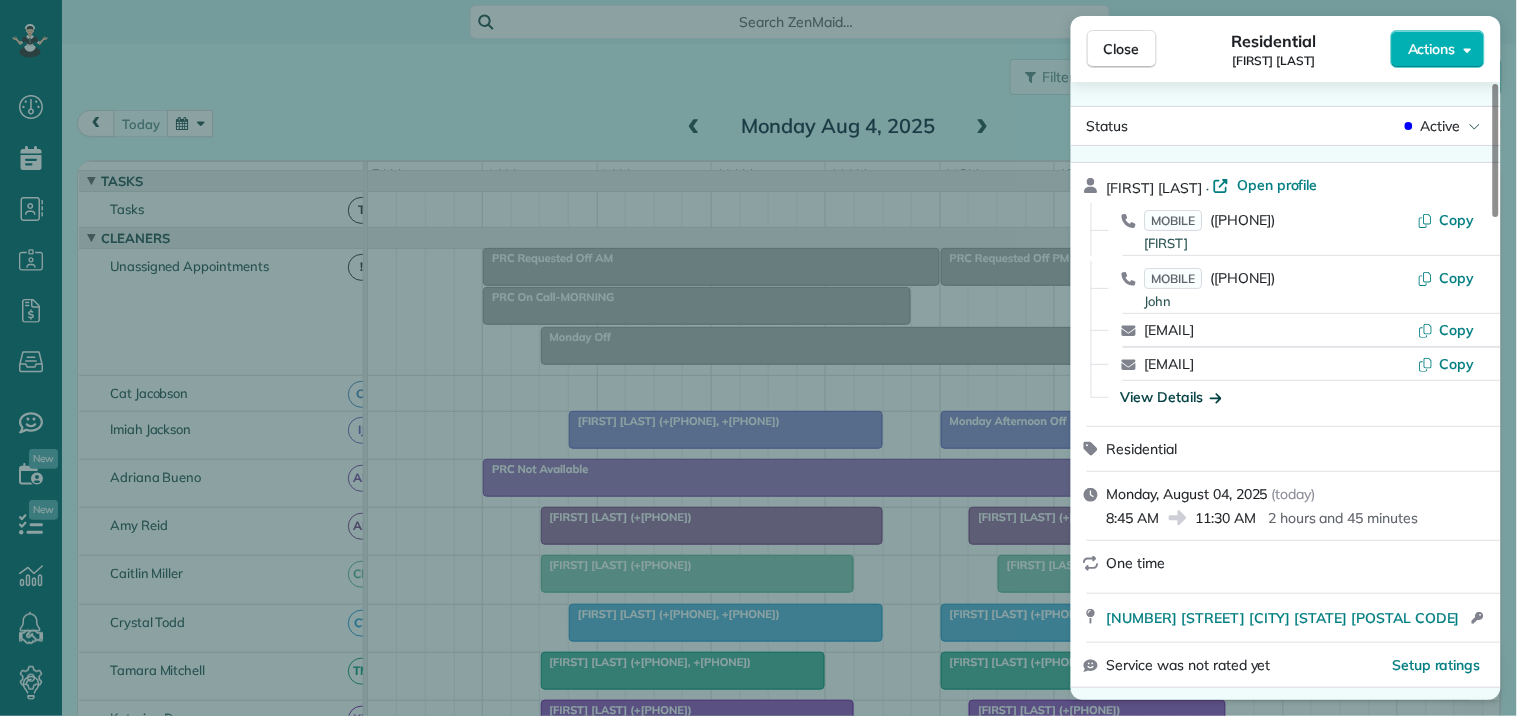 click on "View Details" at bounding box center (1171, 397) 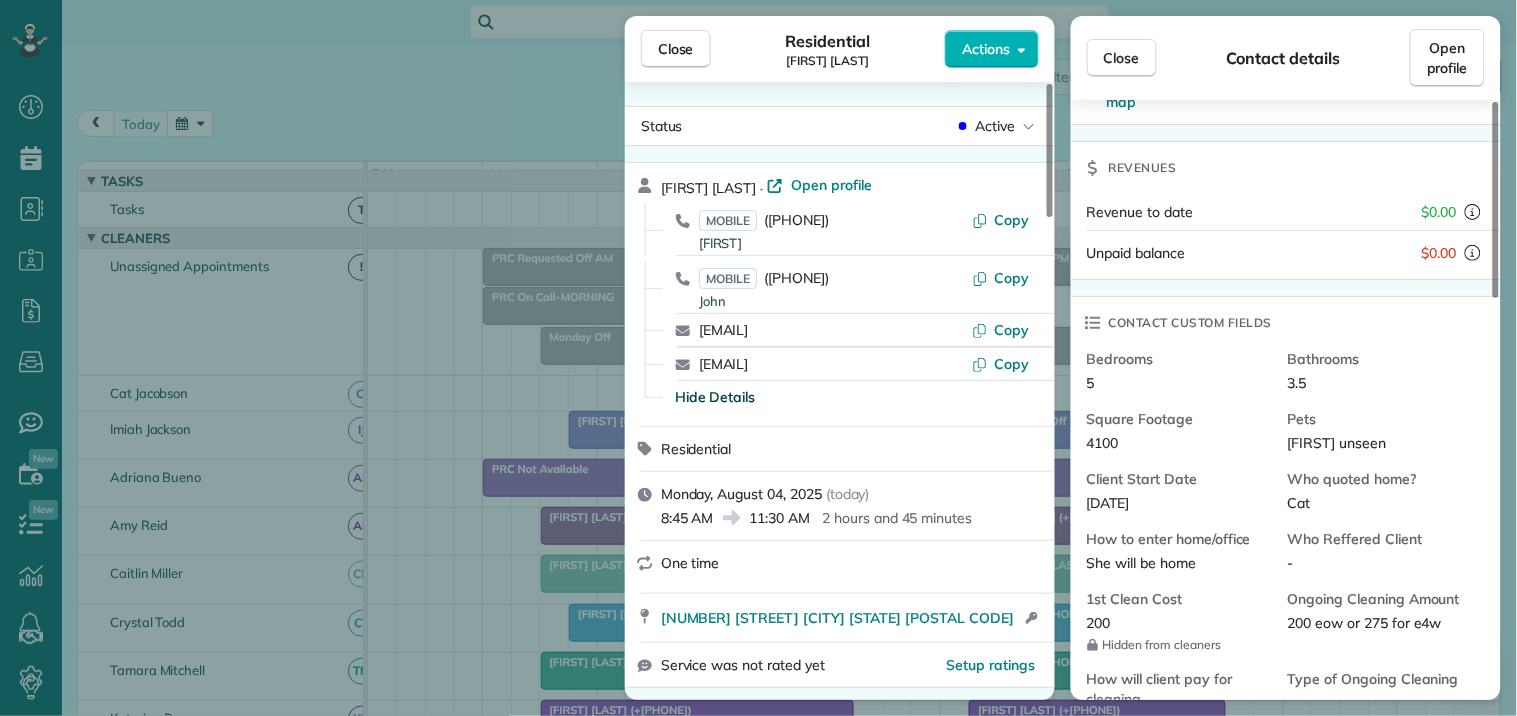 scroll, scrollTop: 333, scrollLeft: 0, axis: vertical 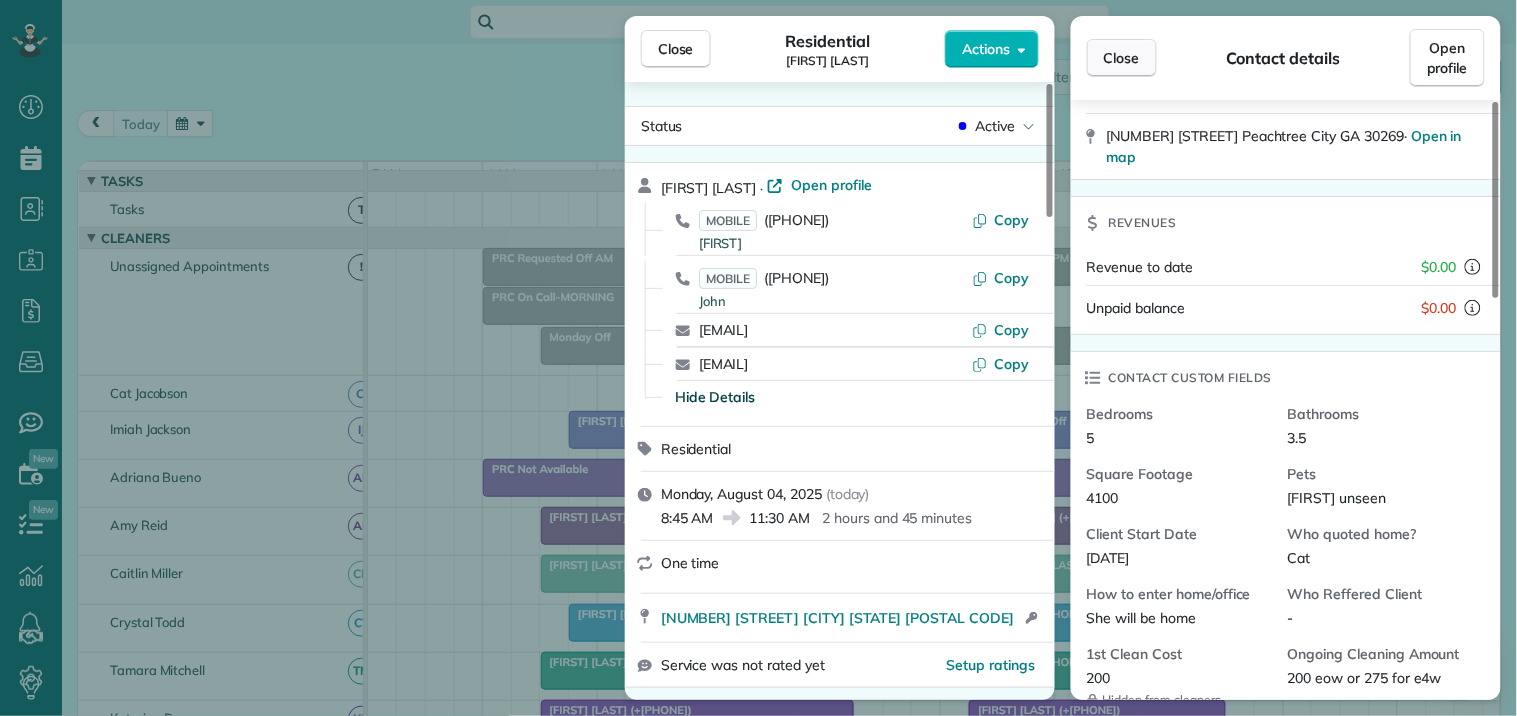 click on "Close" at bounding box center [1122, 58] 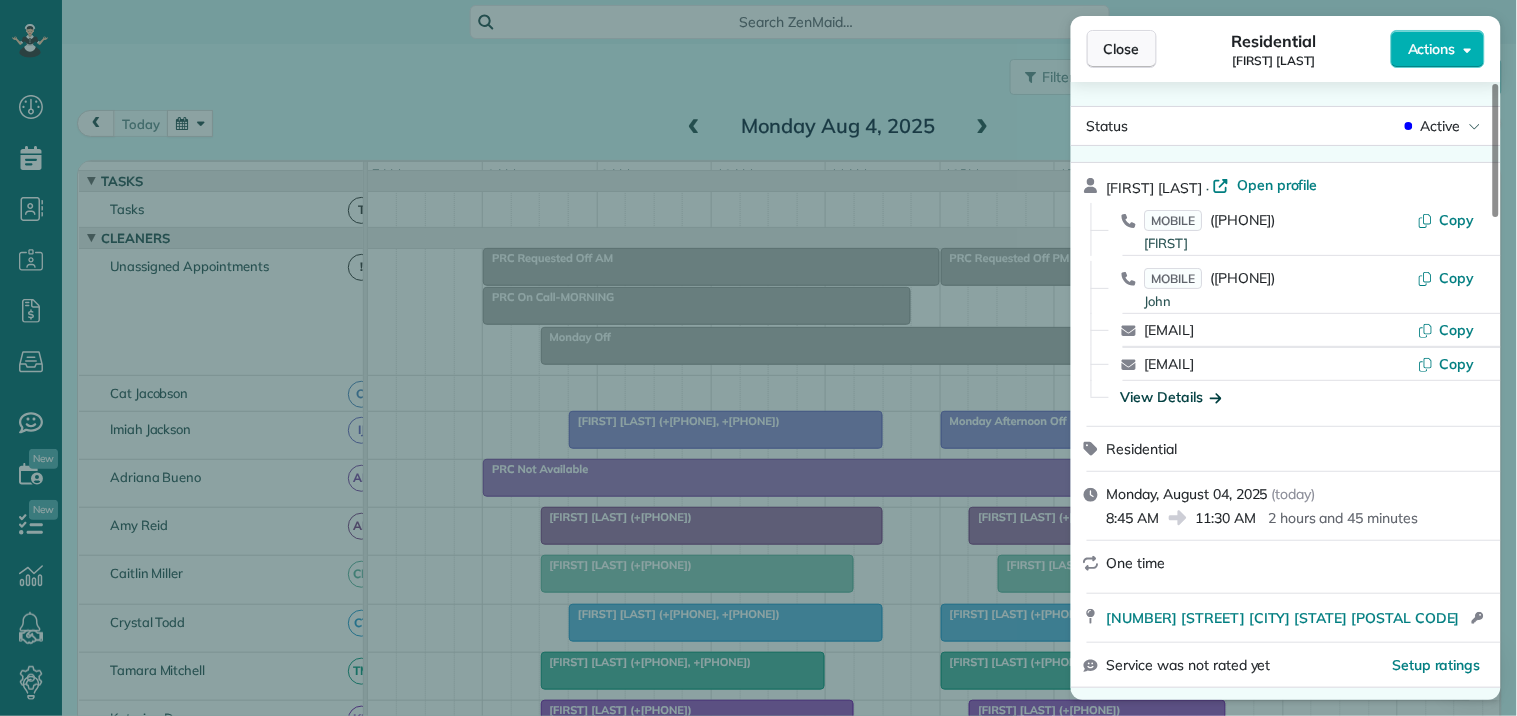 click on "Close" at bounding box center (1122, 49) 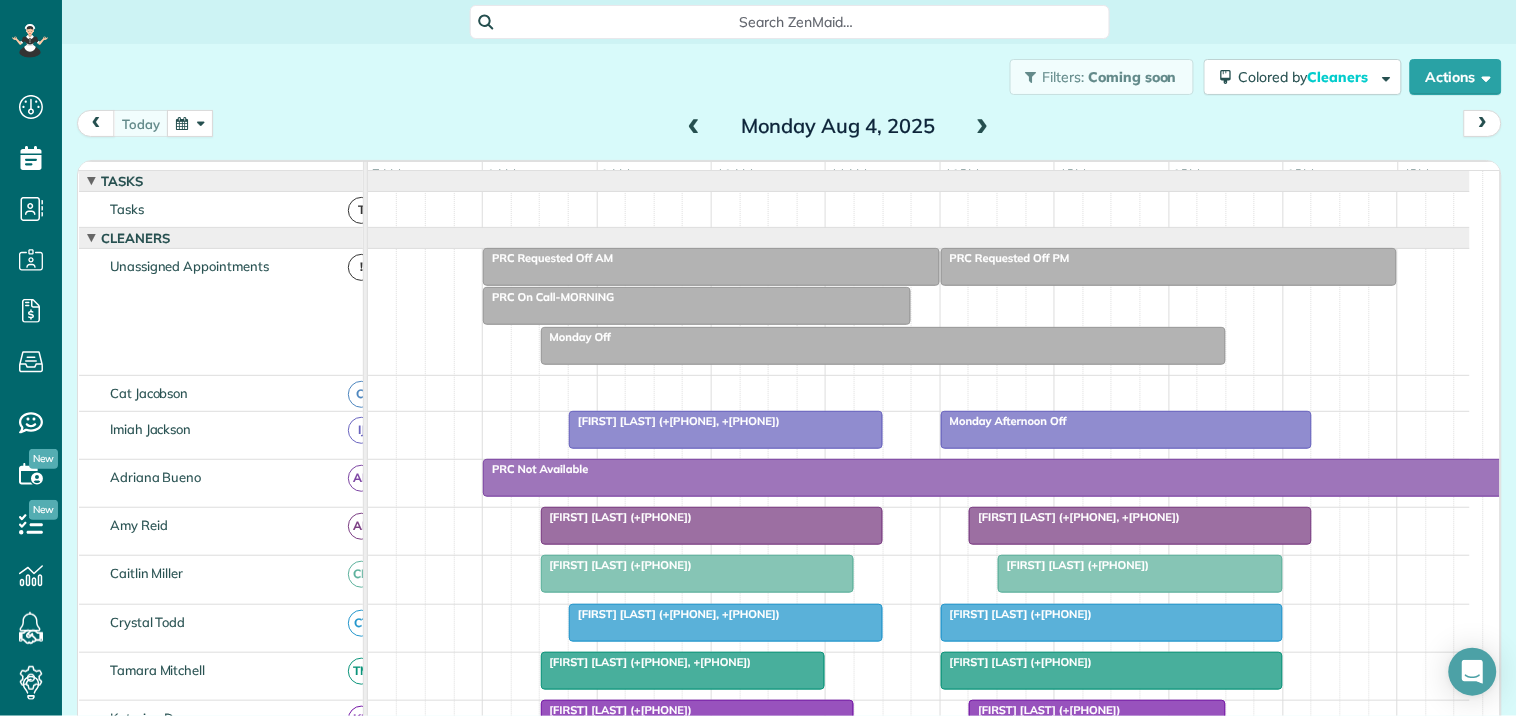 click at bounding box center [1140, 574] 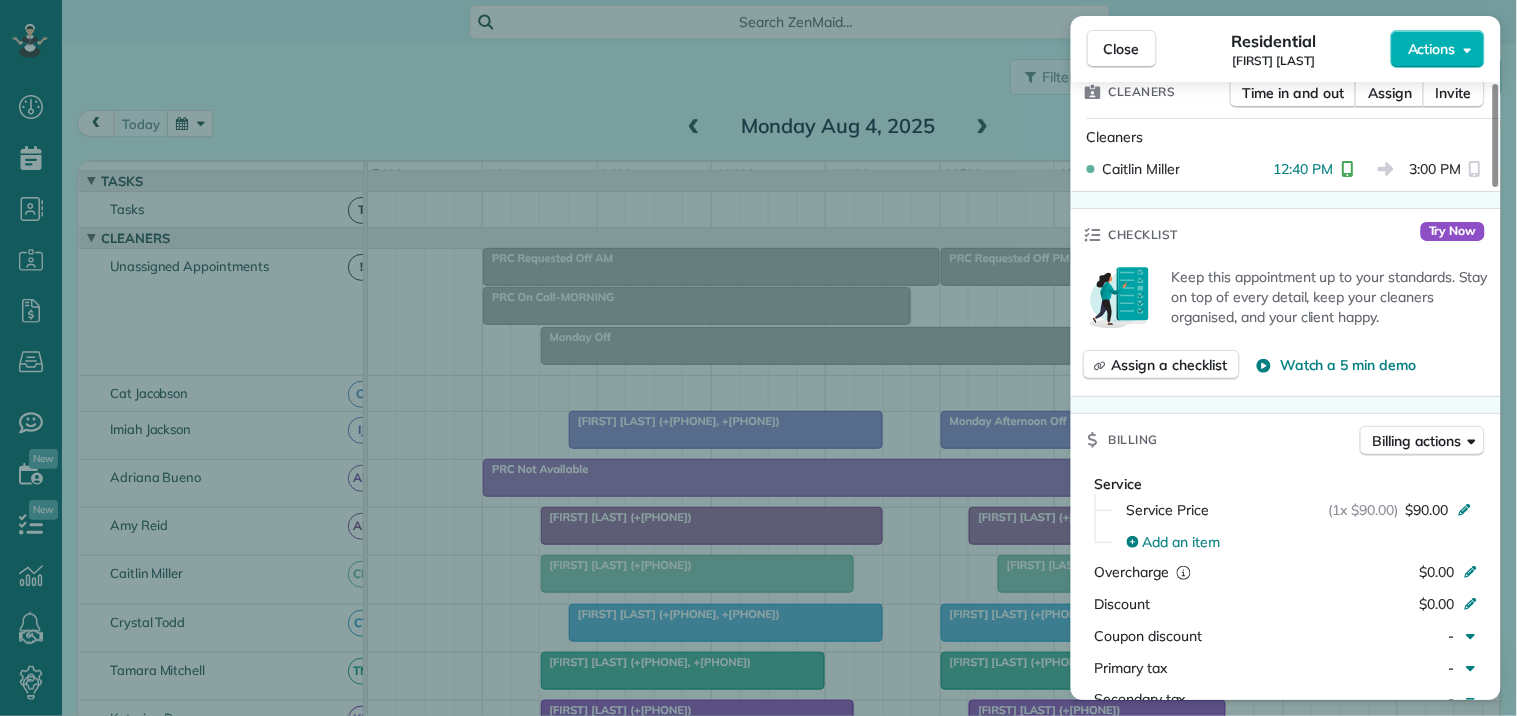 scroll, scrollTop: 555, scrollLeft: 0, axis: vertical 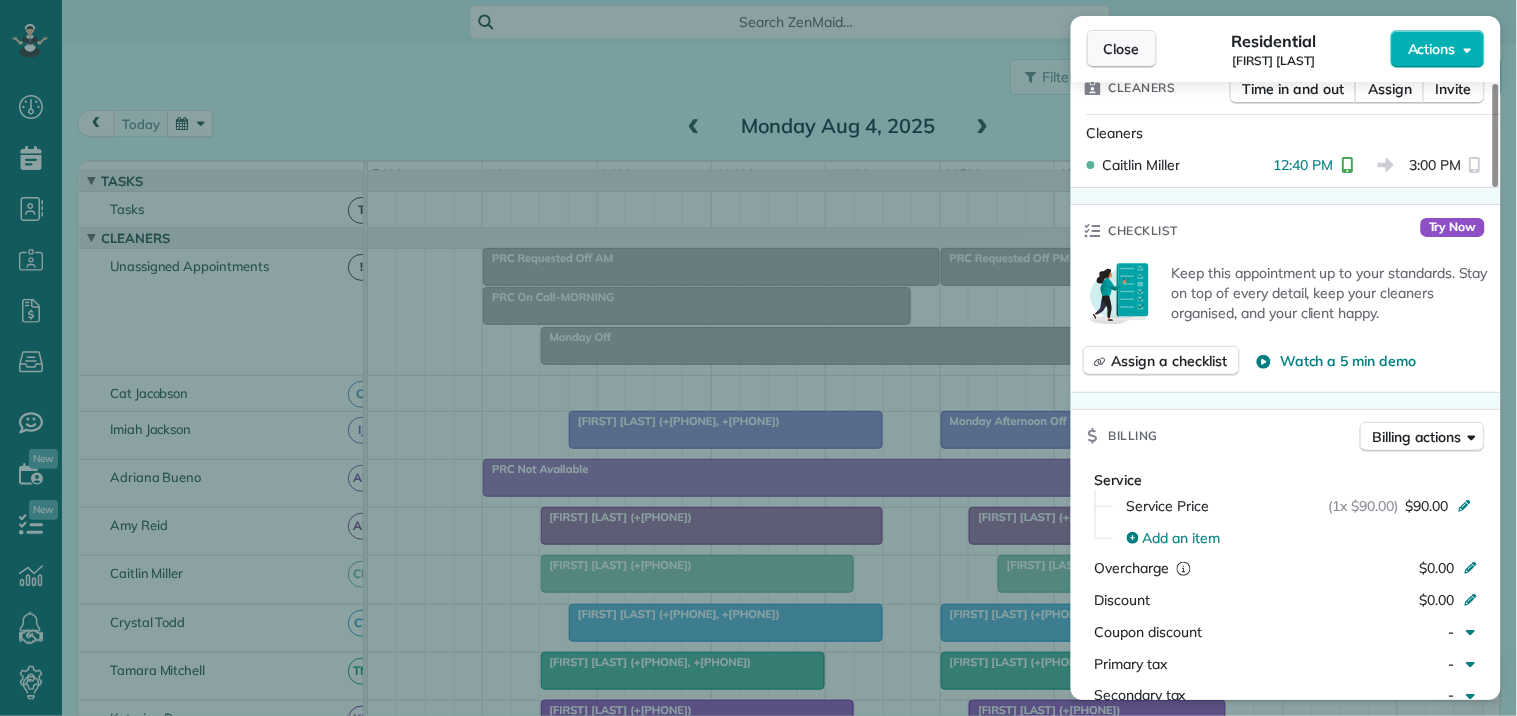 click on "Close" at bounding box center [1122, 49] 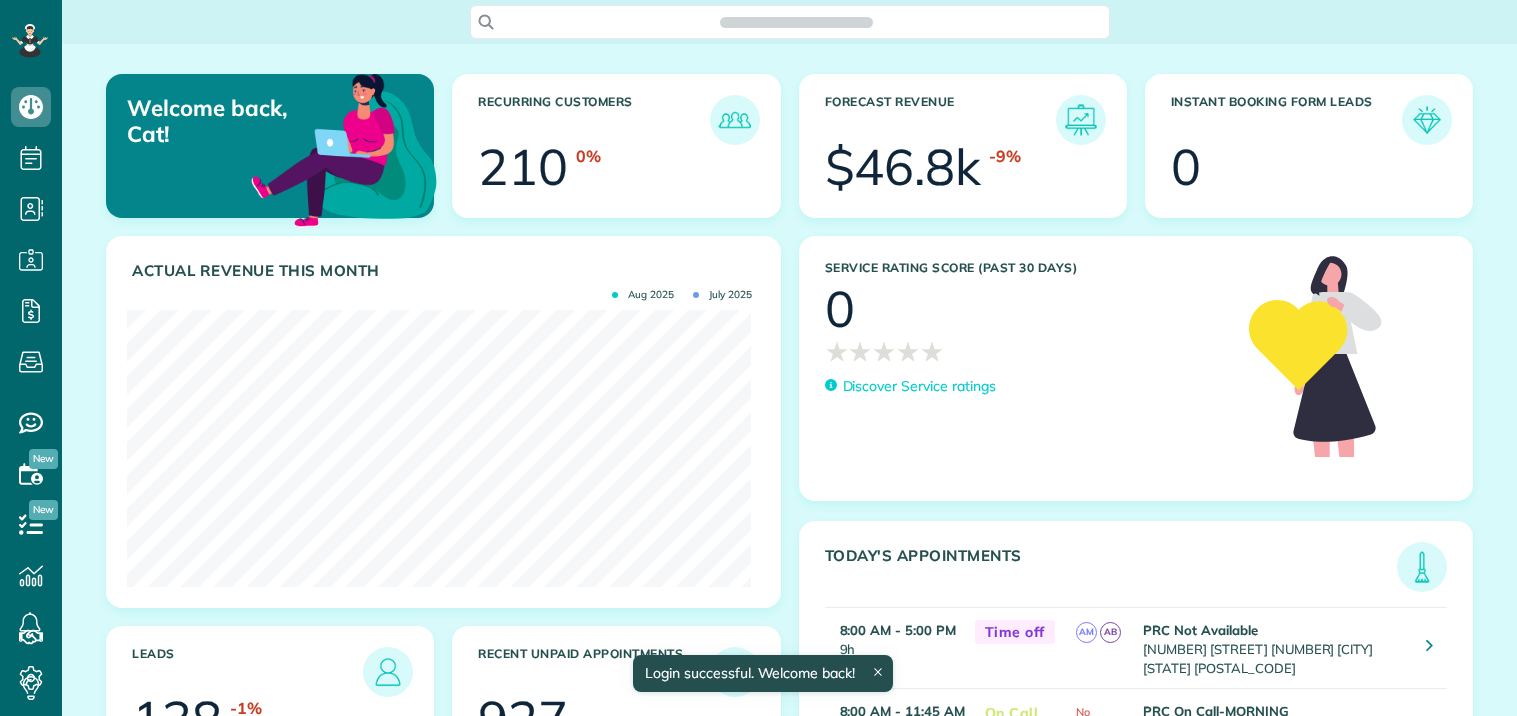 scroll, scrollTop: 0, scrollLeft: 0, axis: both 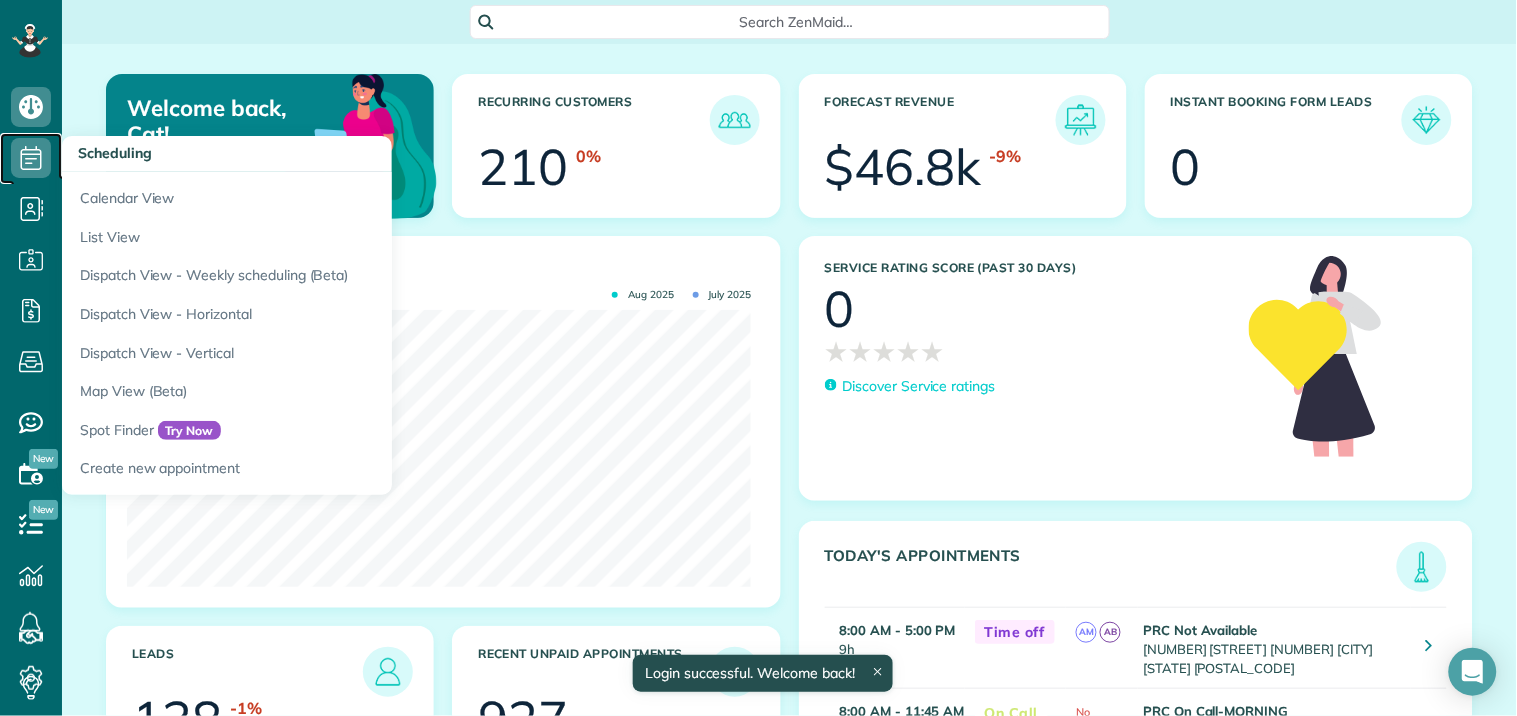 click 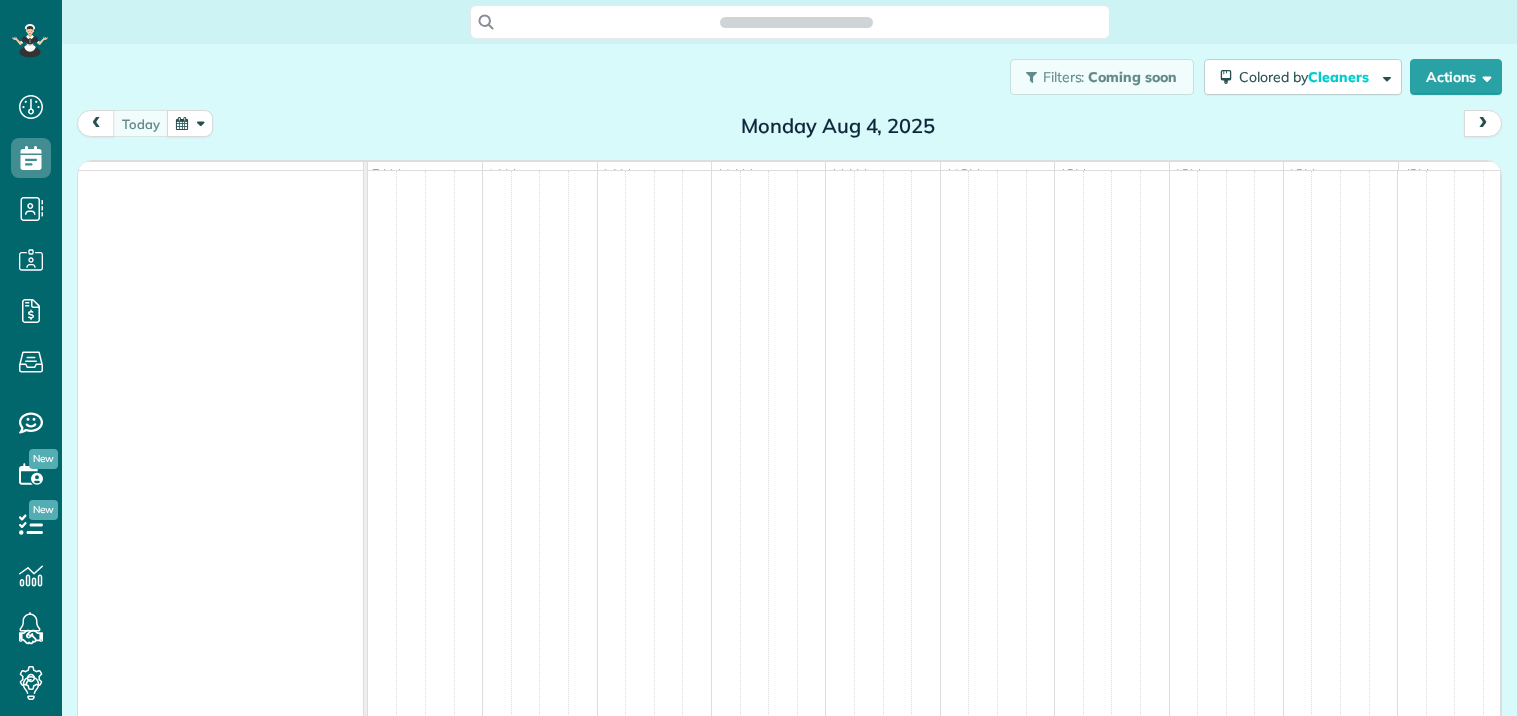 scroll, scrollTop: 0, scrollLeft: 0, axis: both 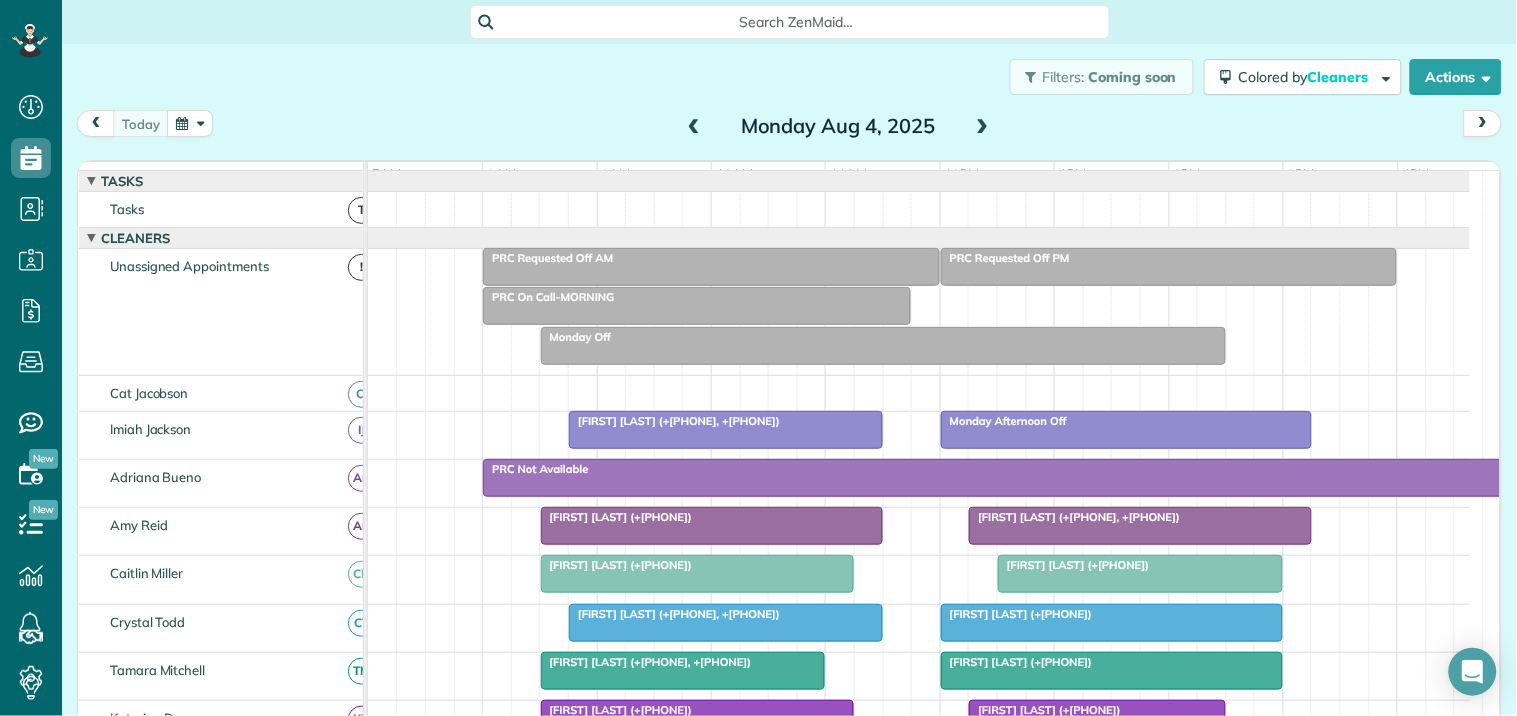 click at bounding box center (983, 127) 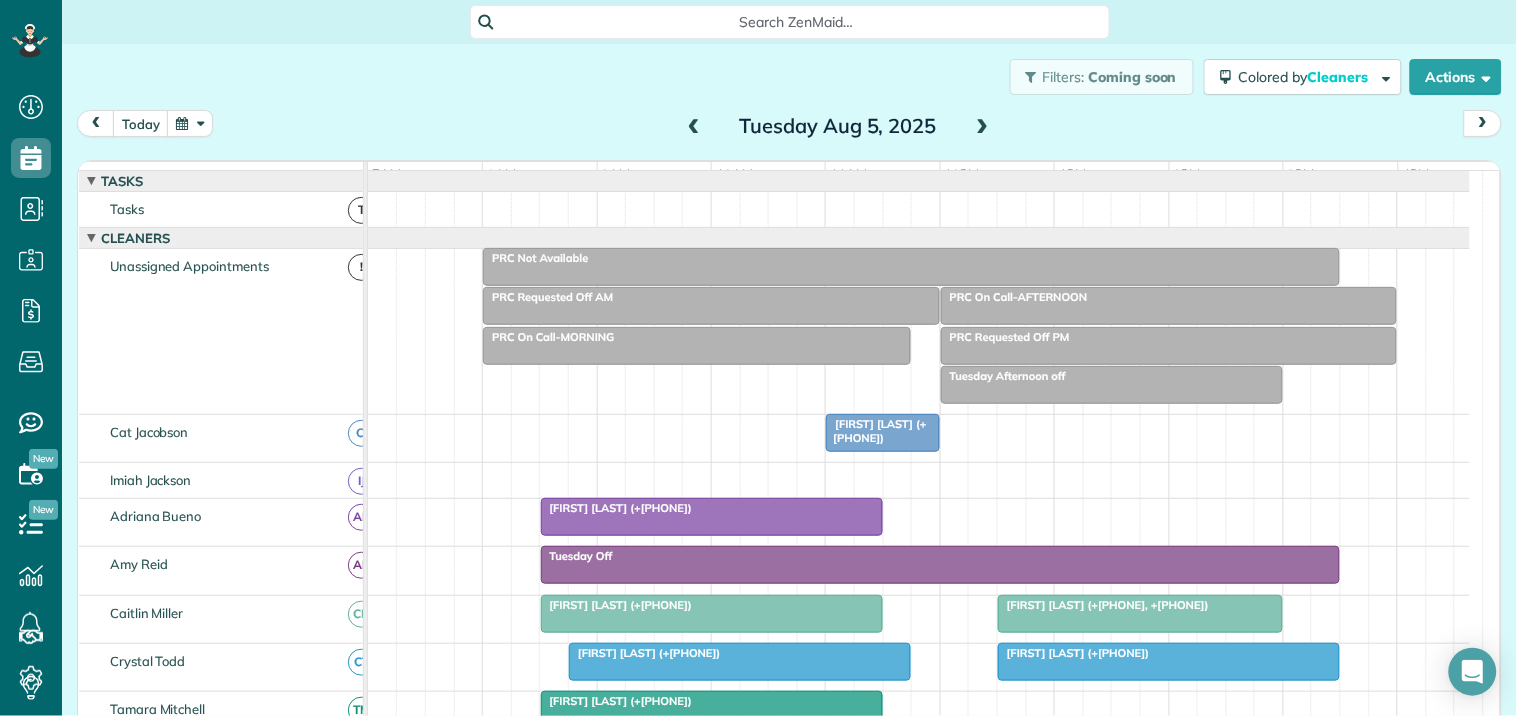 scroll, scrollTop: 444, scrollLeft: 0, axis: vertical 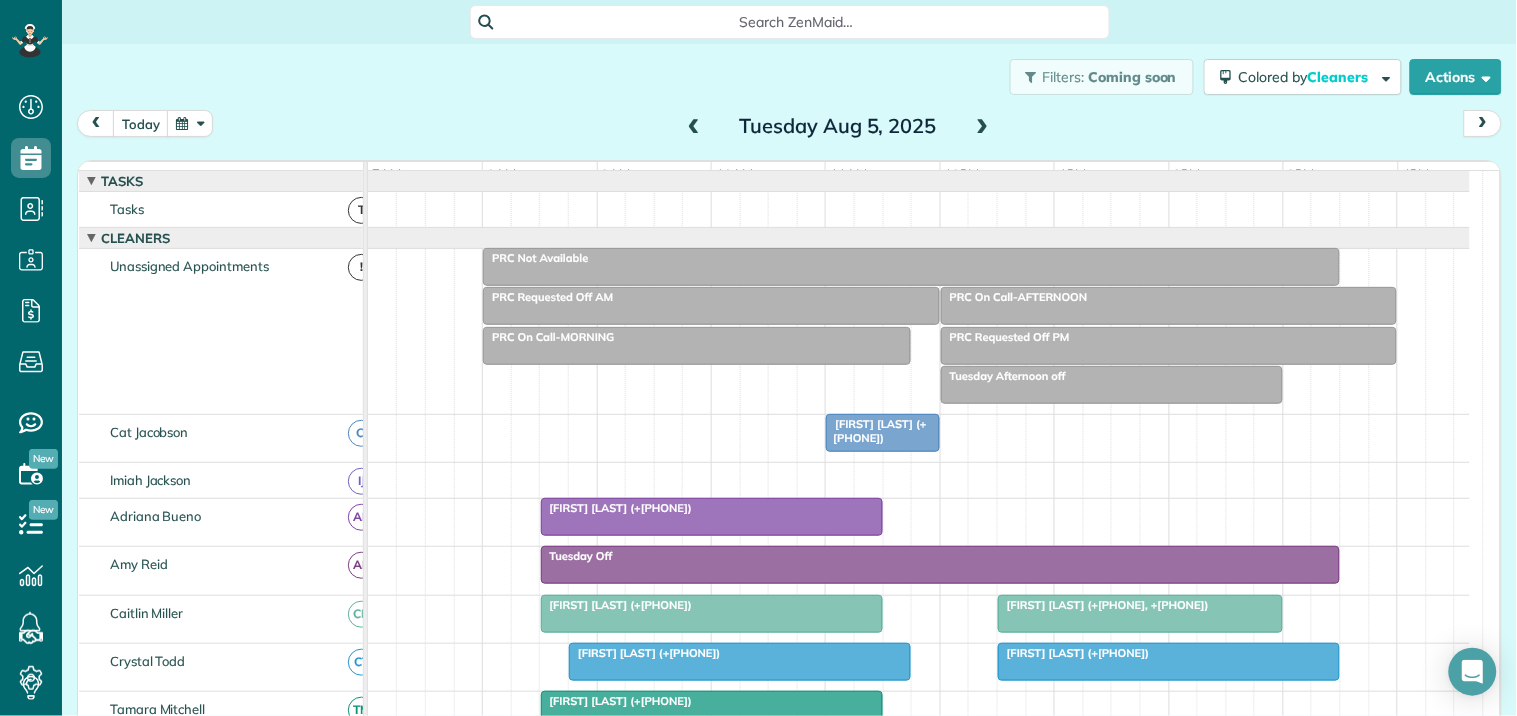 click on "PRC On Call-AFTERNOON" at bounding box center (1169, 306) 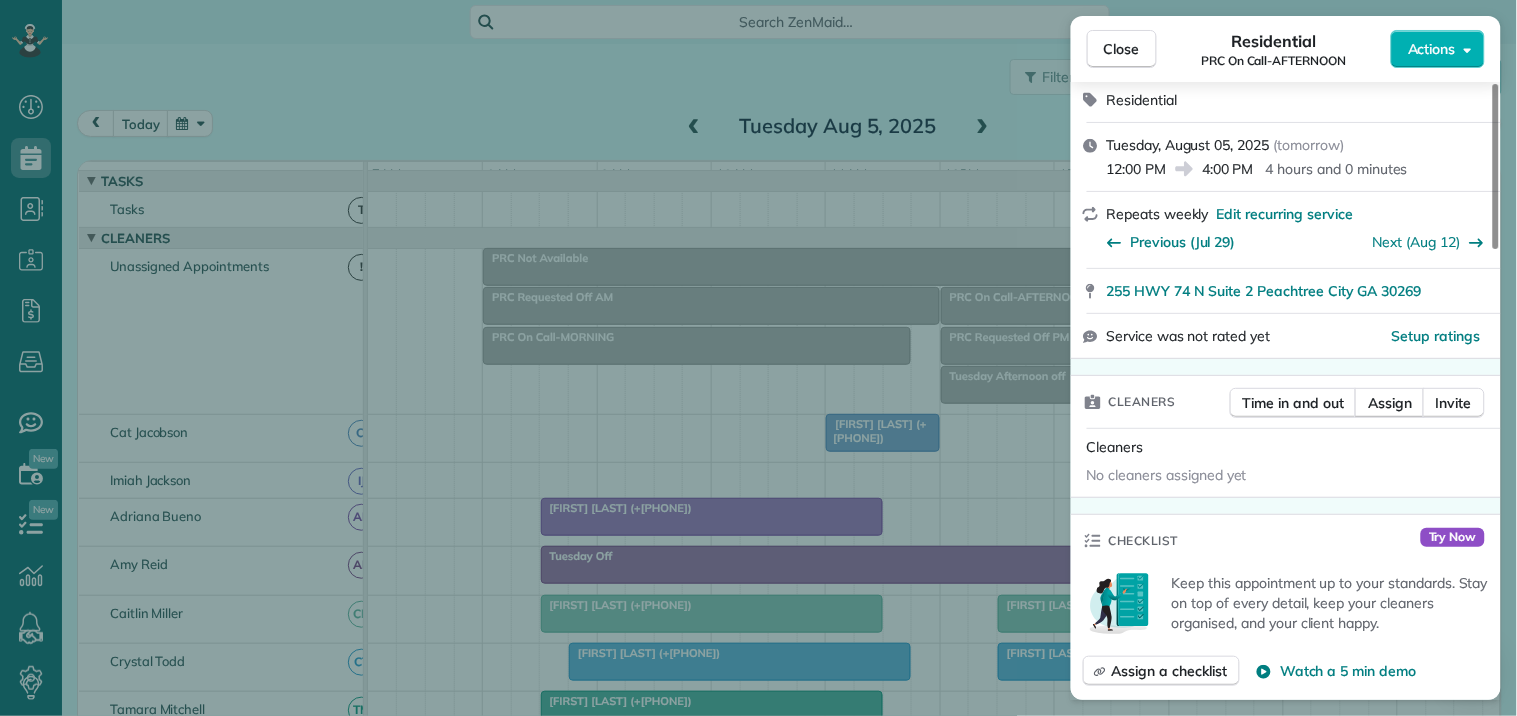 scroll, scrollTop: 333, scrollLeft: 0, axis: vertical 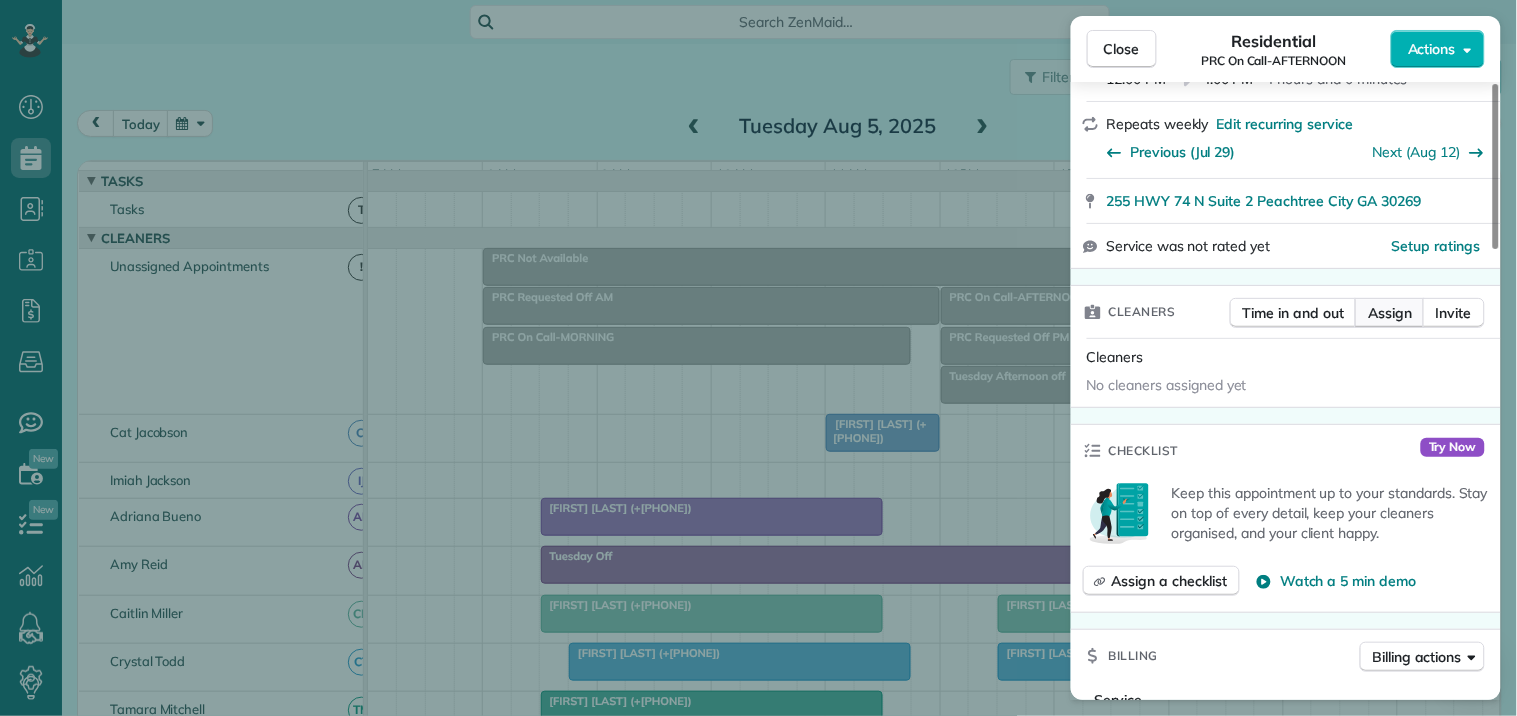 click on "Assign" at bounding box center (1390, 313) 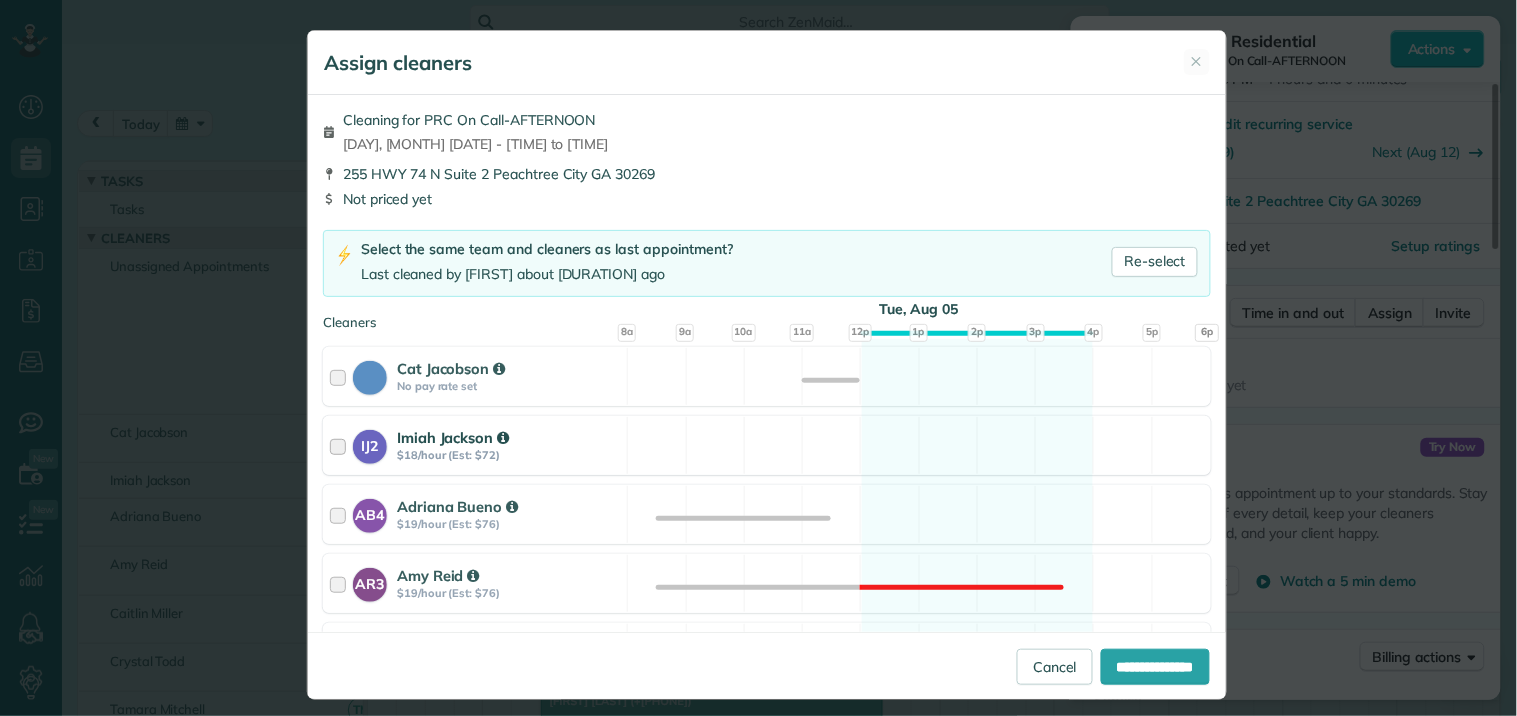 scroll, scrollTop: 333, scrollLeft: 0, axis: vertical 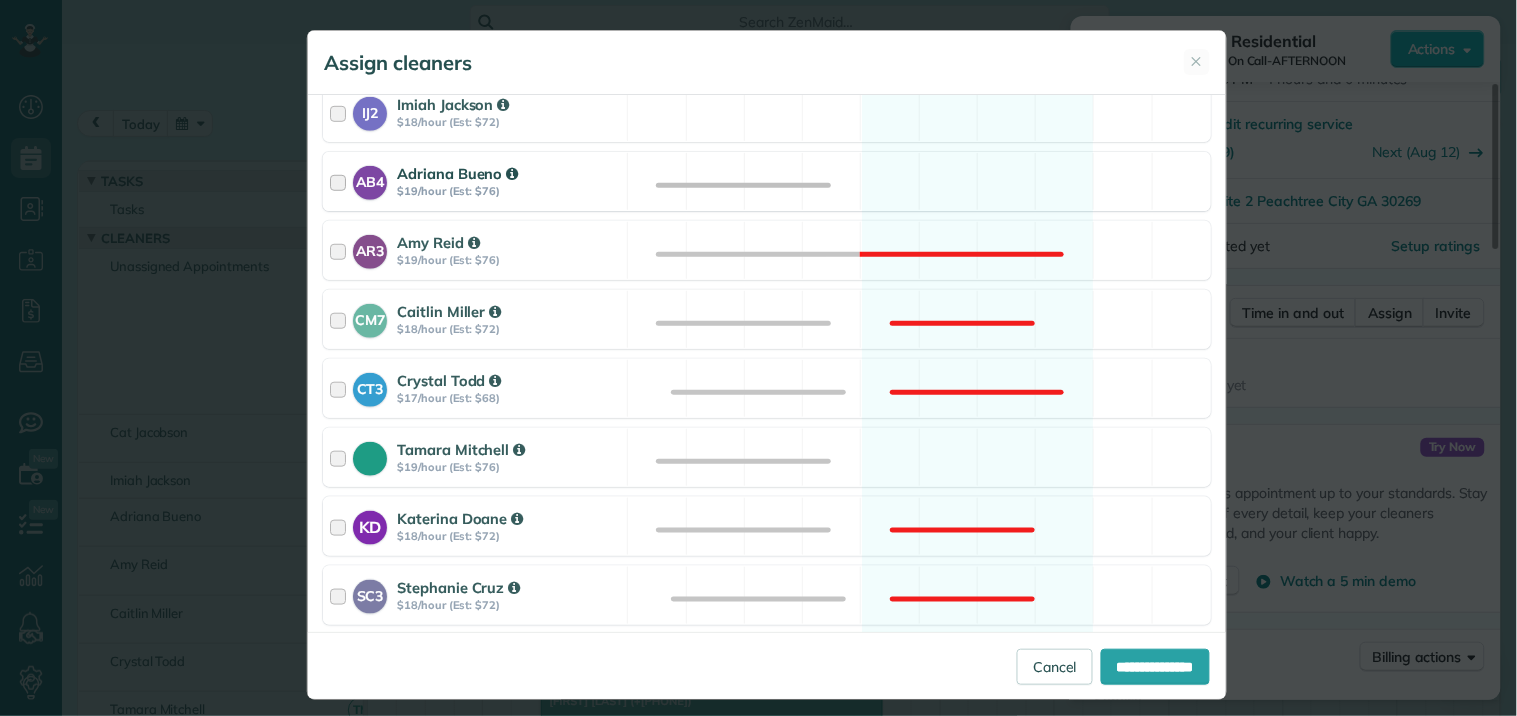 click on "AB4
[FIRST] [LAST]
$[PRICE]/hour (Est: $[PRICE])
Available" at bounding box center (767, 181) 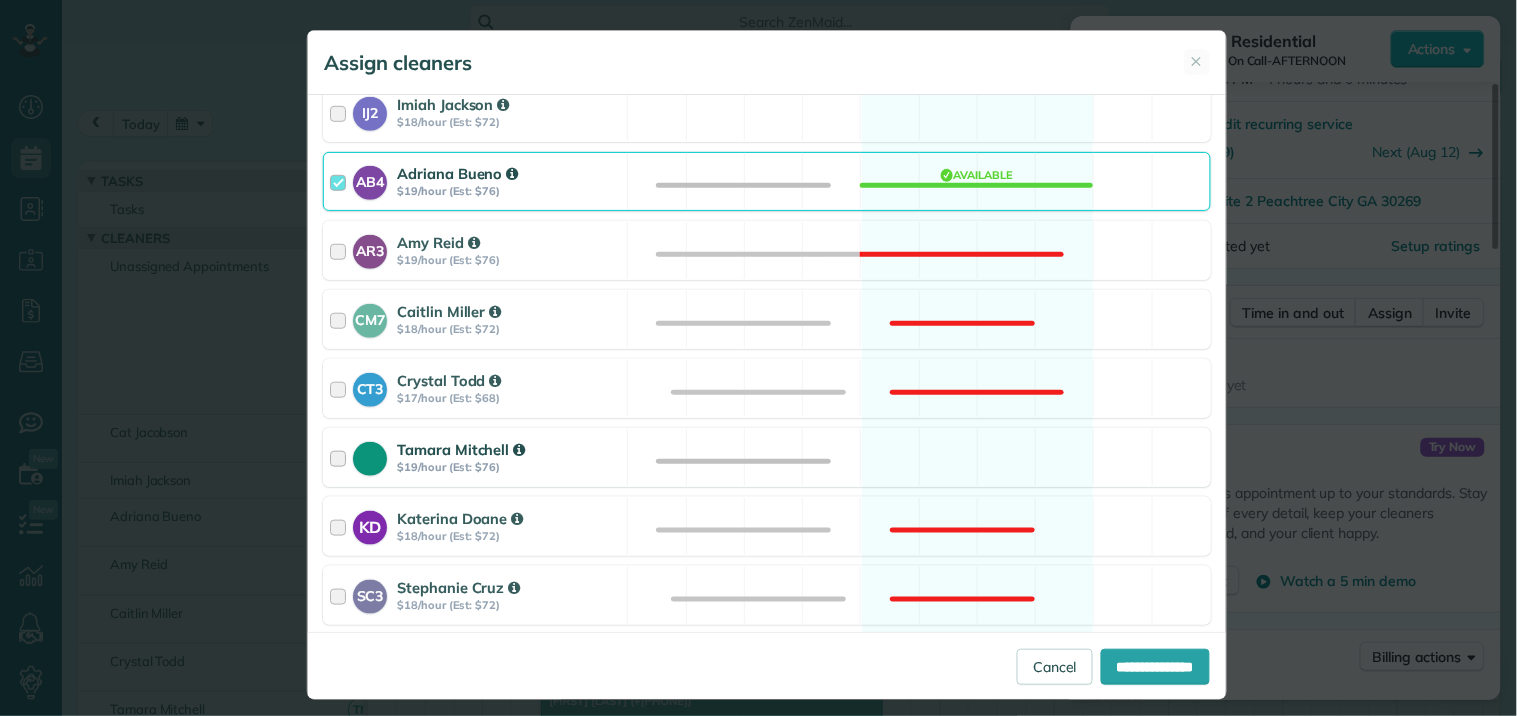 click on "[FIRST] [LAST]
$[PRICE]/hour (Est: $[PRICE])
Available" at bounding box center (767, 457) 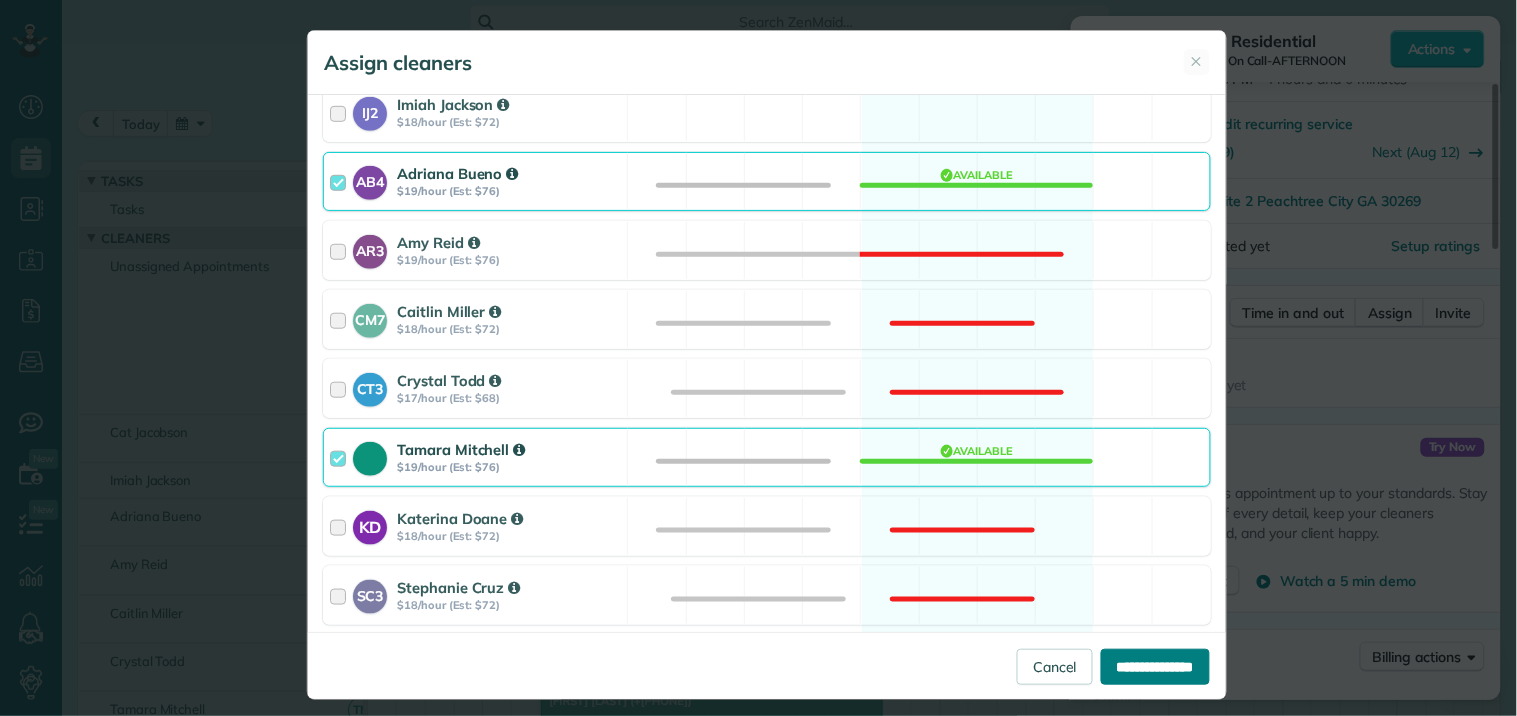 click on "**********" at bounding box center (1155, 667) 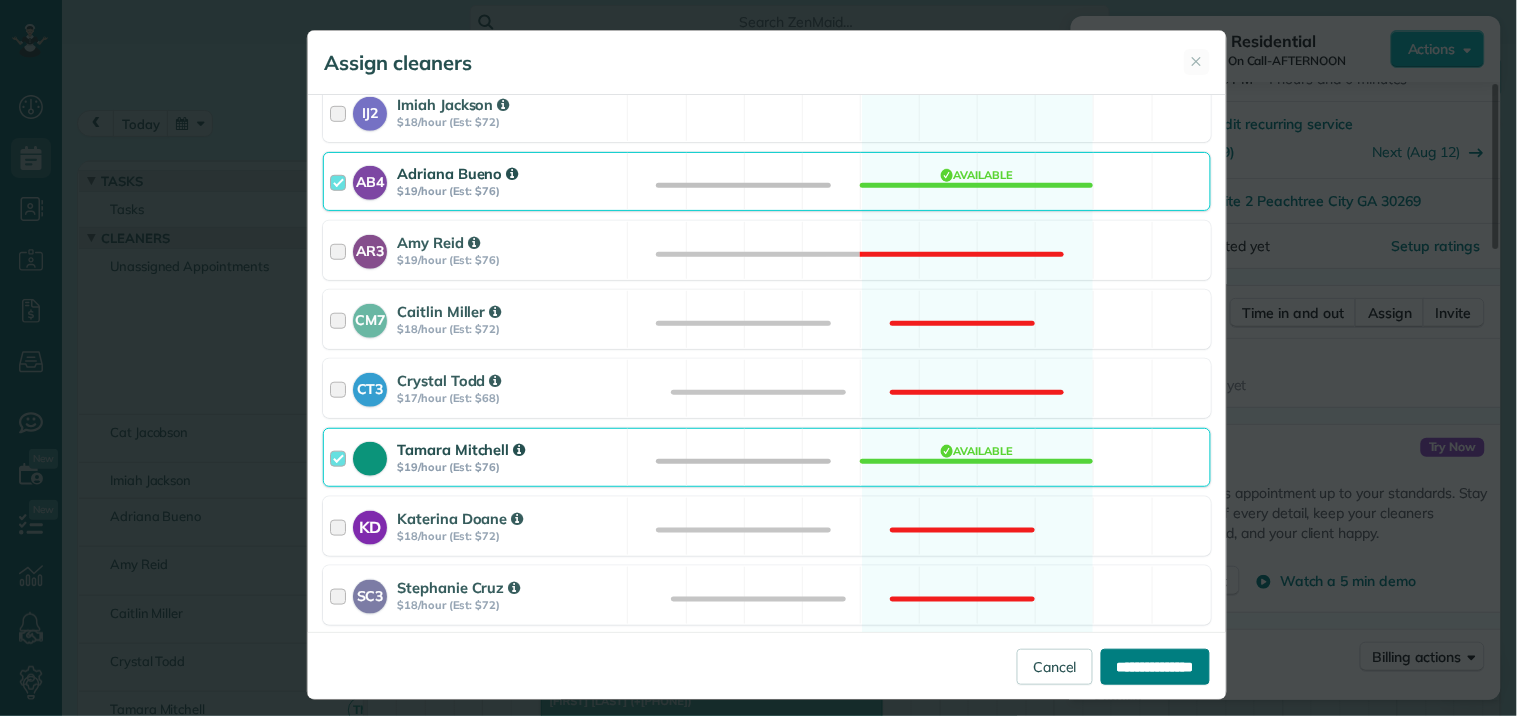 type on "**********" 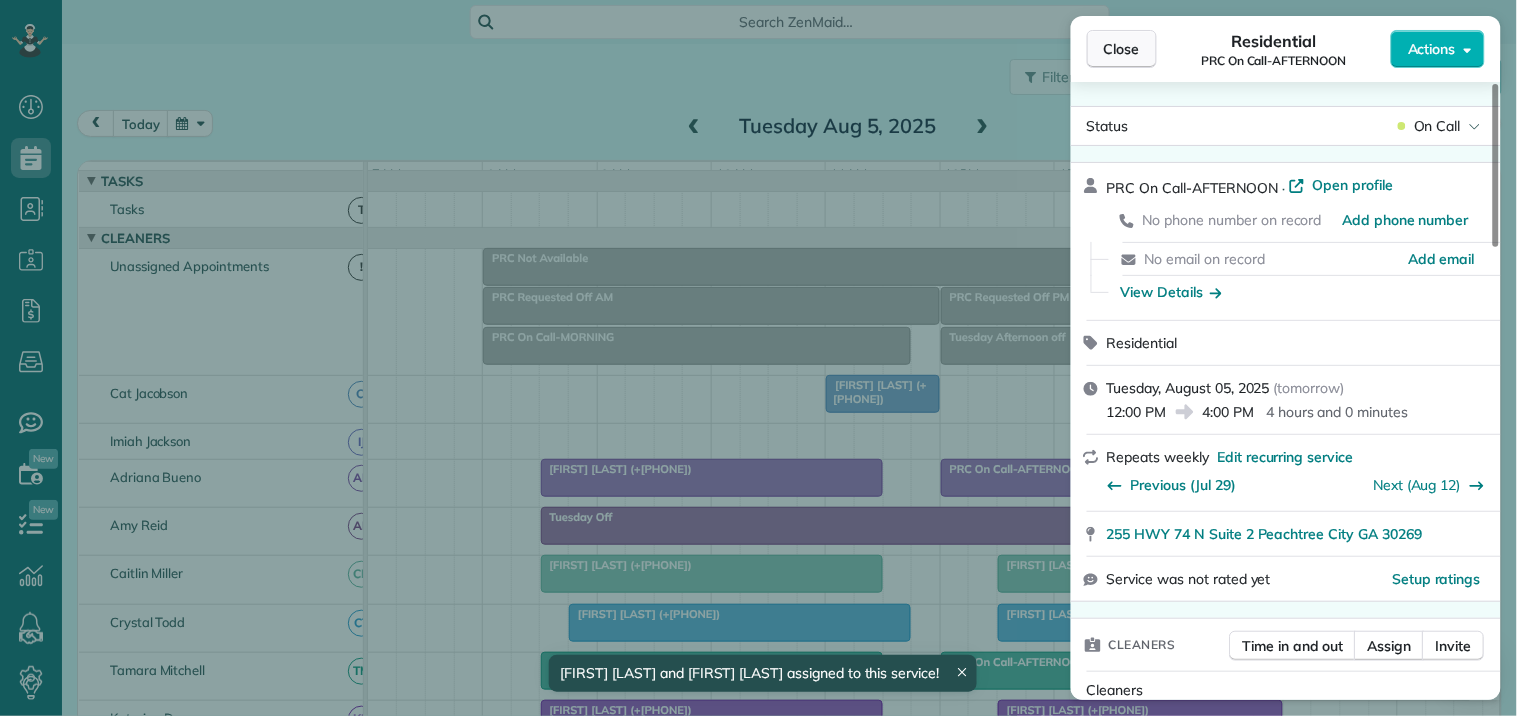click on "Close" at bounding box center (1122, 49) 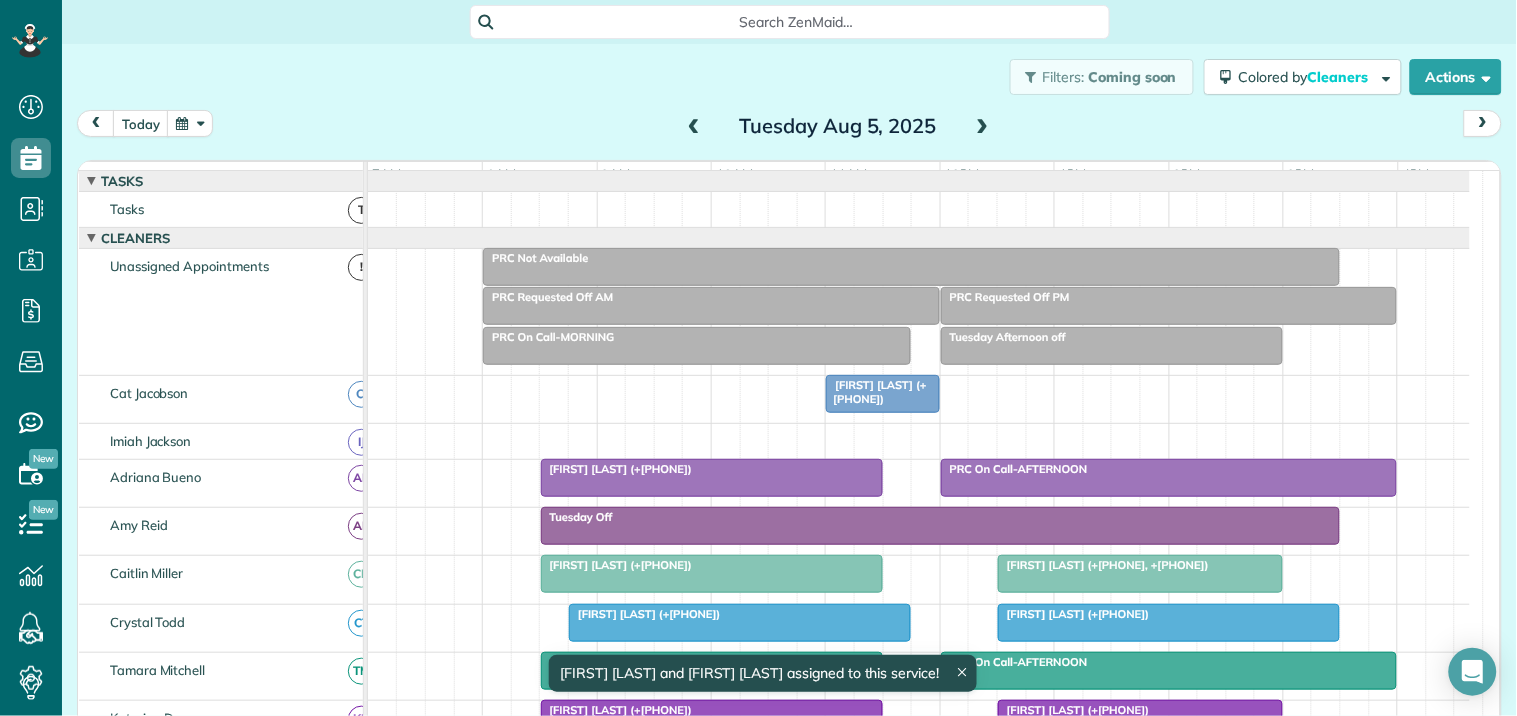 scroll, scrollTop: 428, scrollLeft: 0, axis: vertical 